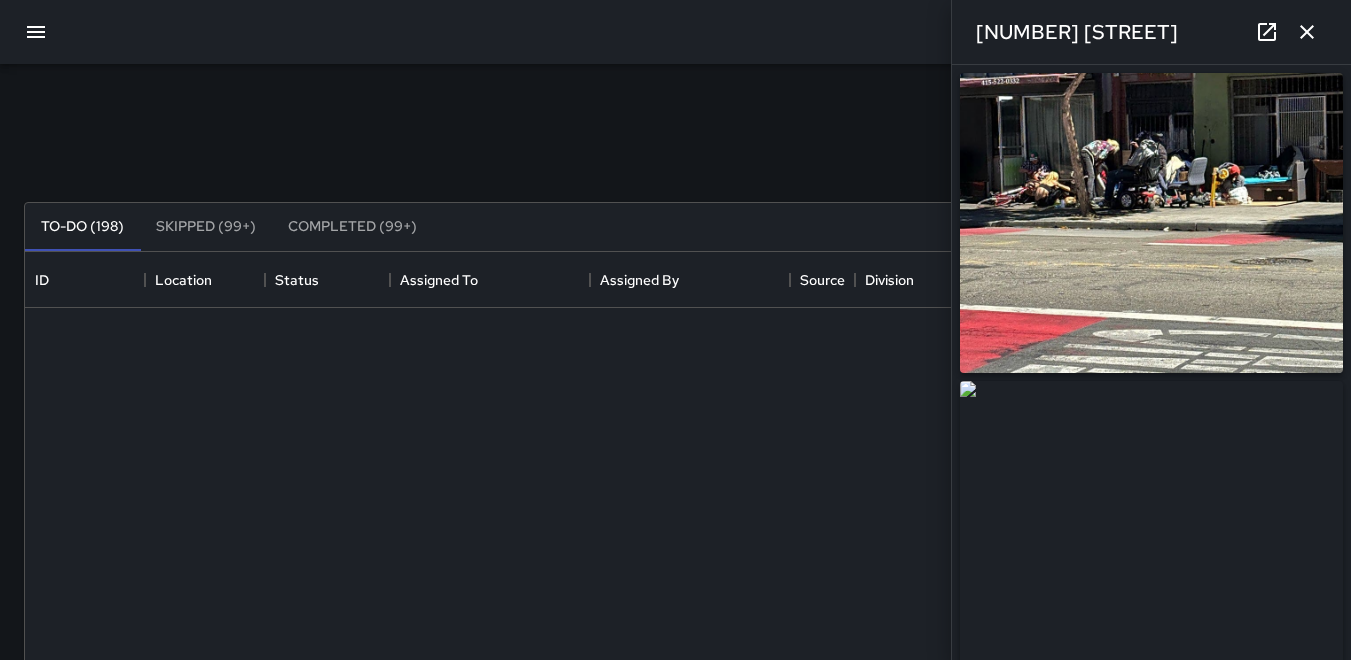 scroll, scrollTop: 400, scrollLeft: 0, axis: vertical 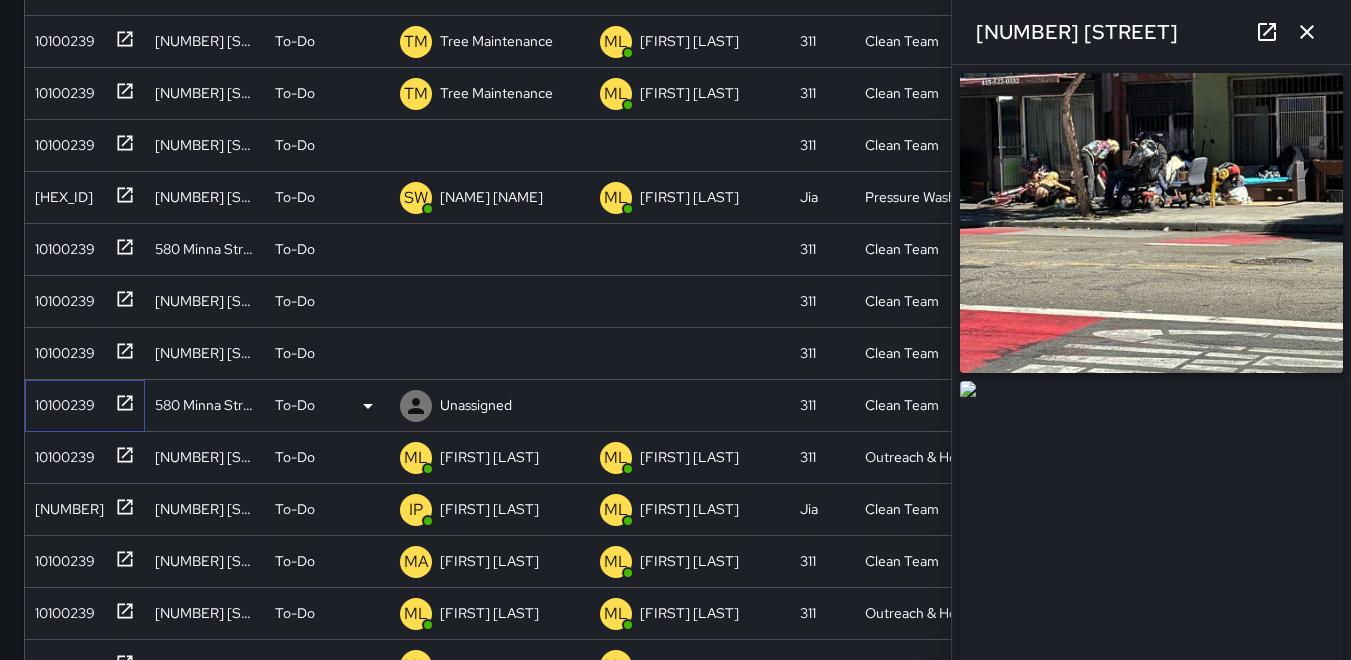 click on "10100239" at bounding box center (61, 401) 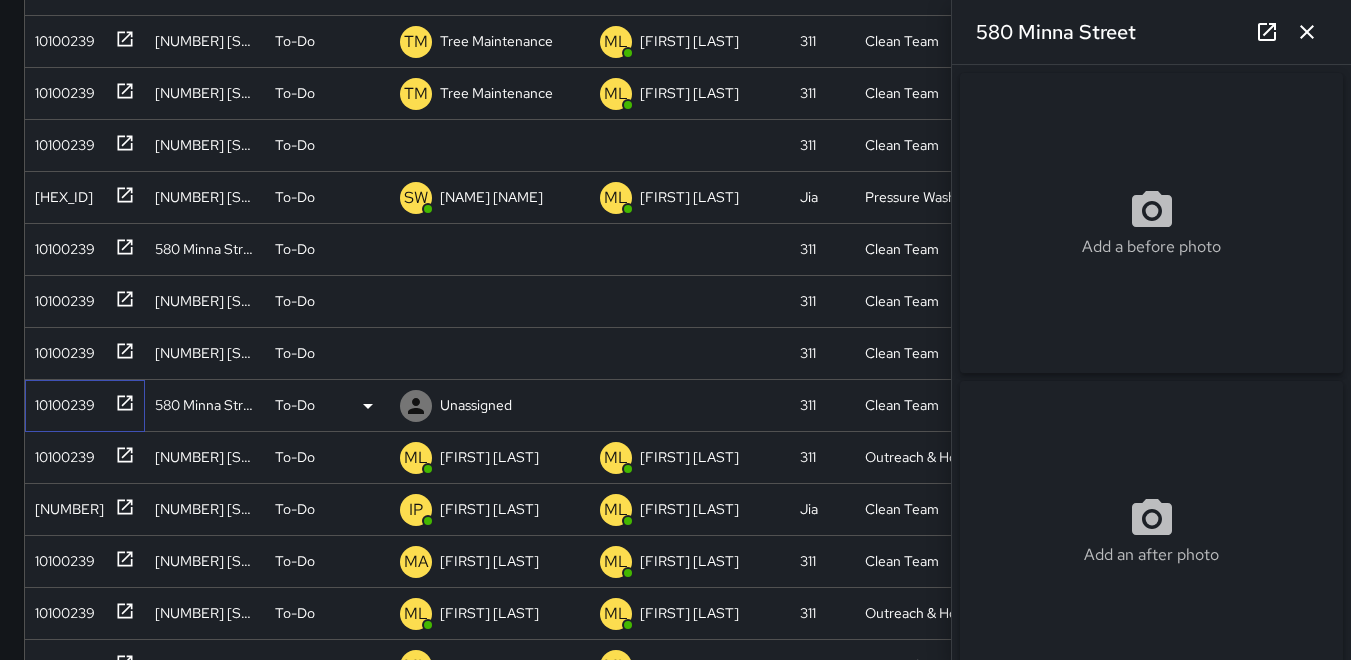 type on "**********" 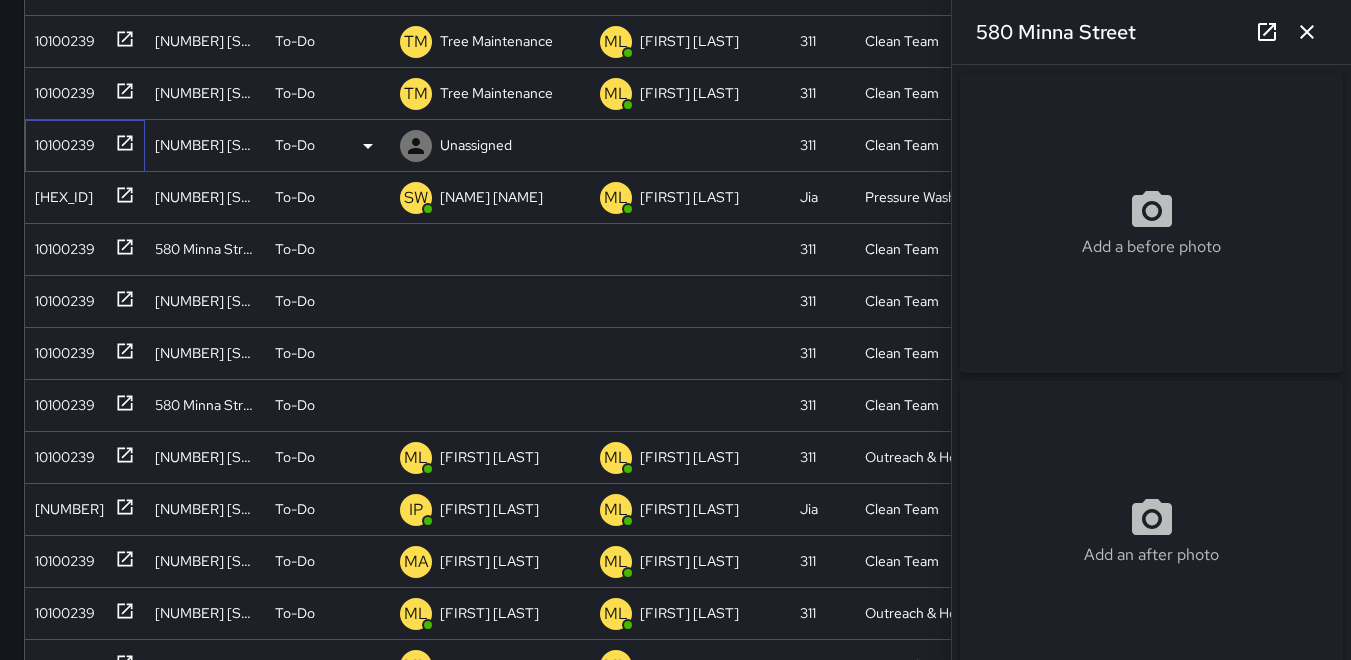 click on "10100239" at bounding box center [61, 141] 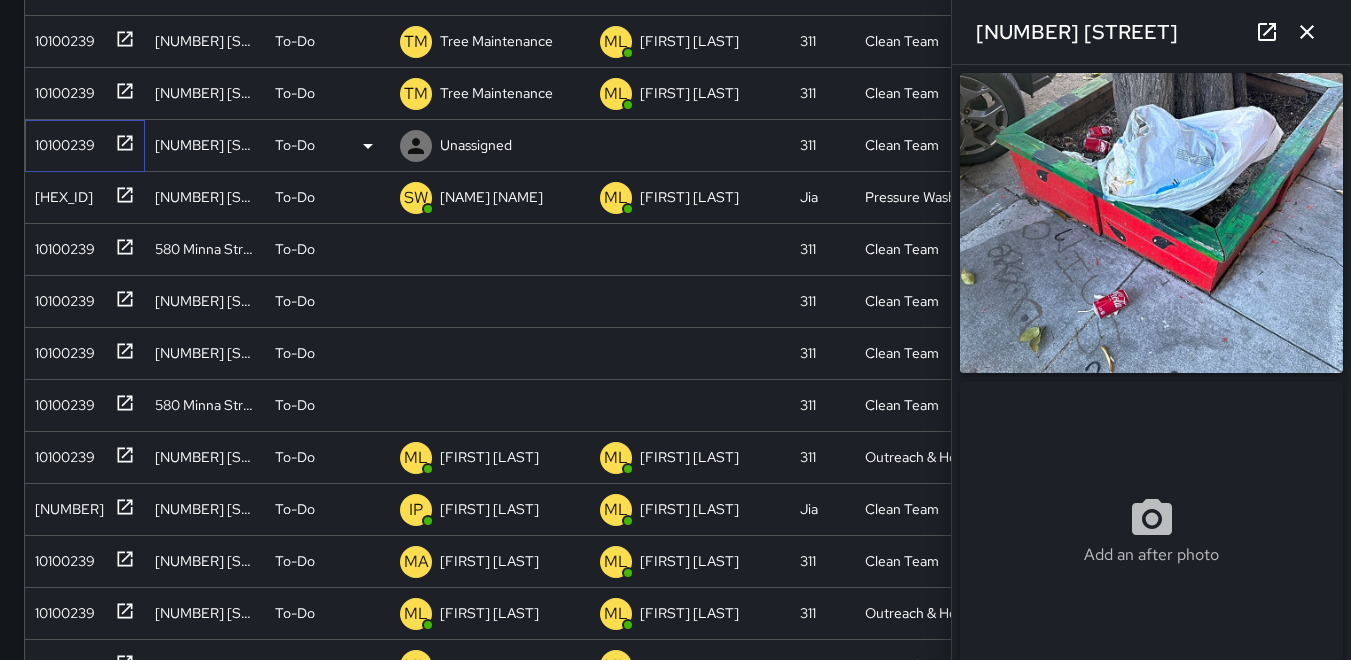type on "**********" 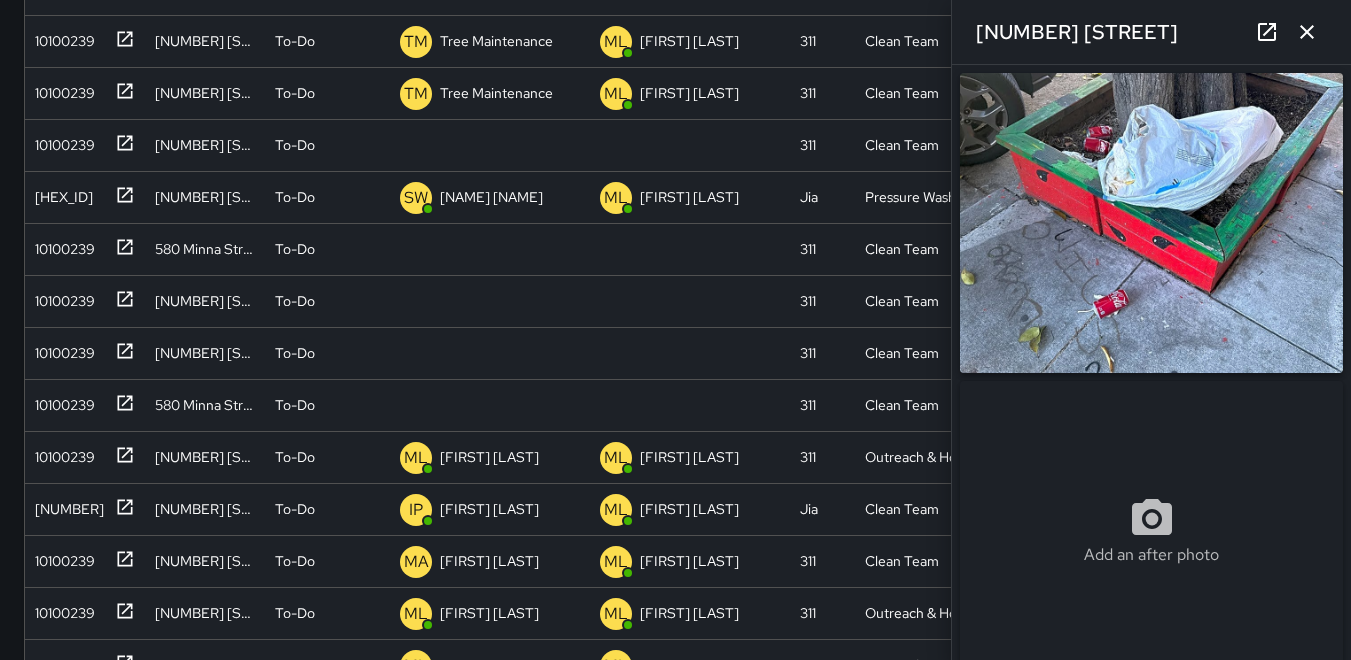 click at bounding box center [1151, 223] 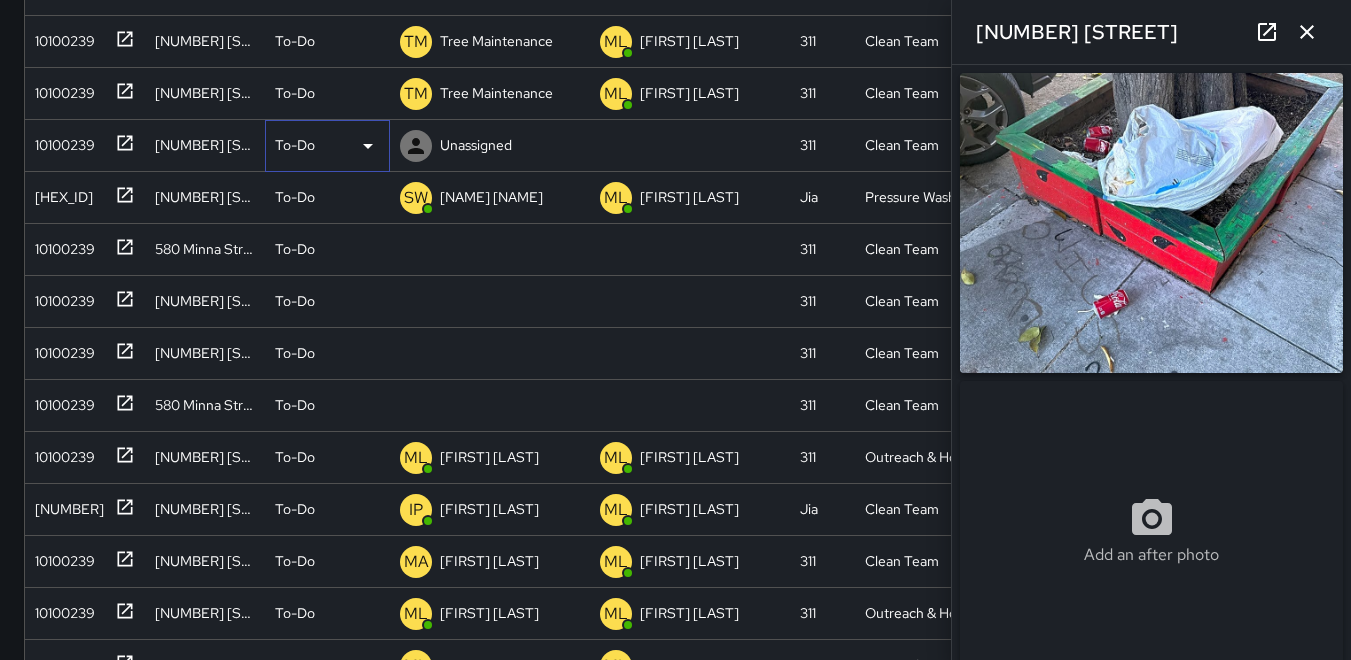 click 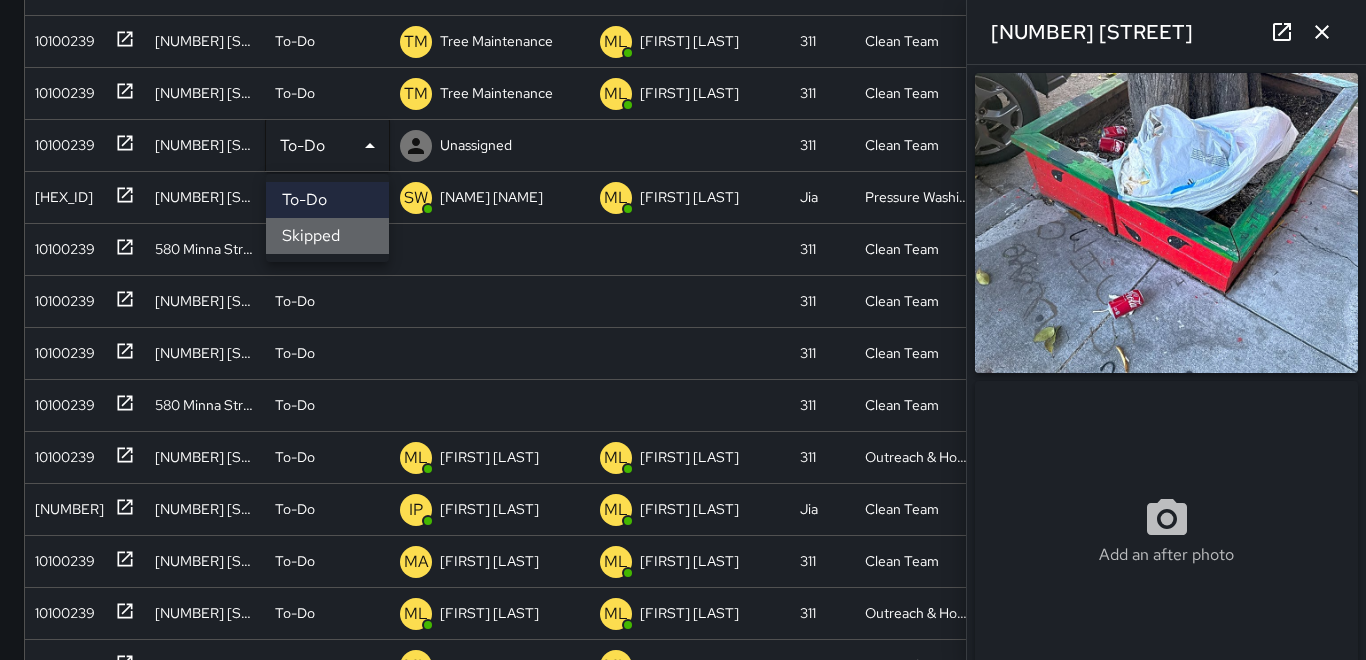 click on "Skipped" at bounding box center [327, 236] 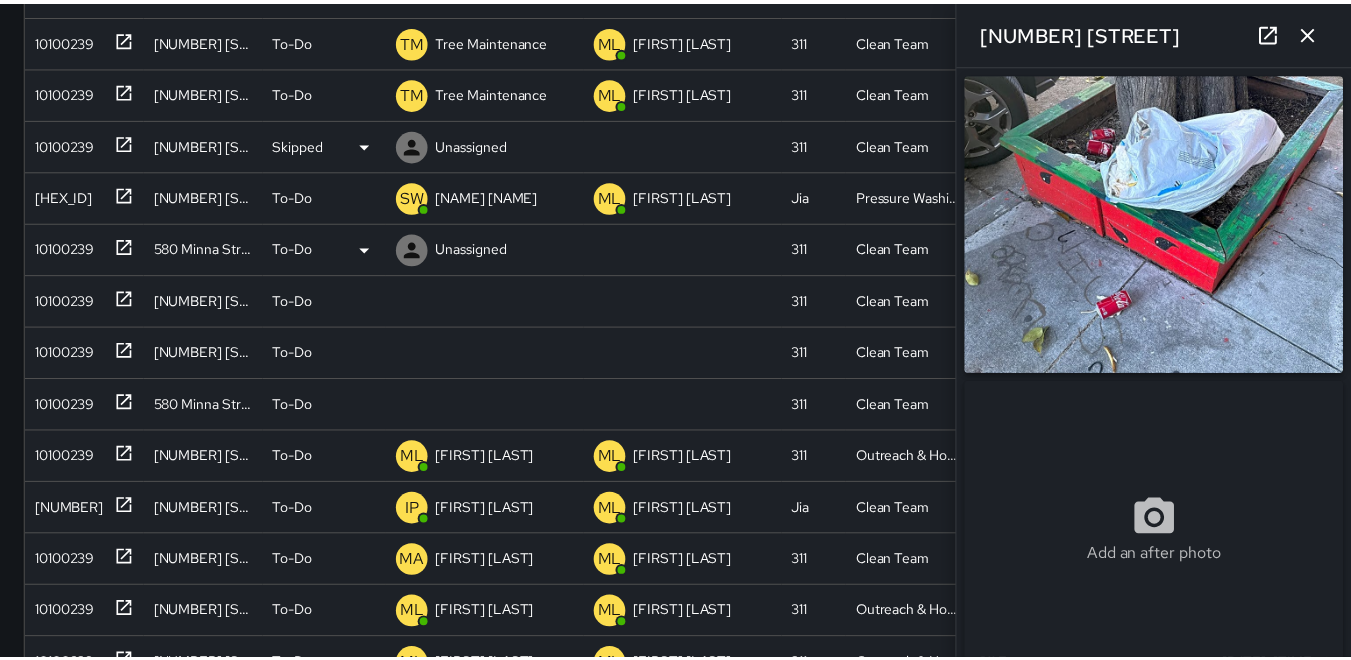 scroll, scrollTop: 16, scrollLeft: 16, axis: both 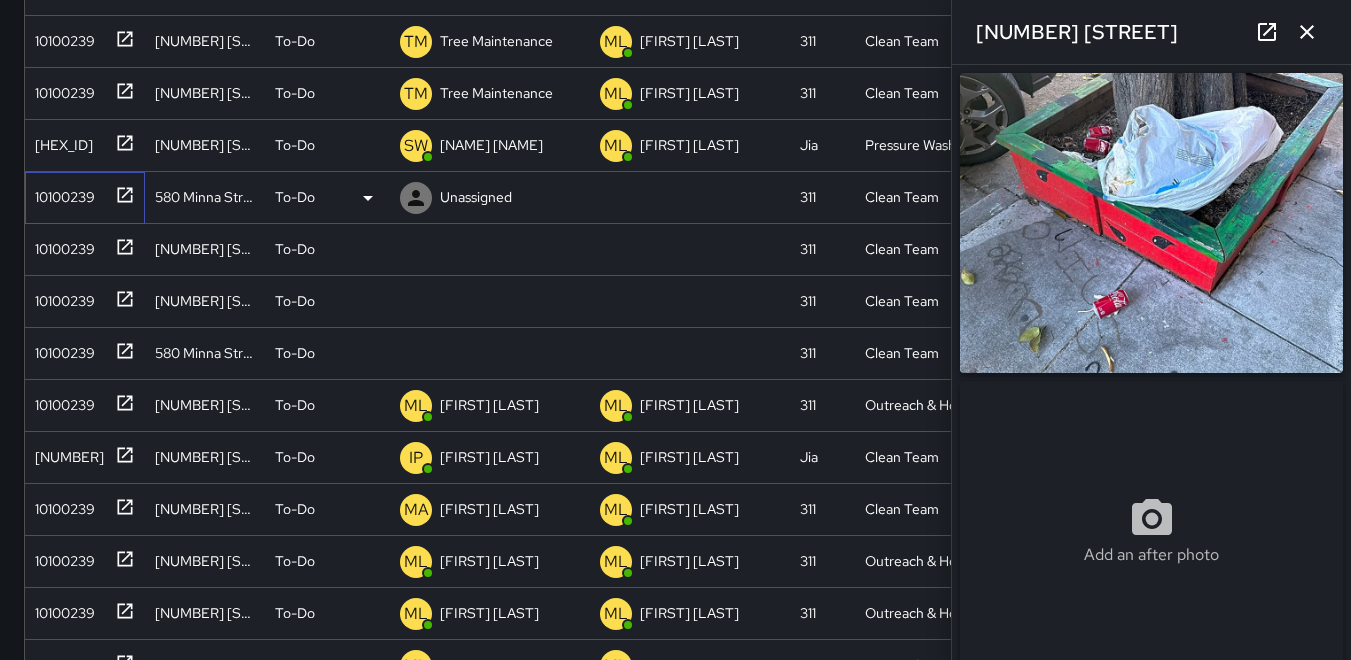 click on "10100239" at bounding box center (61, 193) 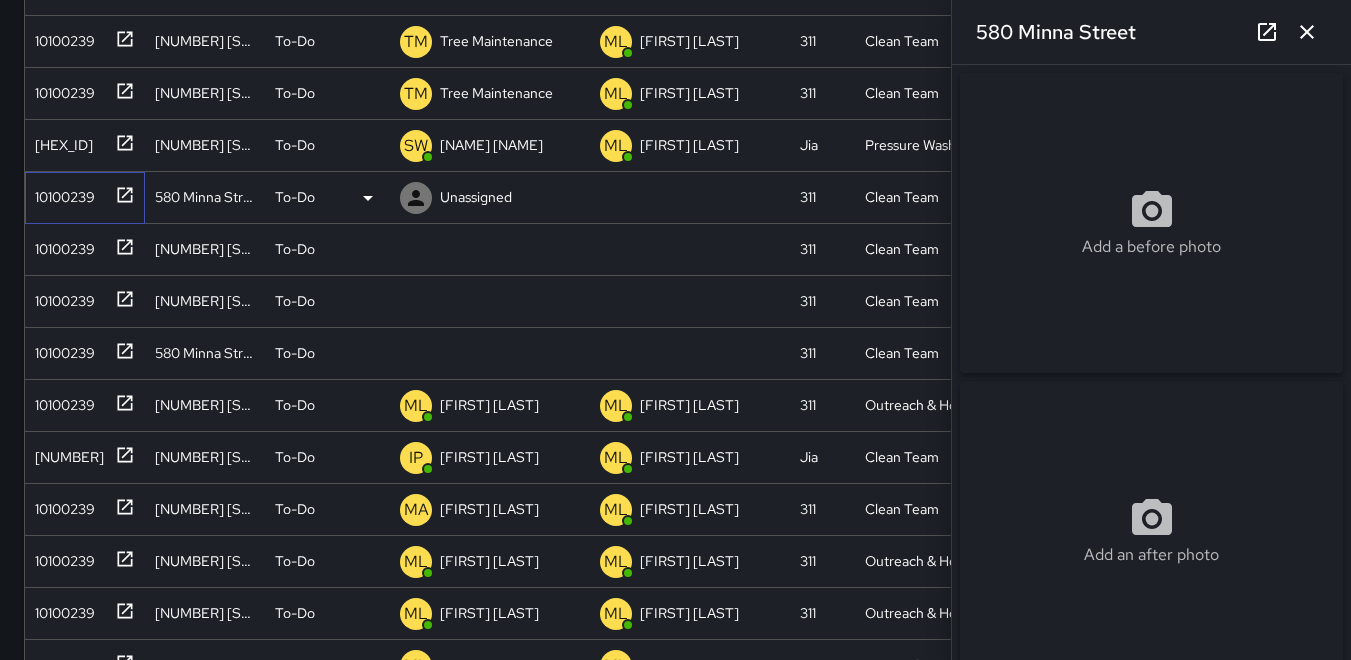 type on "**********" 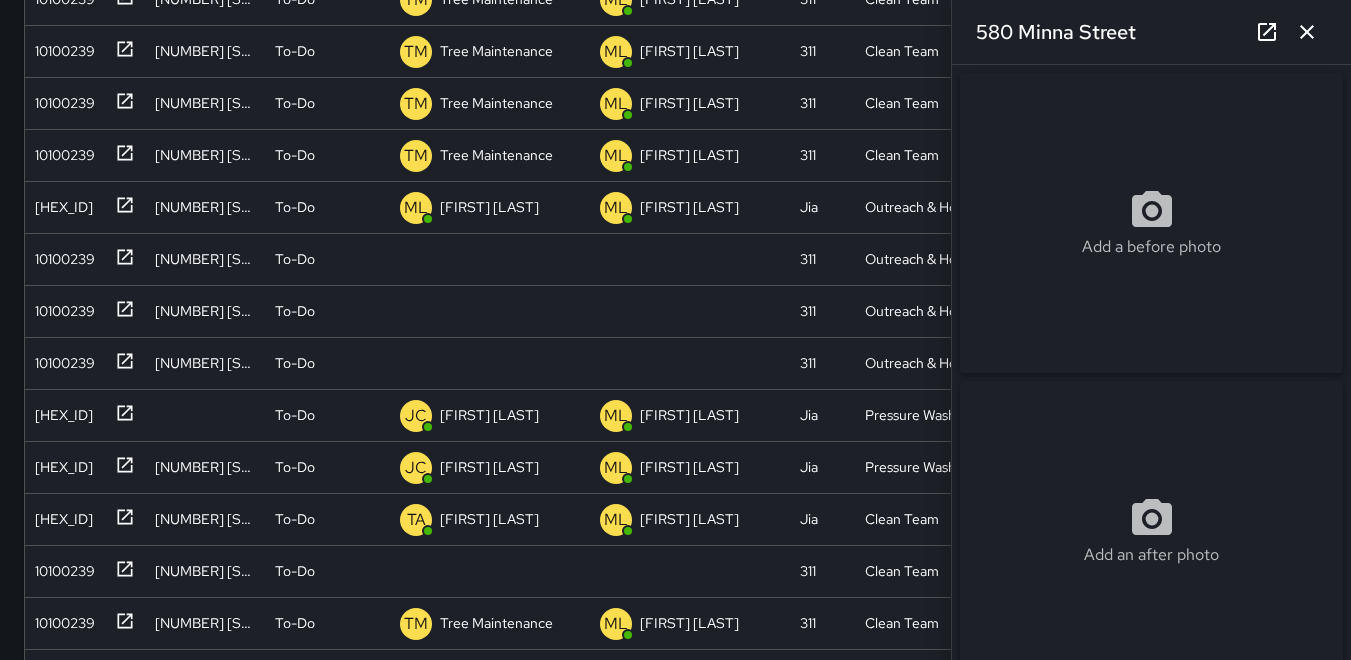 scroll, scrollTop: 332, scrollLeft: 0, axis: vertical 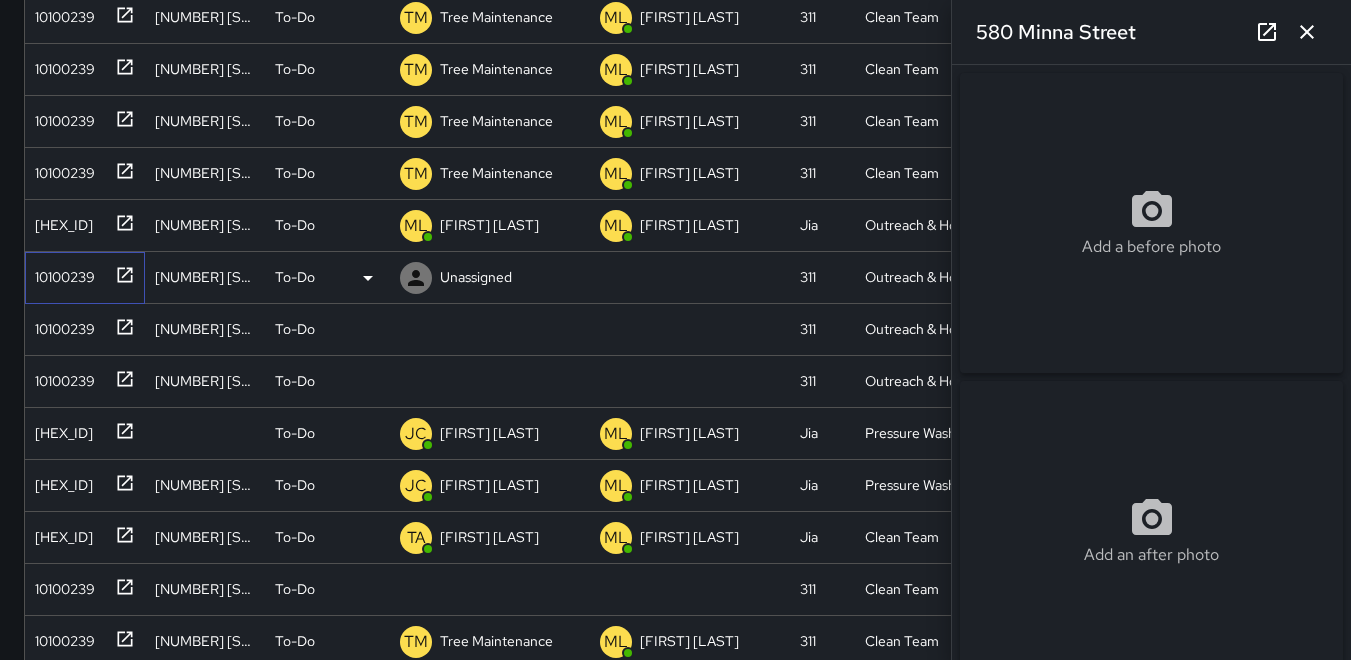 click on "10100239" at bounding box center [61, 273] 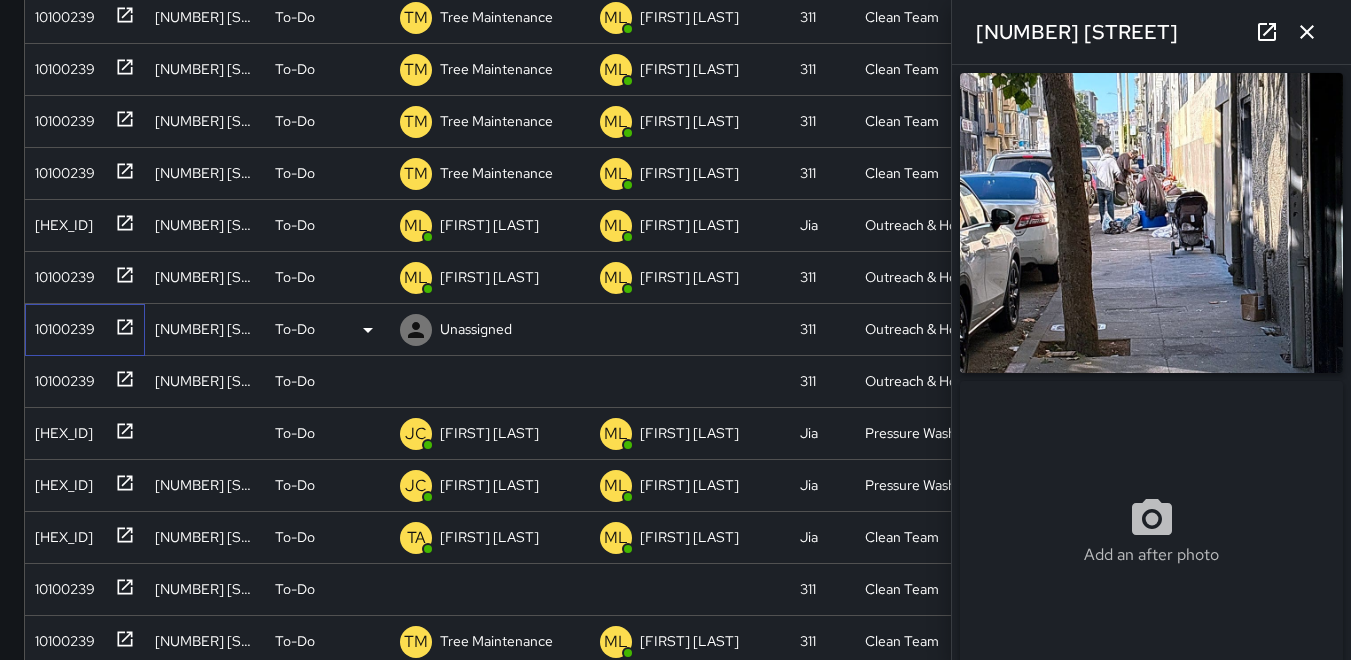 click on "10100239" at bounding box center [61, 325] 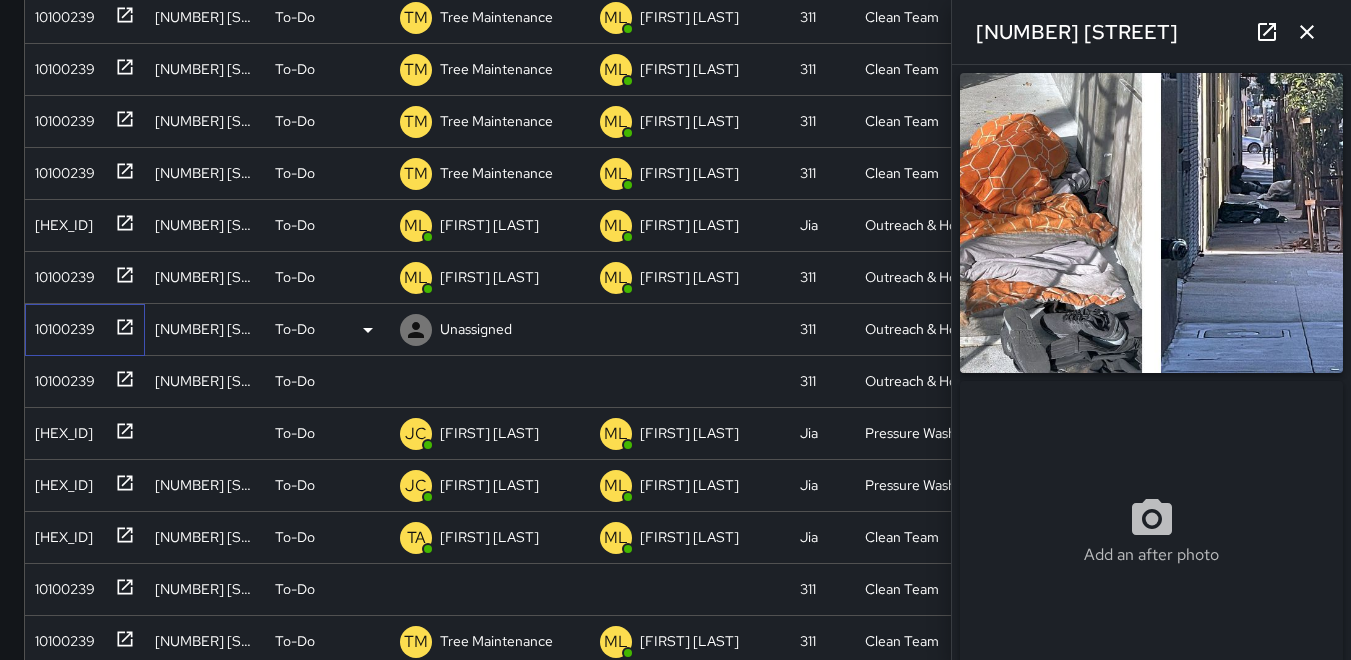 type on "**********" 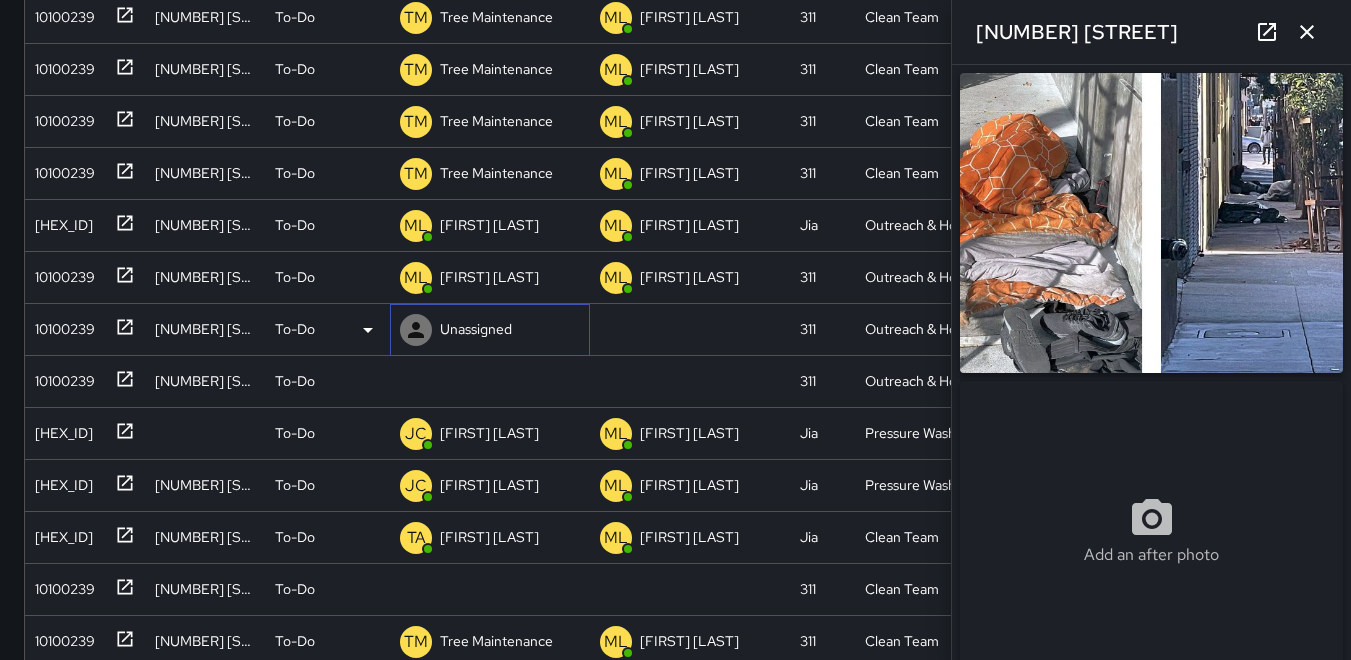 click 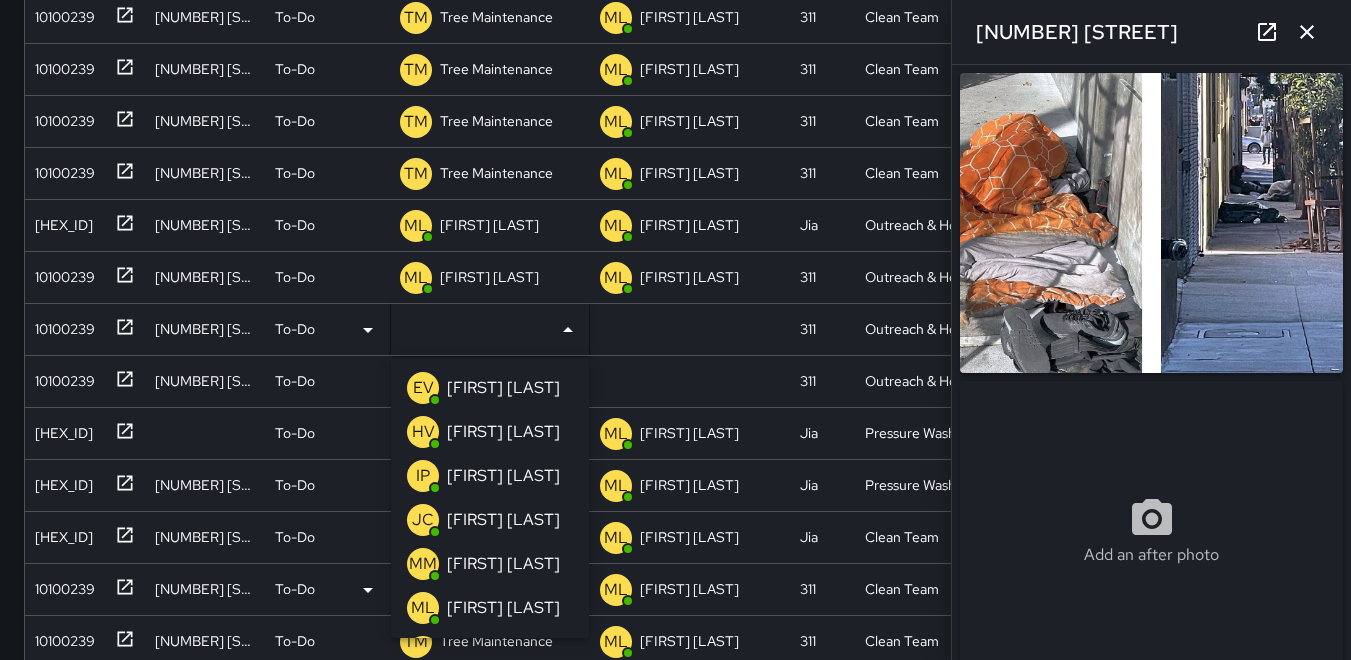 click on "ML" at bounding box center [423, 608] 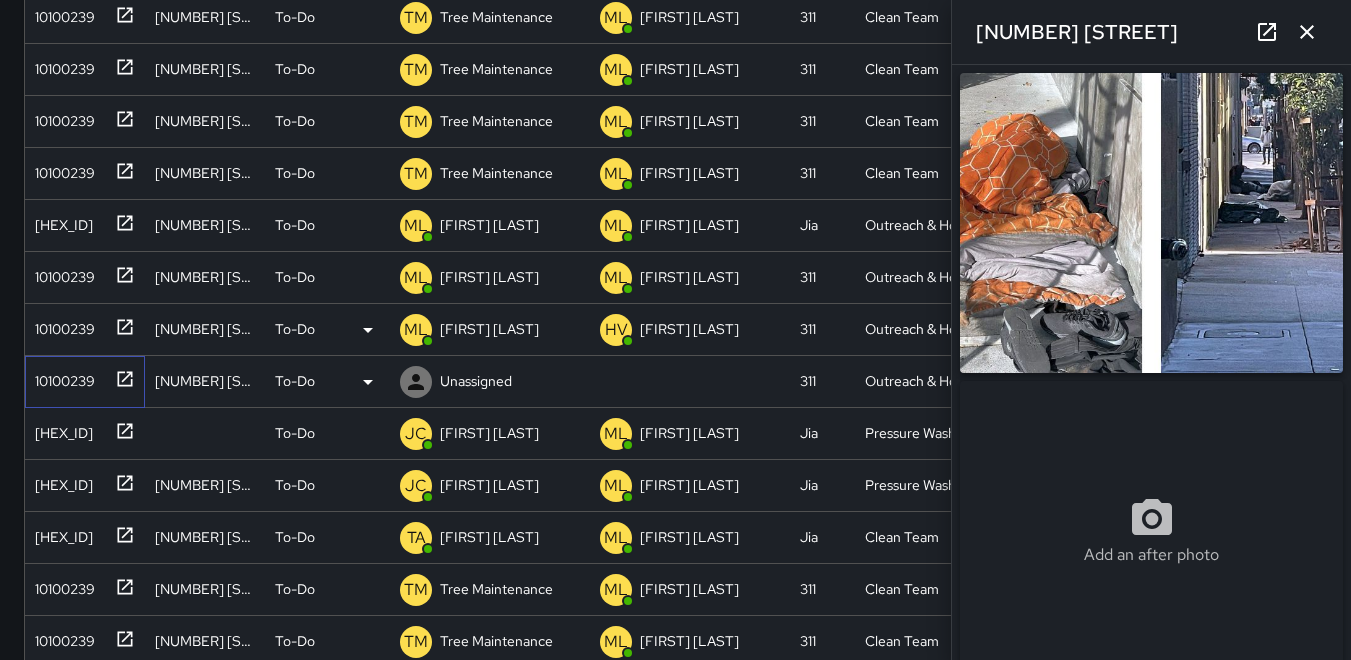 click on "10100239" at bounding box center [61, 377] 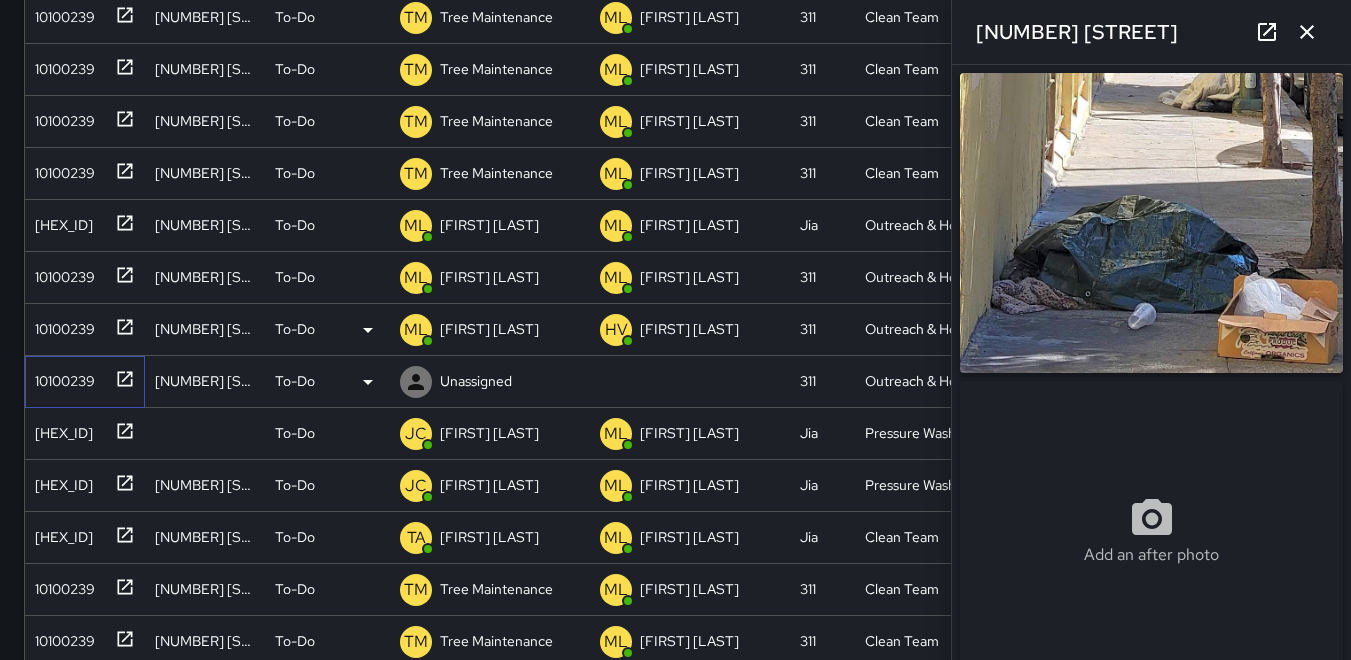 type on "**********" 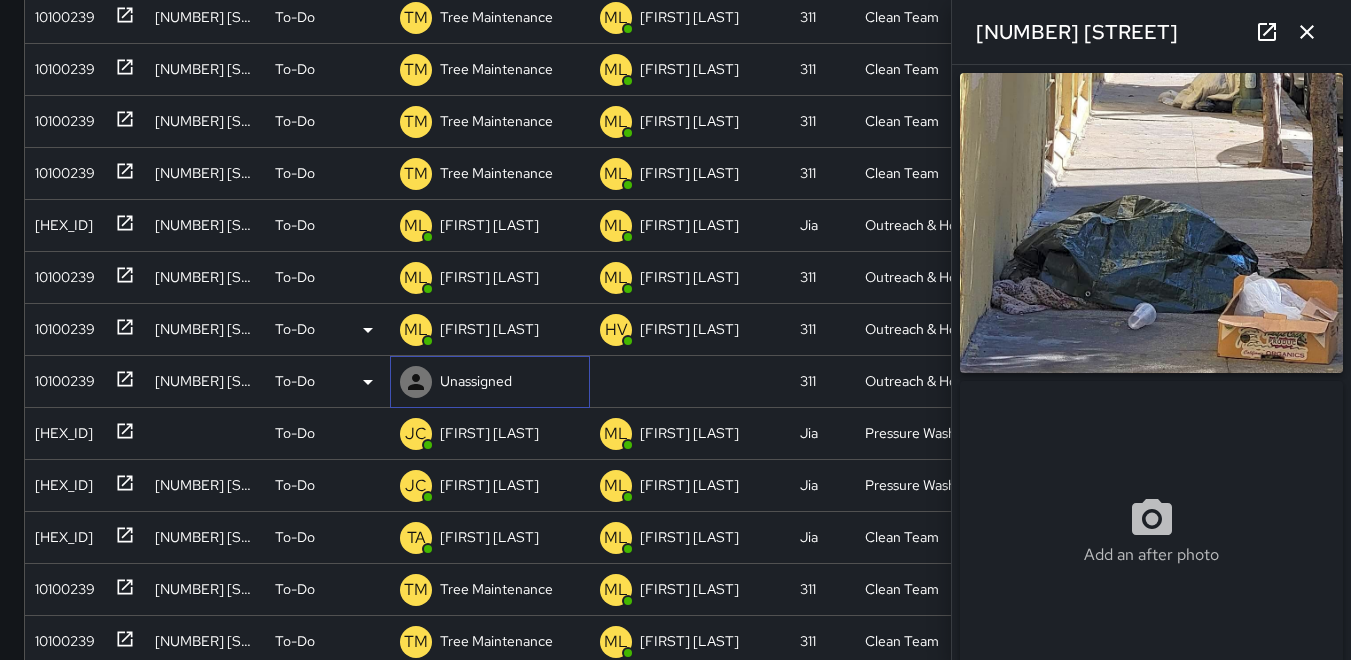 click 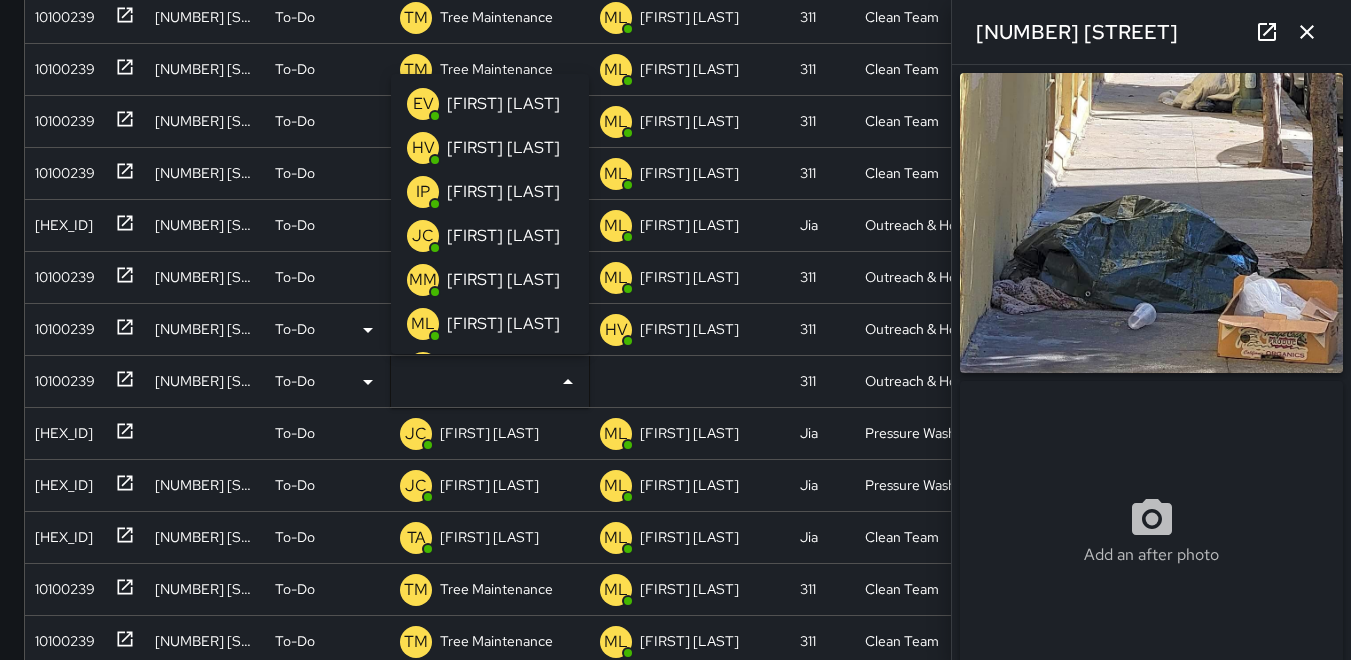 scroll, scrollTop: 300, scrollLeft: 0, axis: vertical 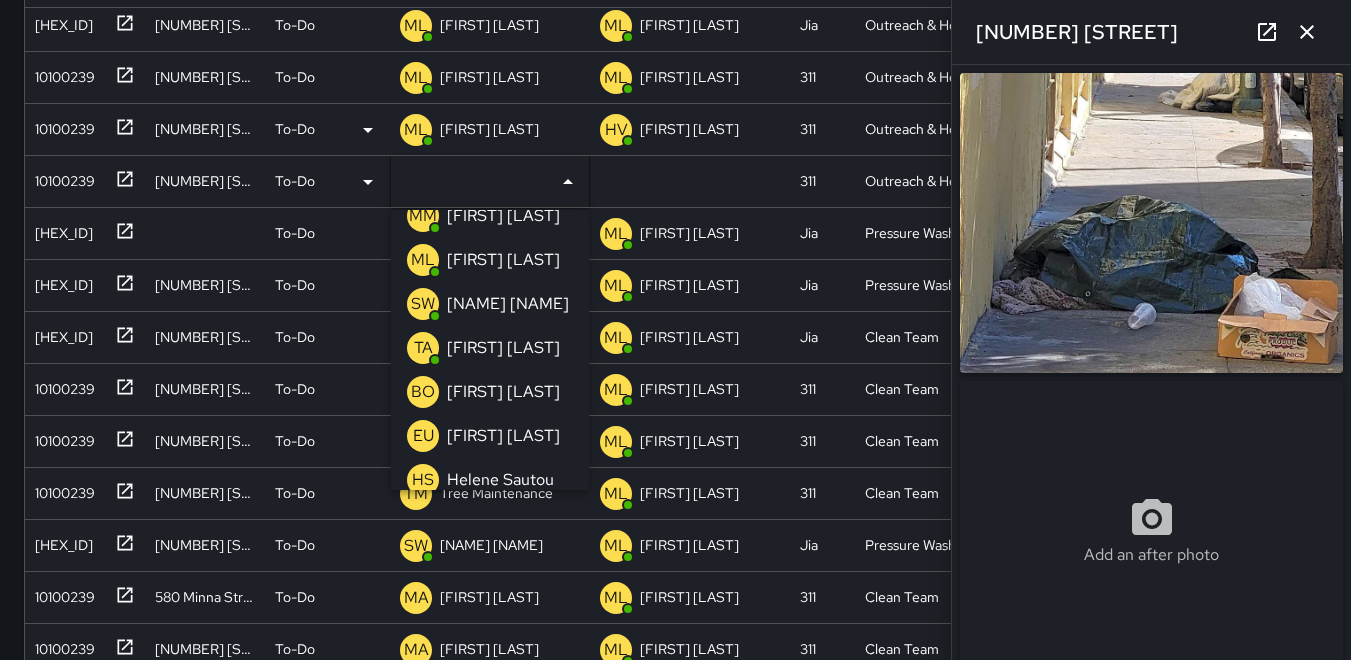 click on "ML" at bounding box center [423, 260] 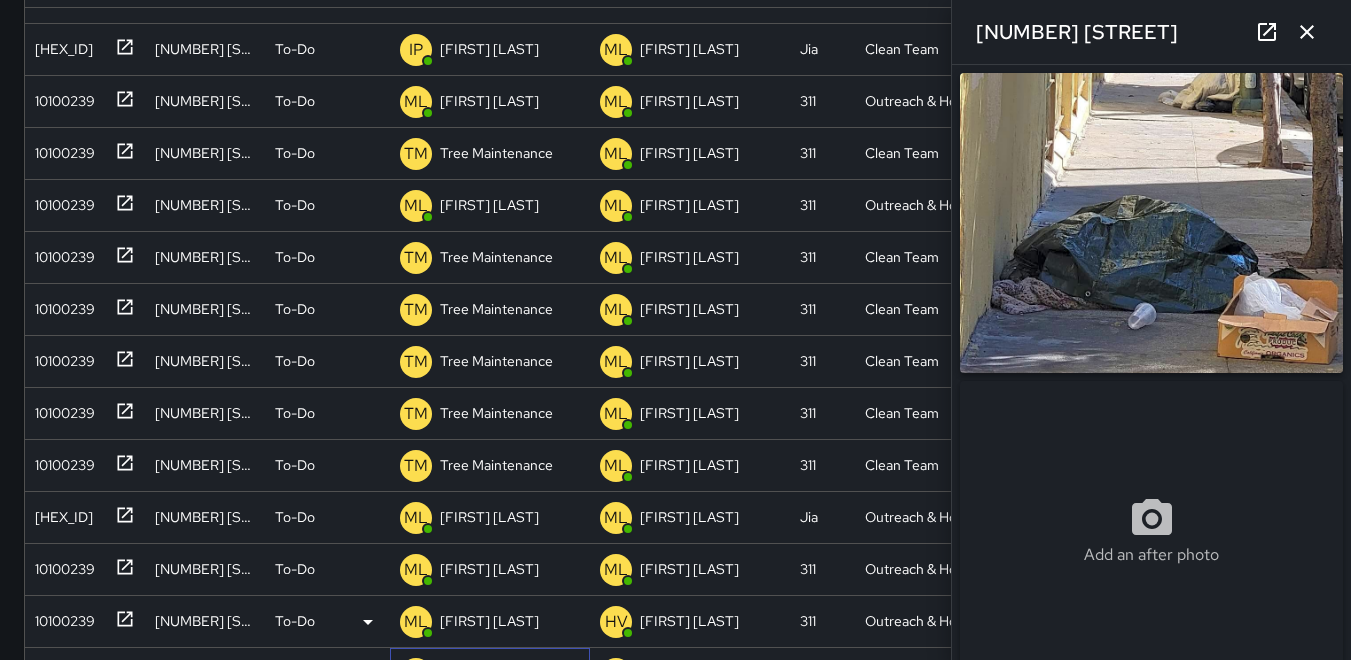 scroll, scrollTop: 0, scrollLeft: 0, axis: both 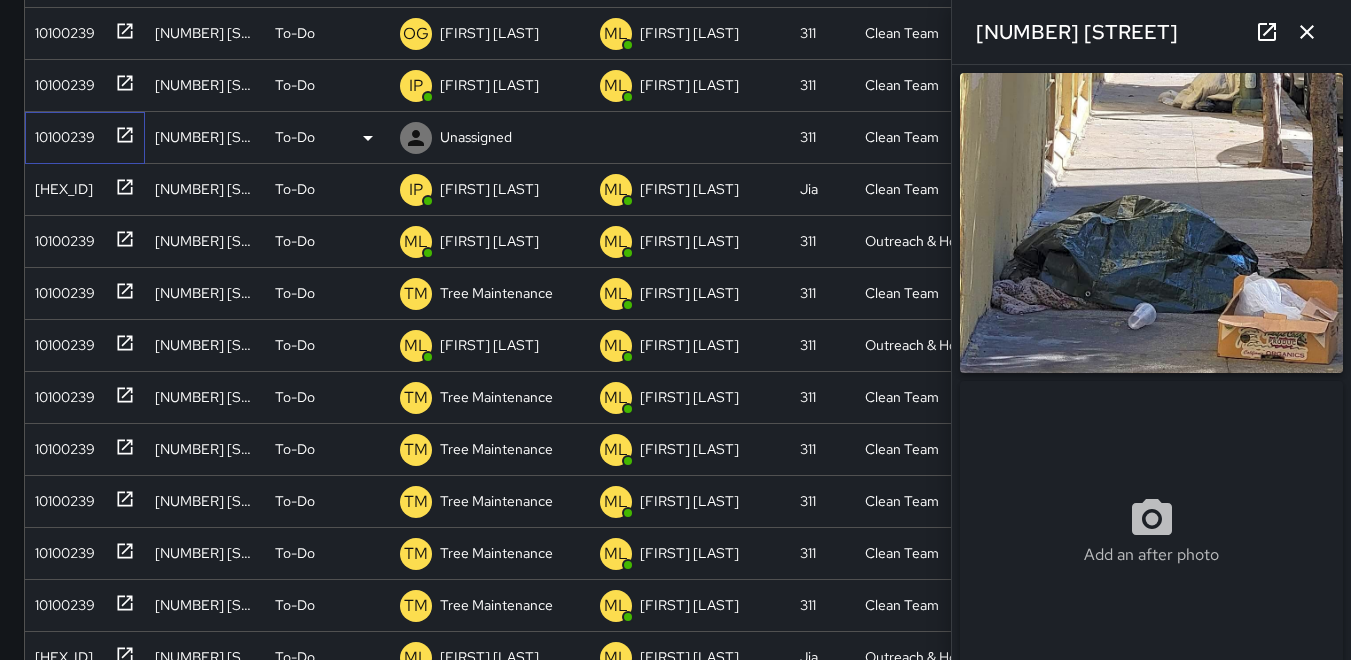 click on "10100239" at bounding box center (61, 133) 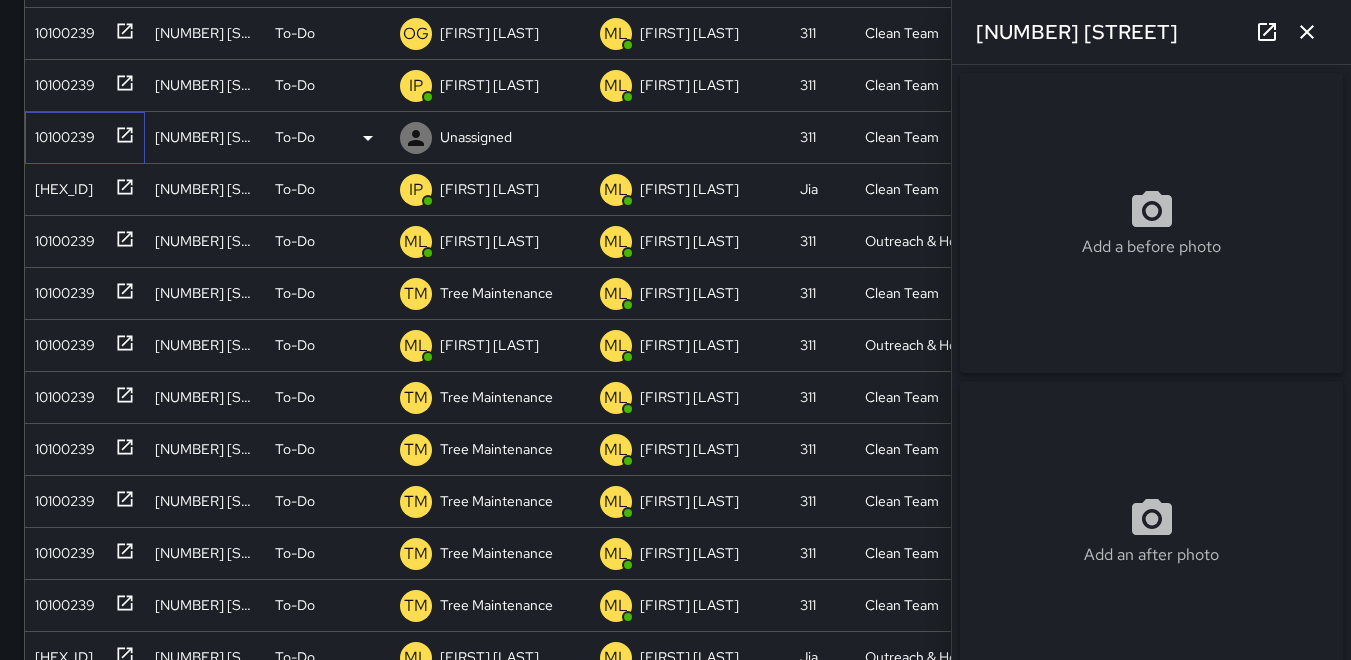 type on "**********" 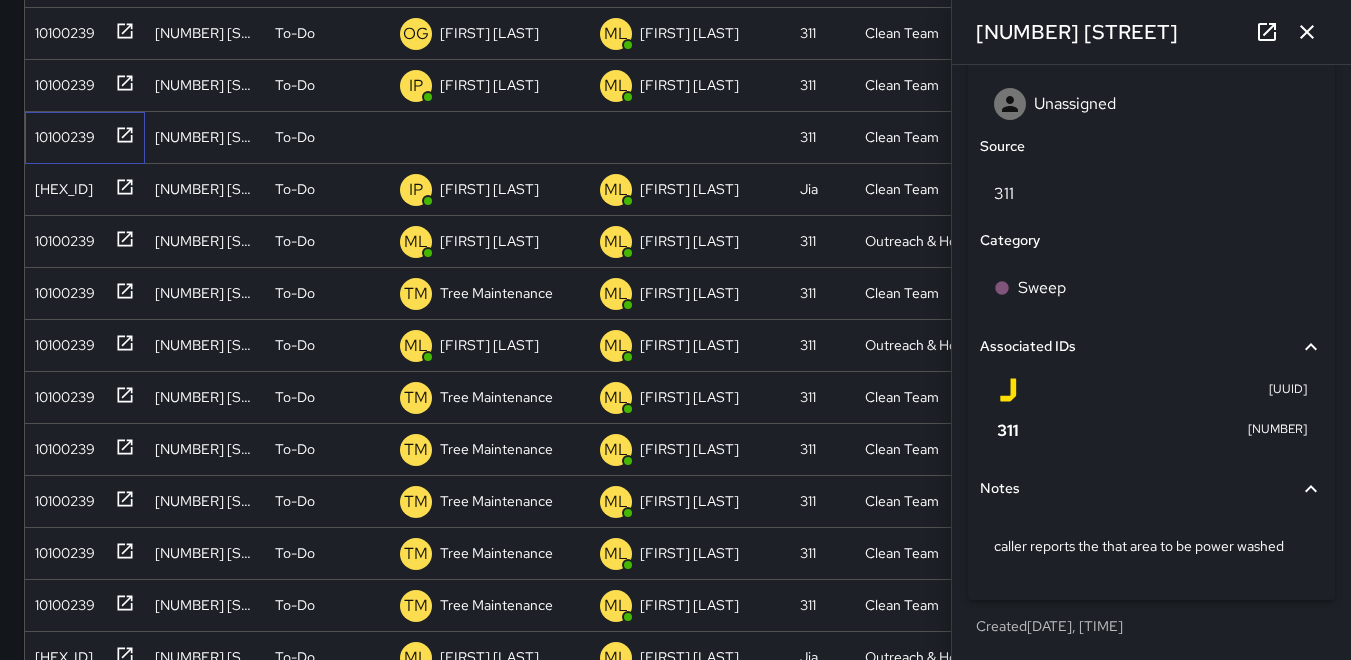 scroll, scrollTop: 1074, scrollLeft: 0, axis: vertical 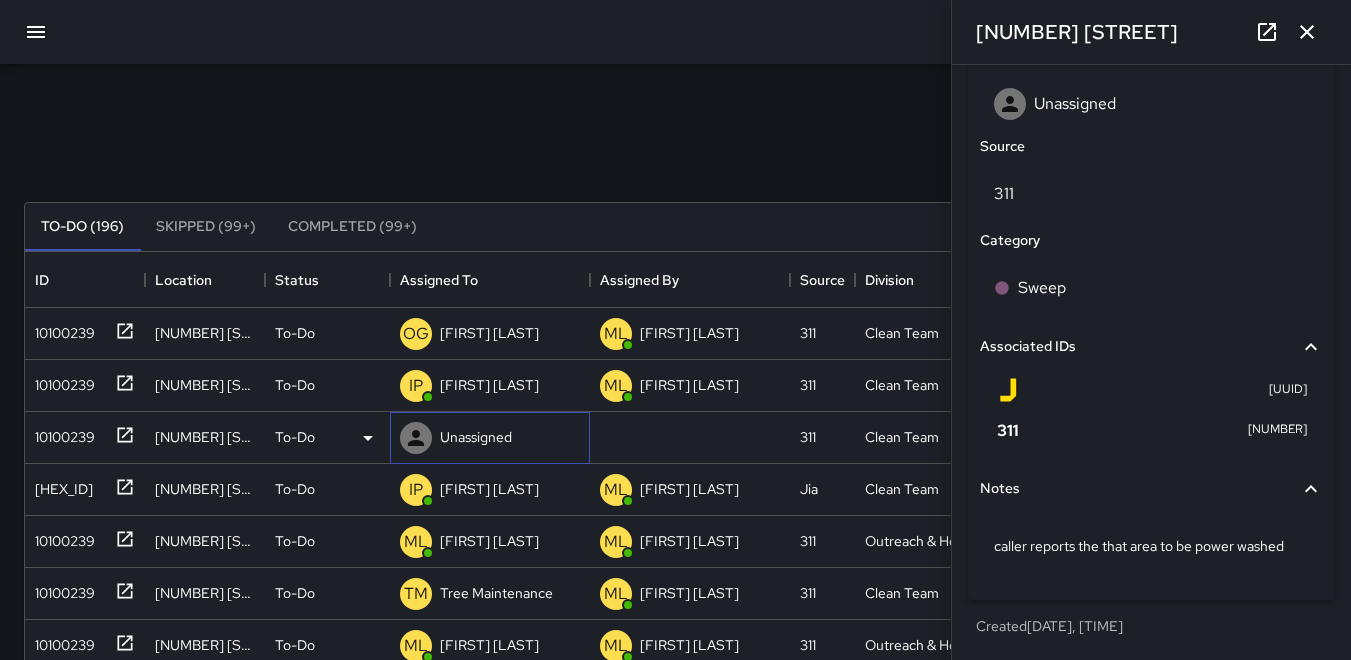 click 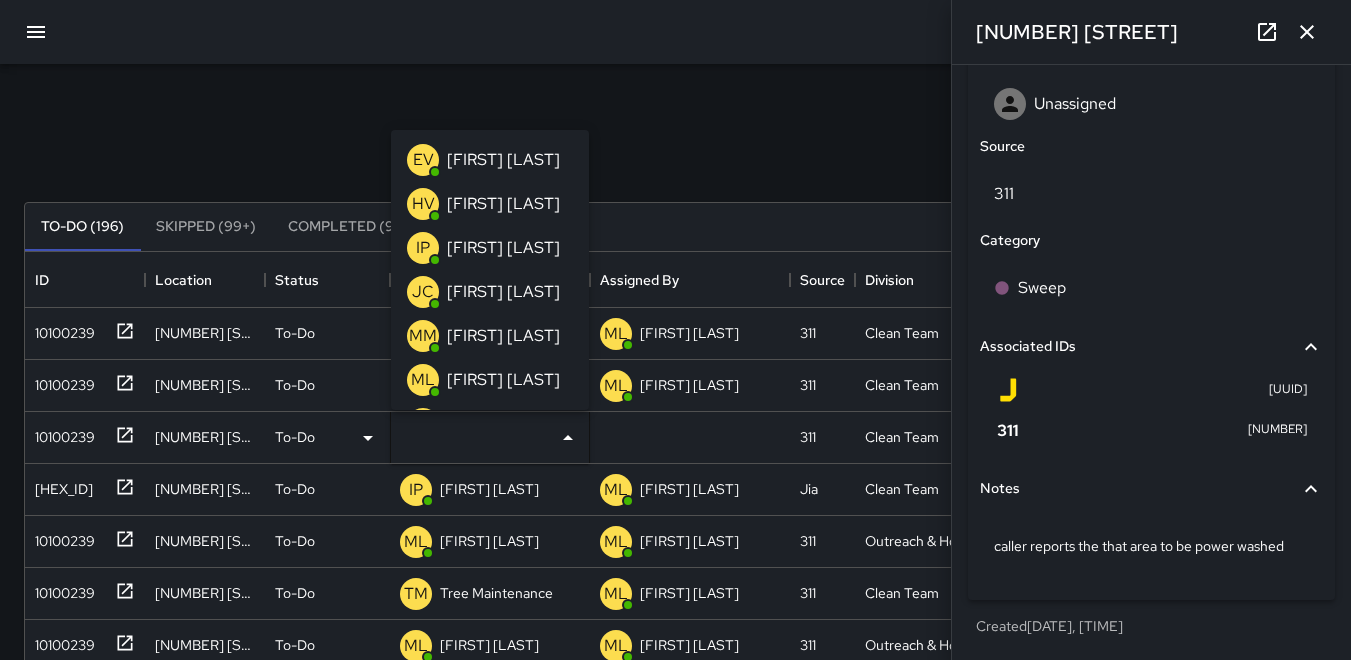 click on "JC" at bounding box center (423, 292) 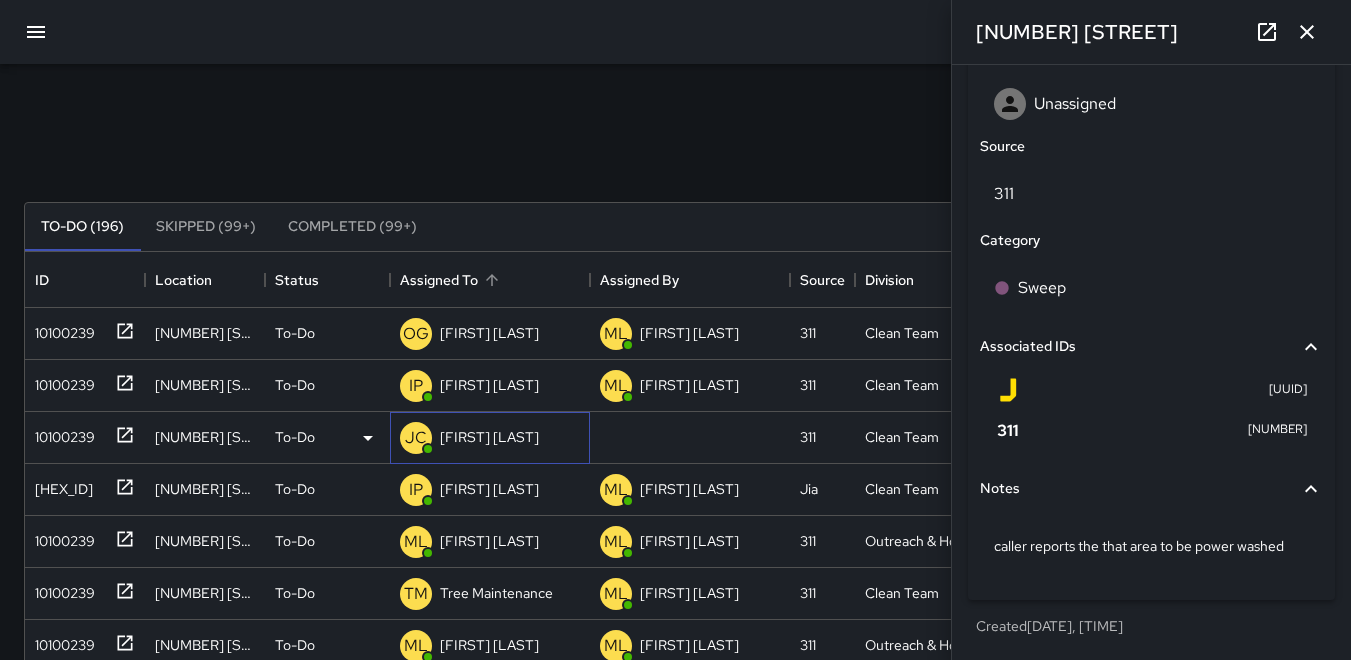 scroll, scrollTop: 1168, scrollLeft: 0, axis: vertical 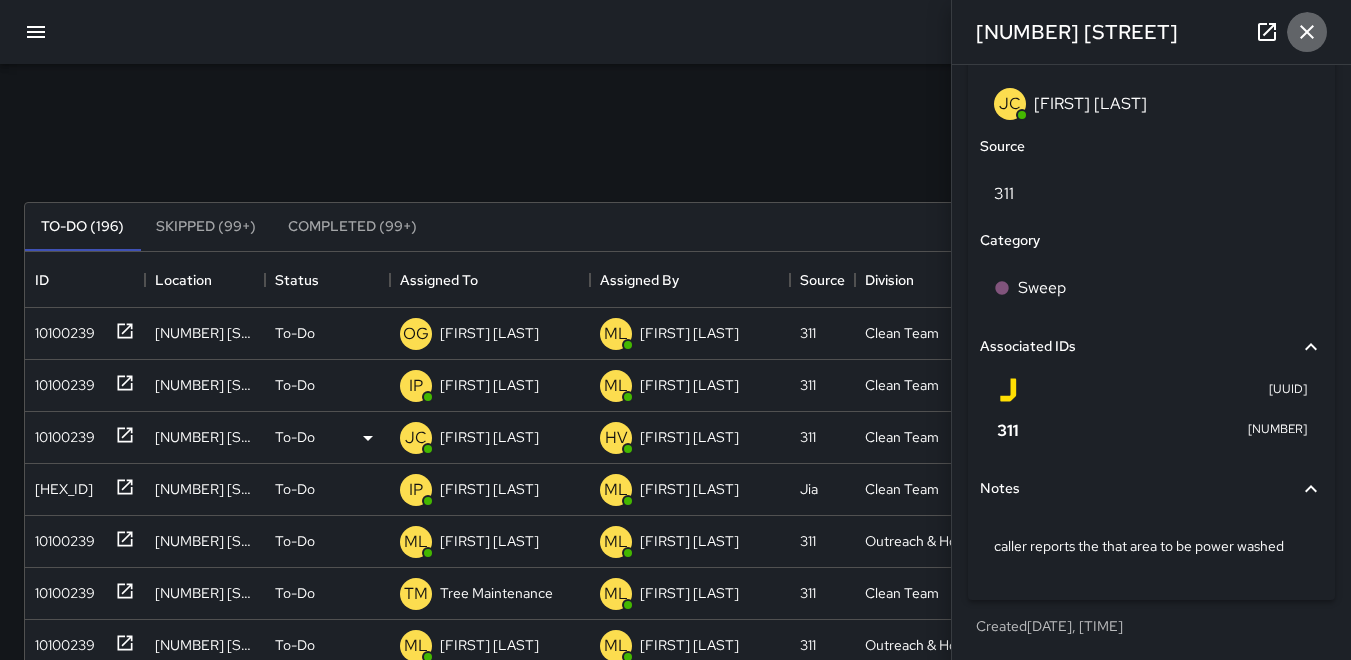 click at bounding box center (1307, 32) 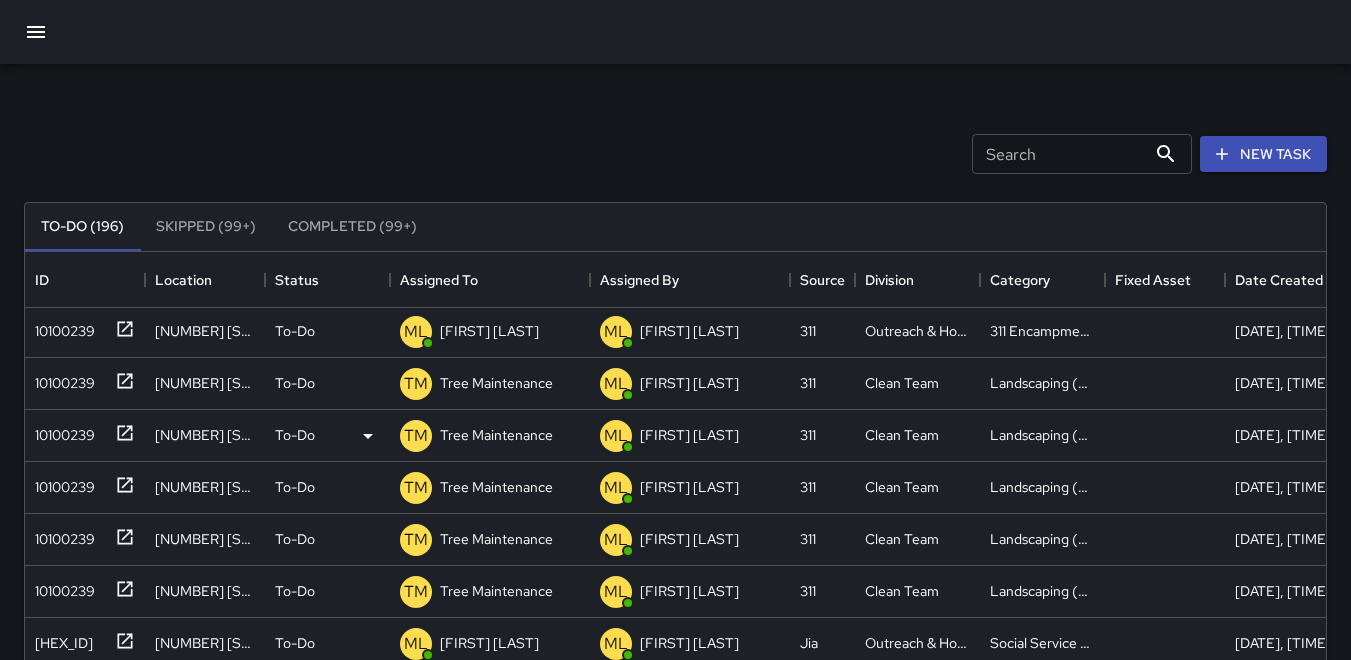 scroll, scrollTop: 0, scrollLeft: 0, axis: both 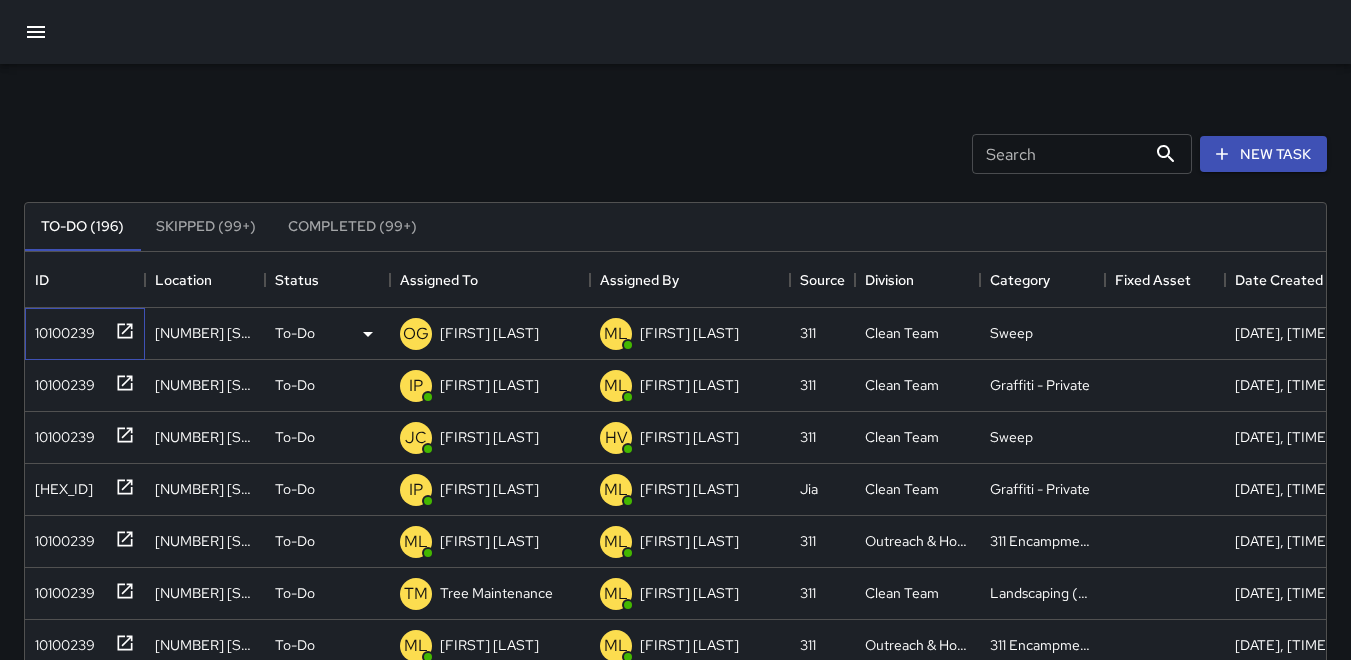 click on "10100239" at bounding box center [61, 329] 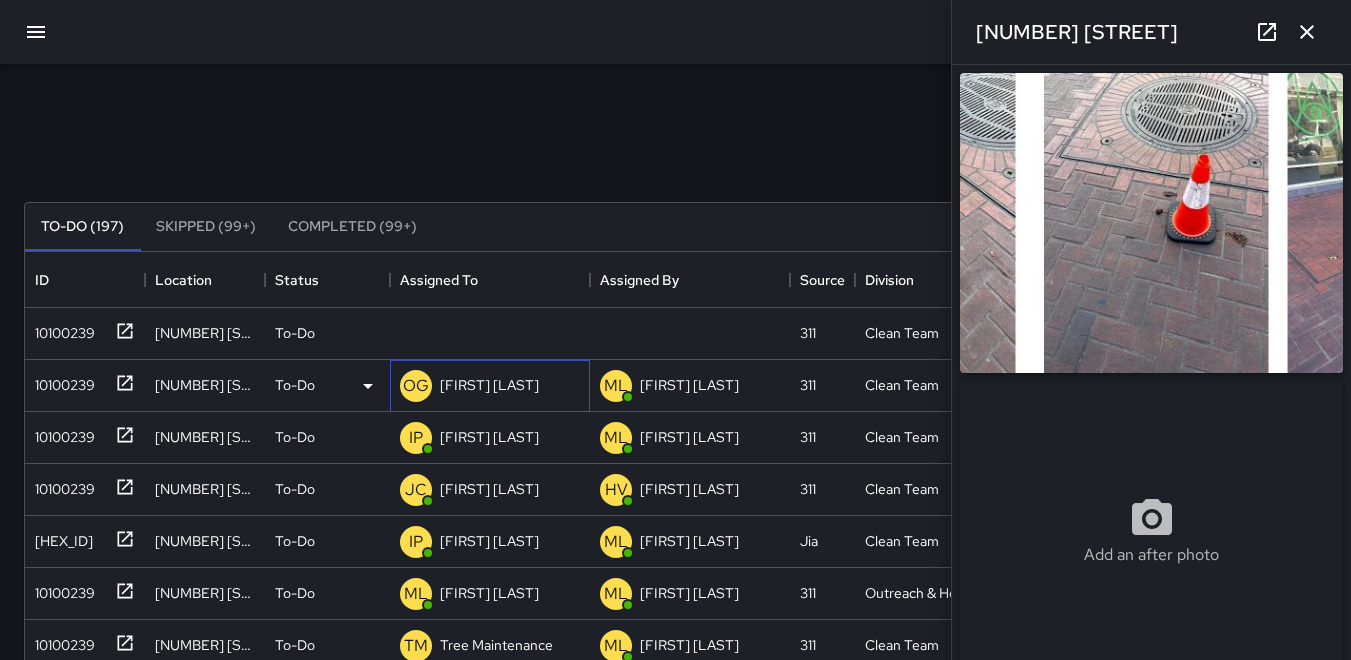 click on "OG" at bounding box center [416, 386] 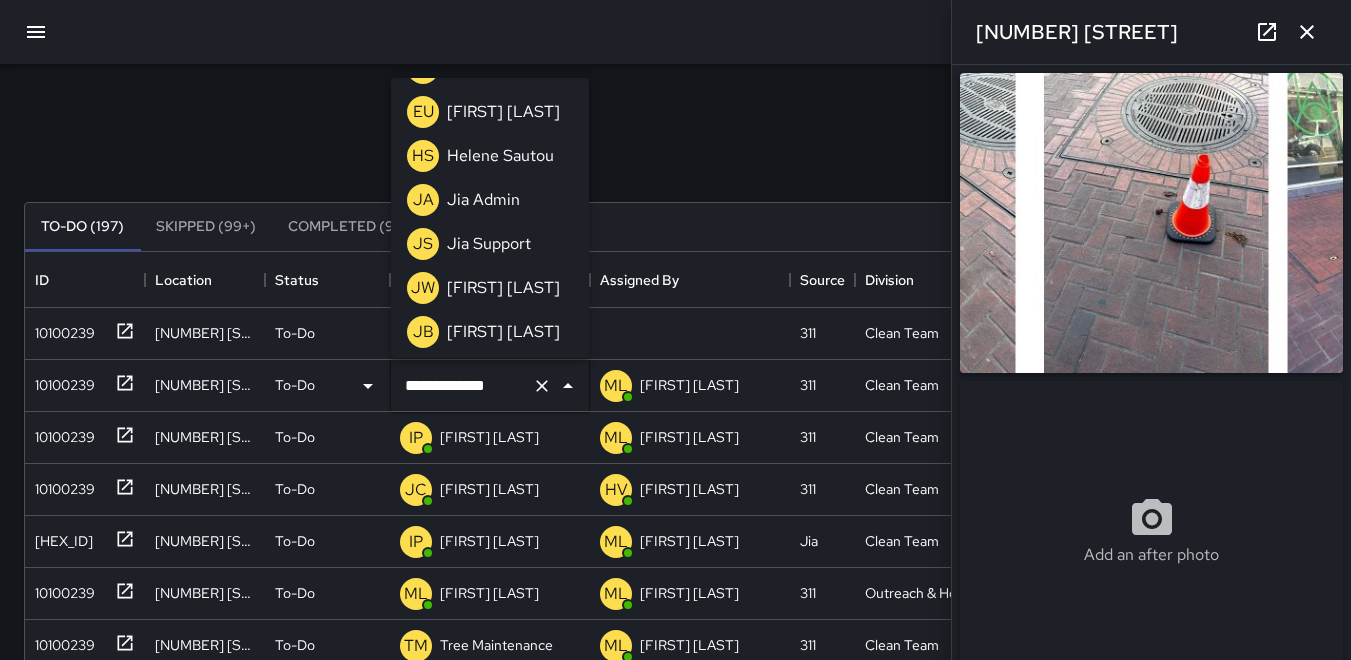 scroll, scrollTop: 292, scrollLeft: 0, axis: vertical 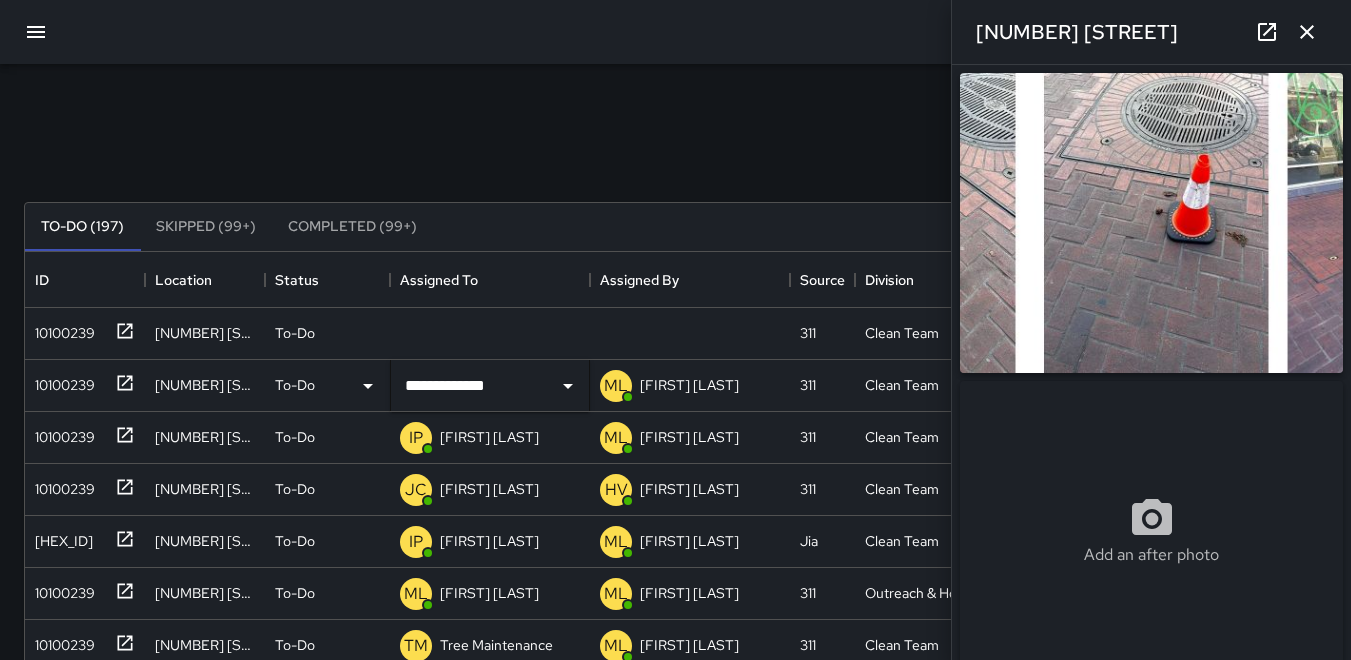 click on "Search Search New Task" at bounding box center [675, 154] 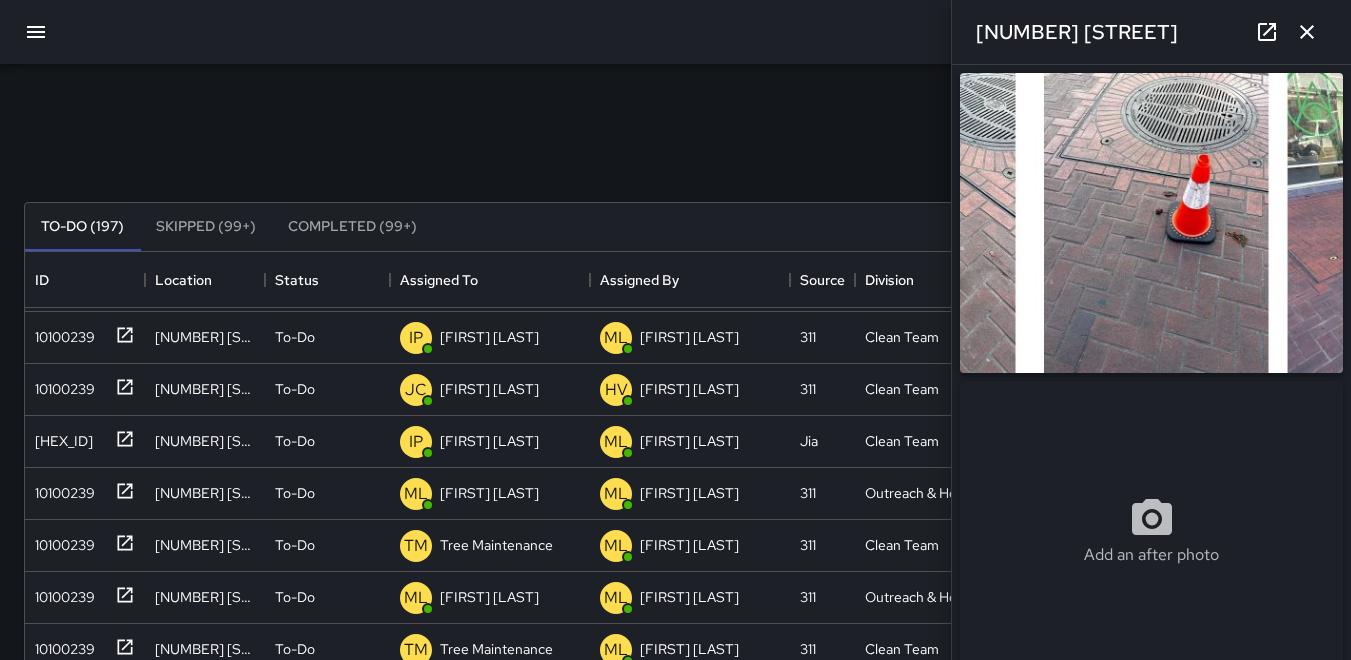 scroll, scrollTop: 0, scrollLeft: 0, axis: both 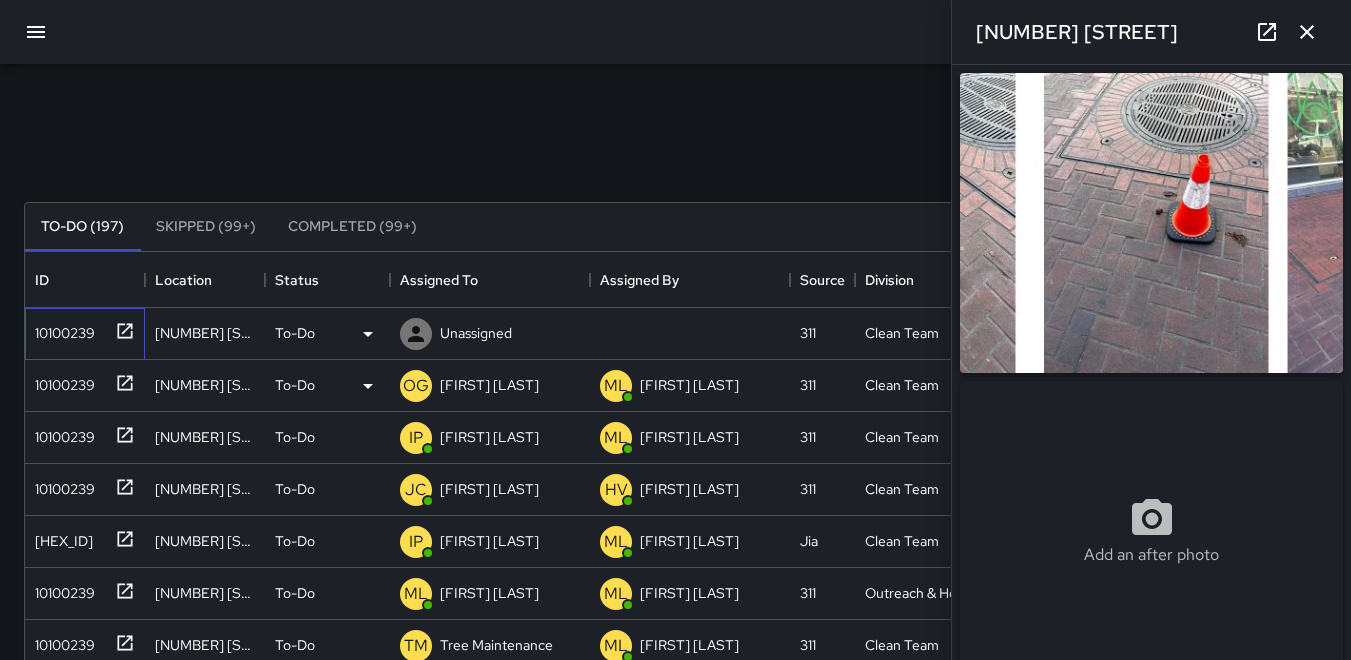 click on "10100239" at bounding box center [61, 329] 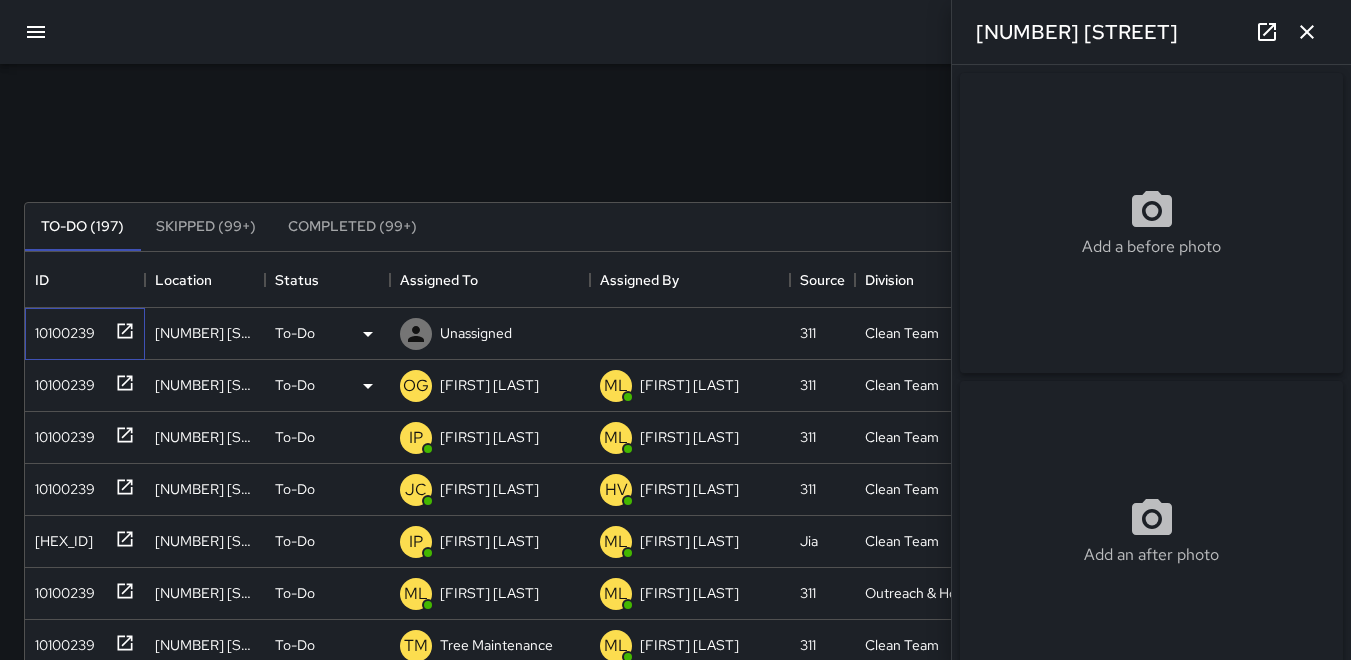 click on "10100239" at bounding box center [61, 329] 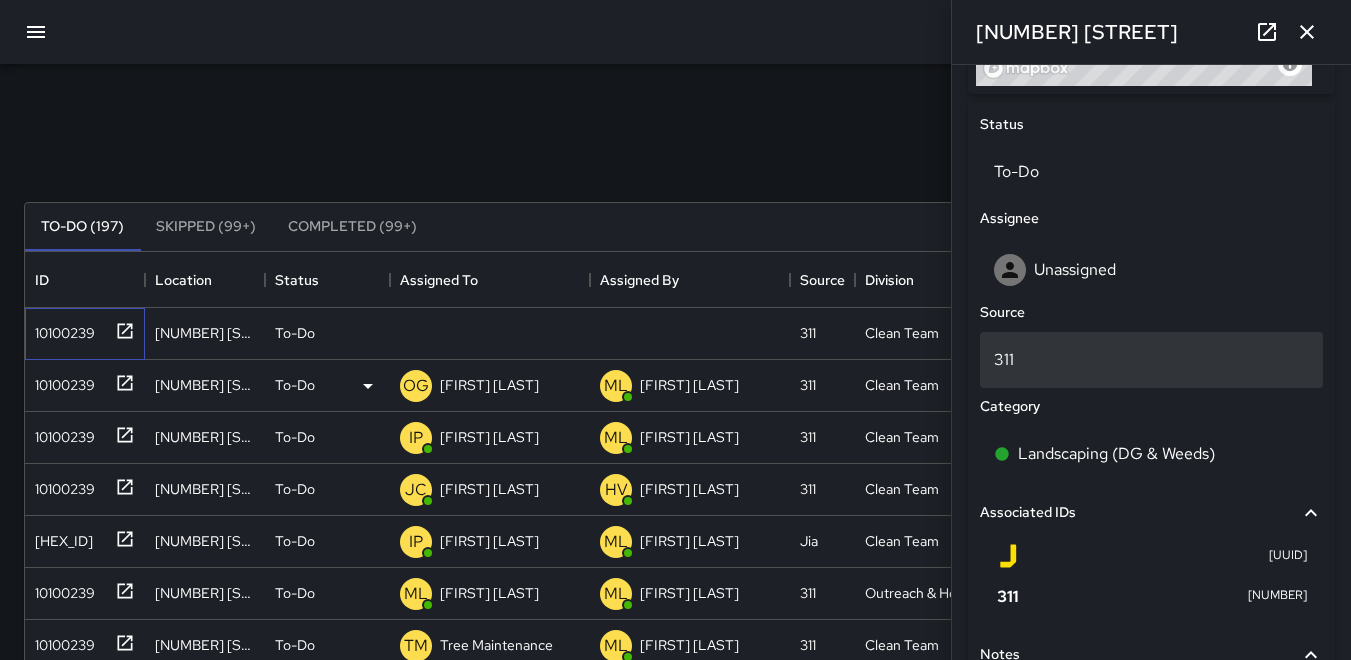 scroll, scrollTop: 1074, scrollLeft: 0, axis: vertical 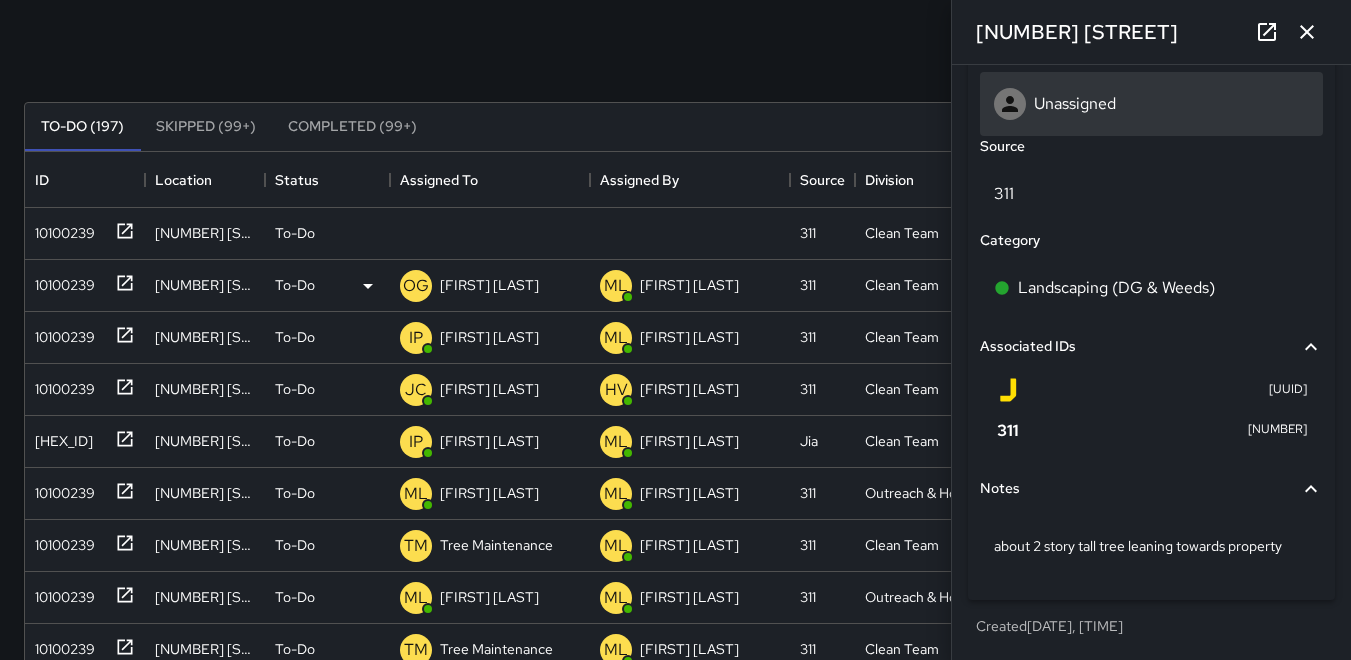 click 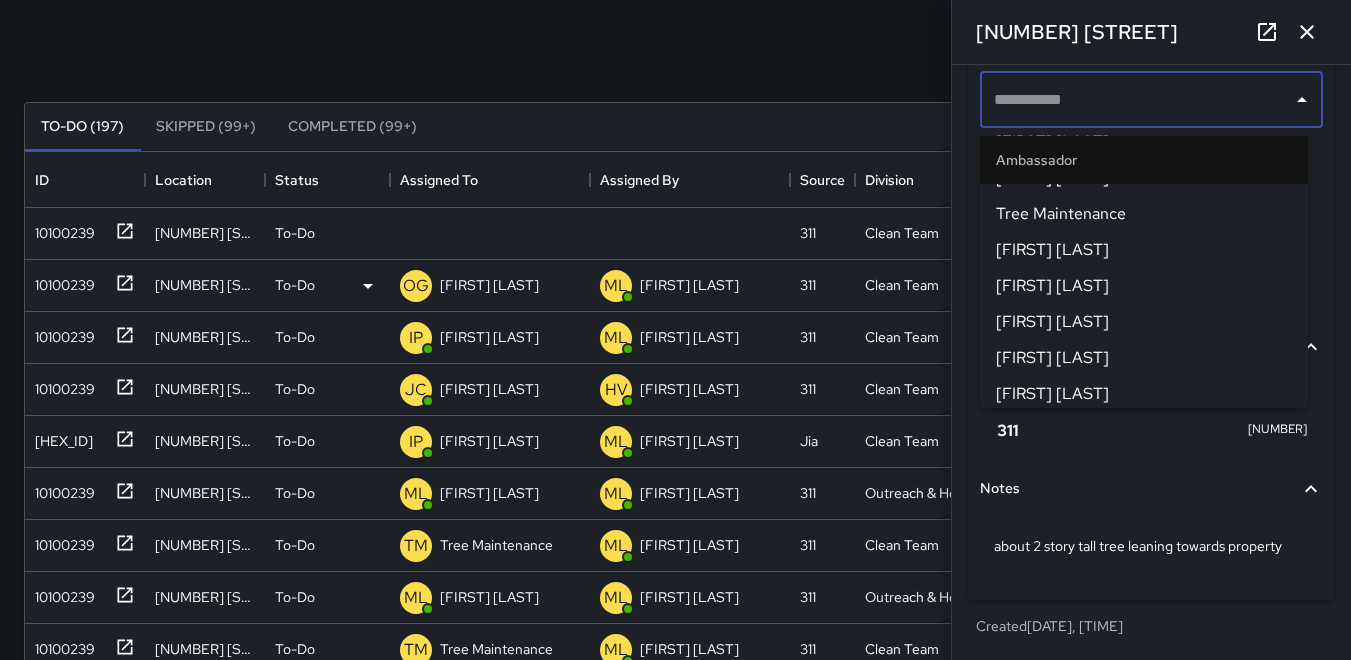 scroll, scrollTop: 100, scrollLeft: 0, axis: vertical 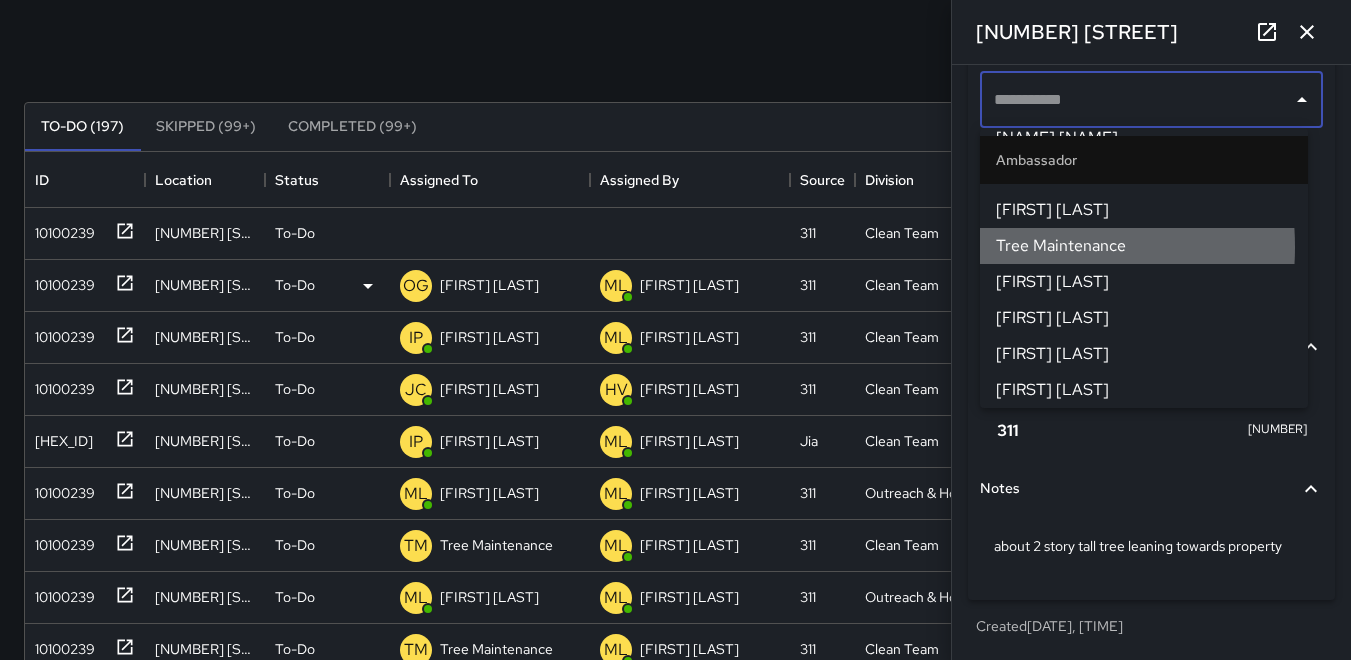 click on "Tree Maintenance" at bounding box center [1144, 246] 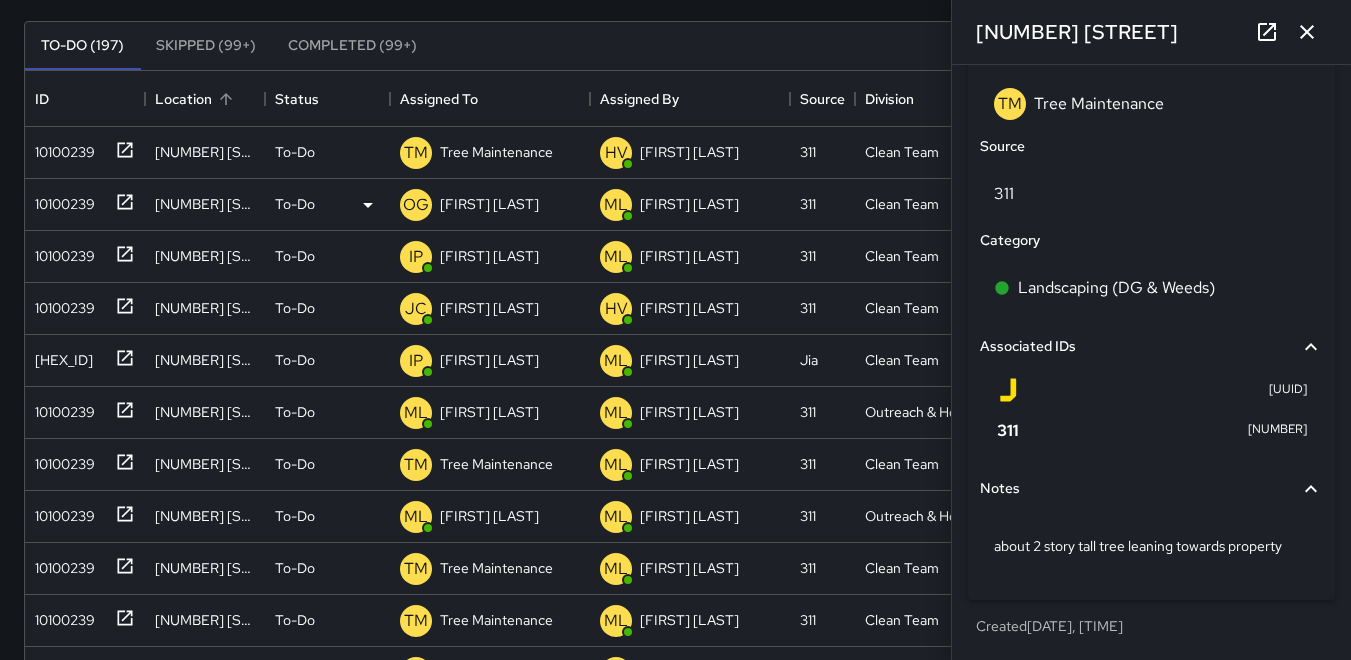 scroll, scrollTop: 200, scrollLeft: 0, axis: vertical 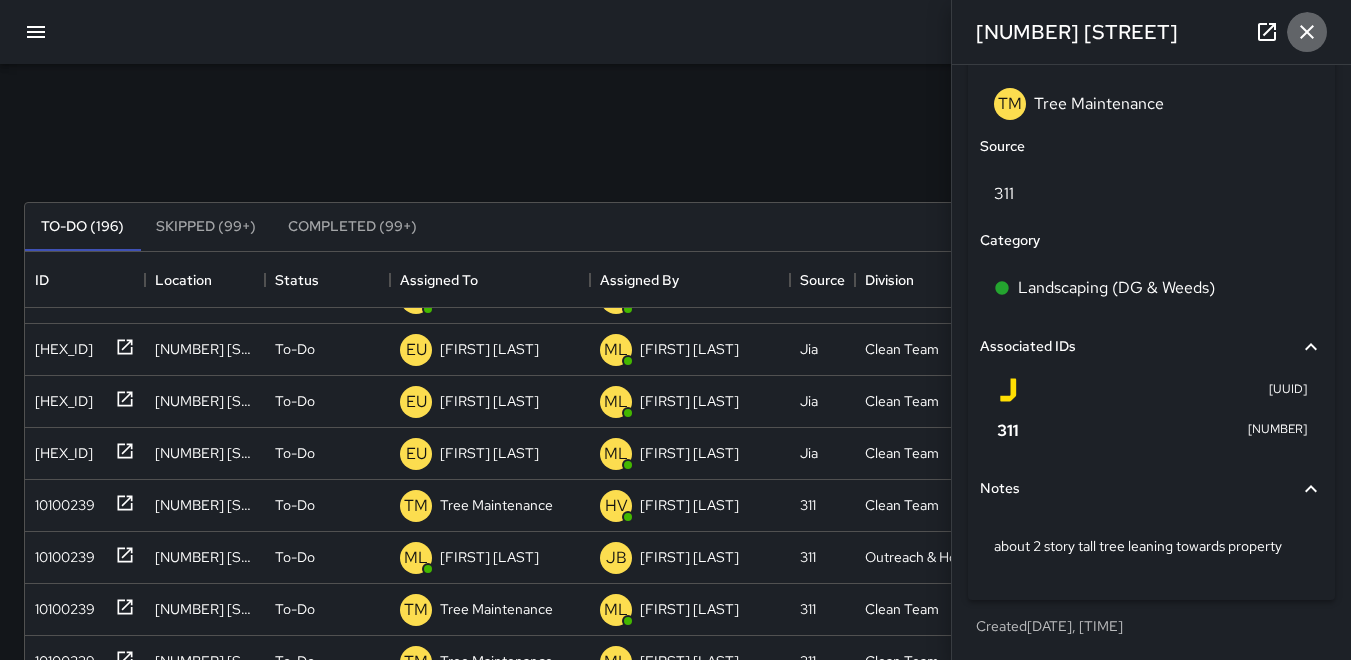 click 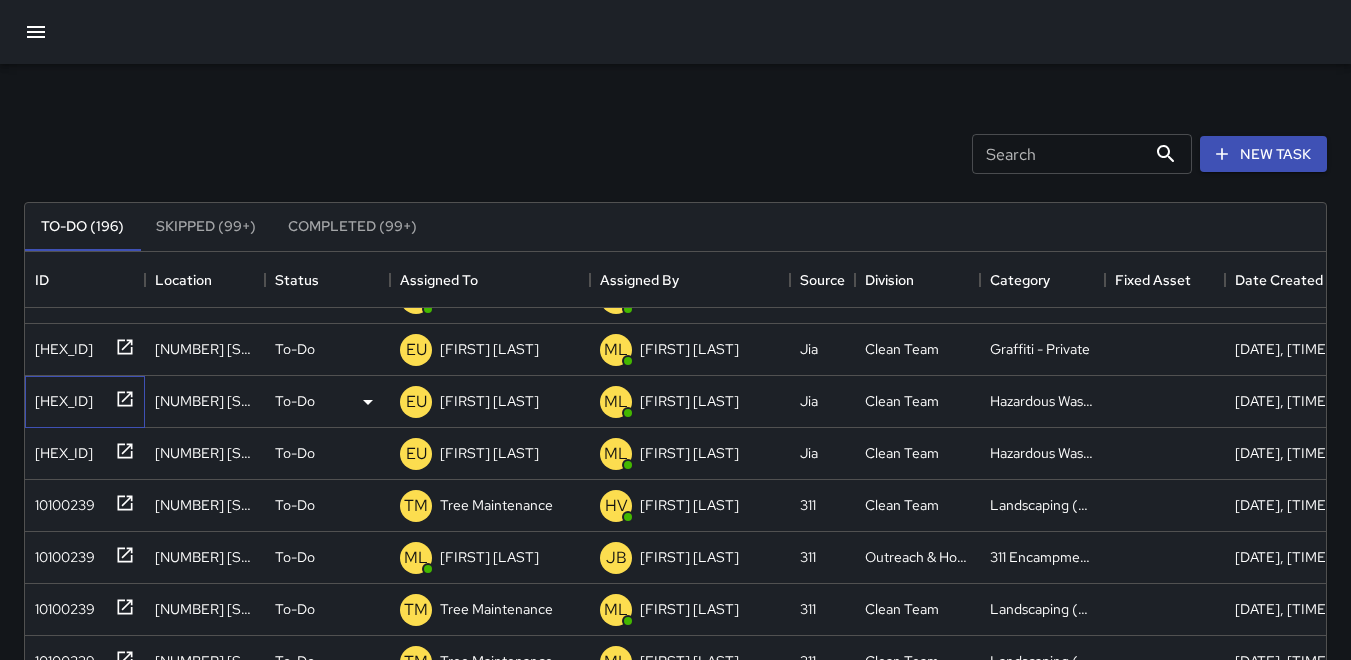 click on "12e77650" at bounding box center (60, 397) 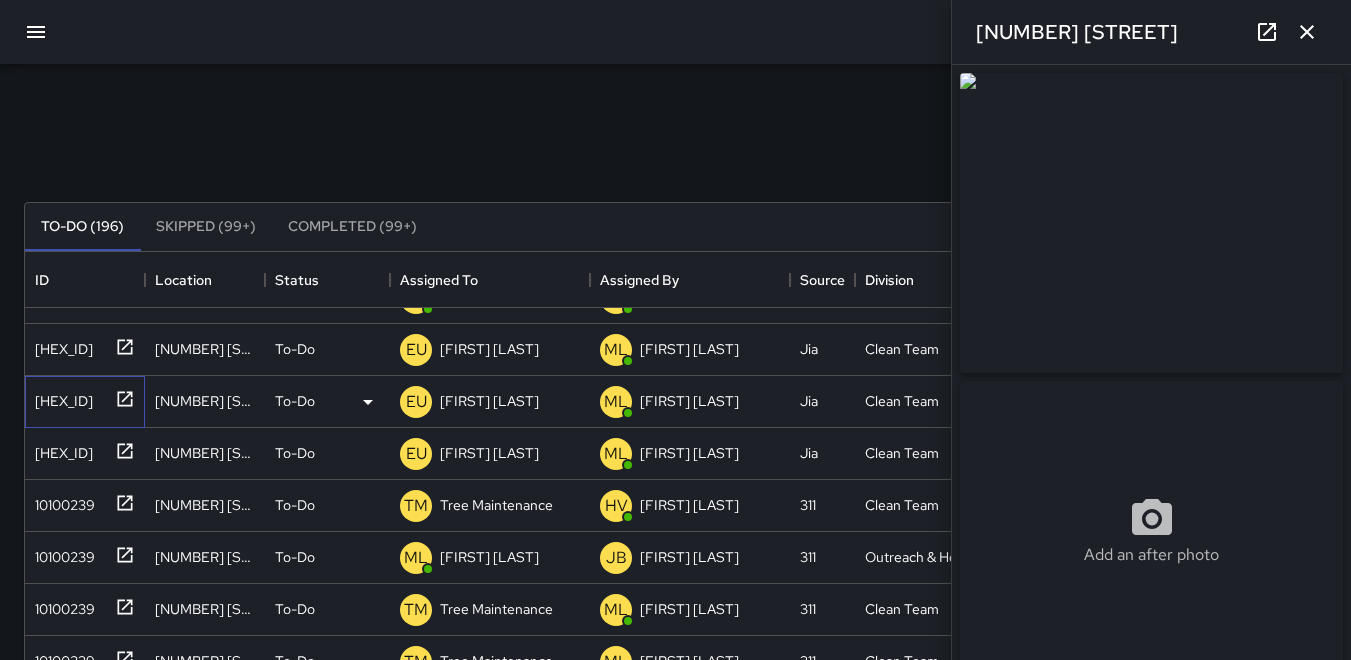 type on "**********" 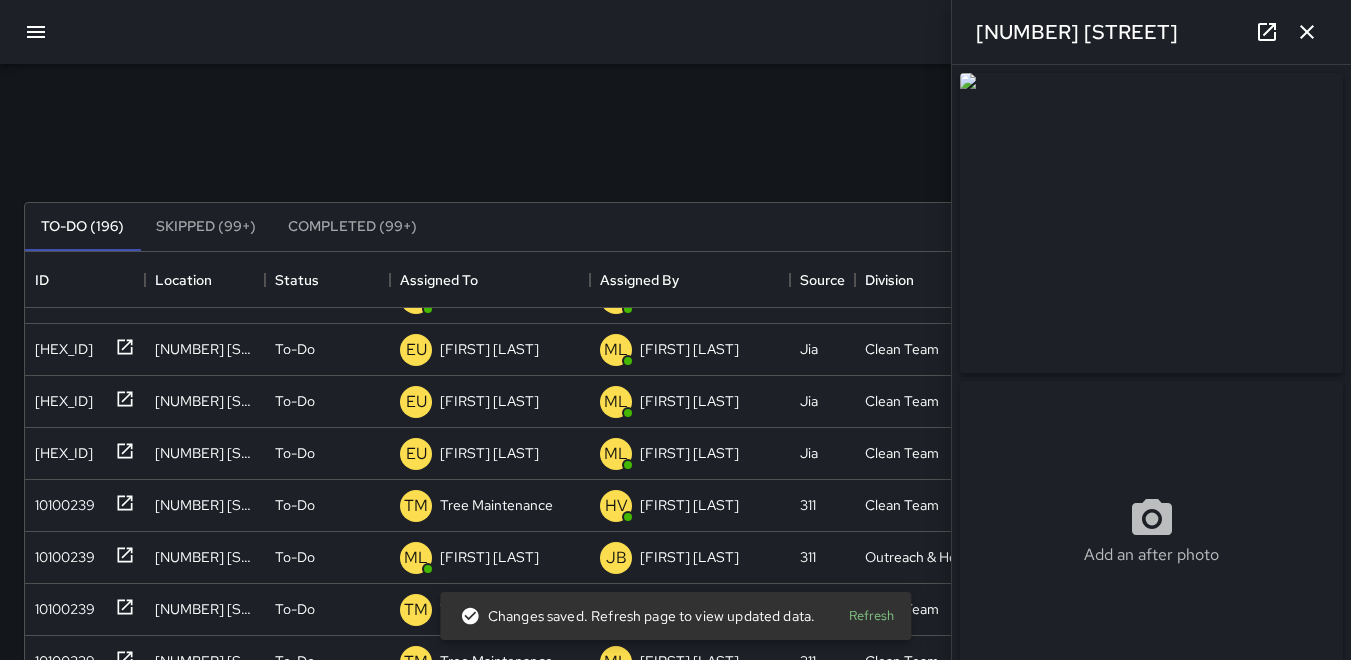 click 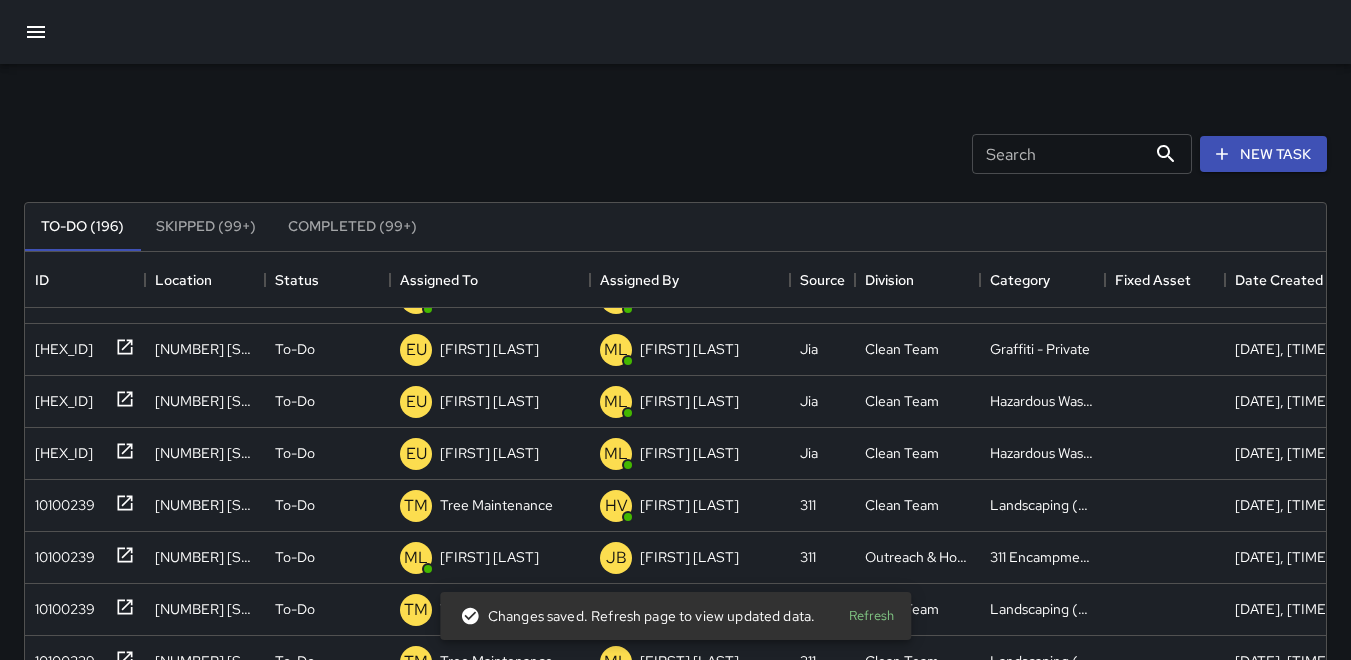 click on "Search Search New Task" at bounding box center (675, 154) 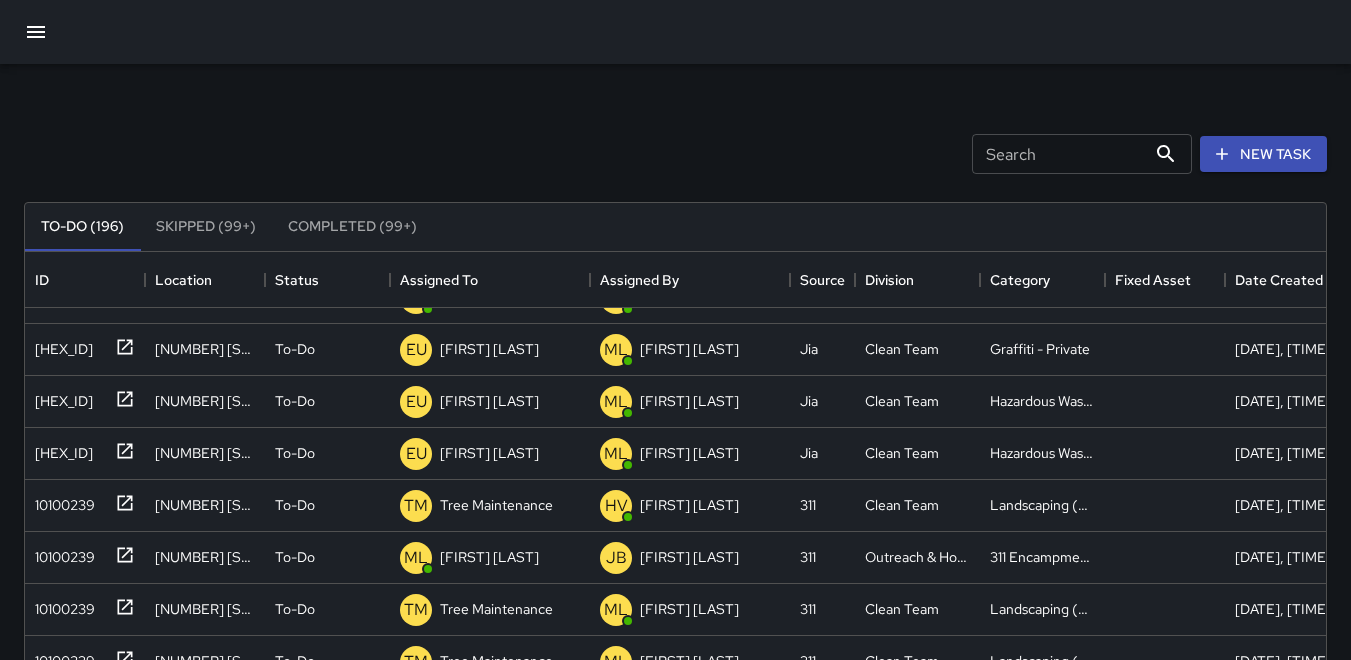 click 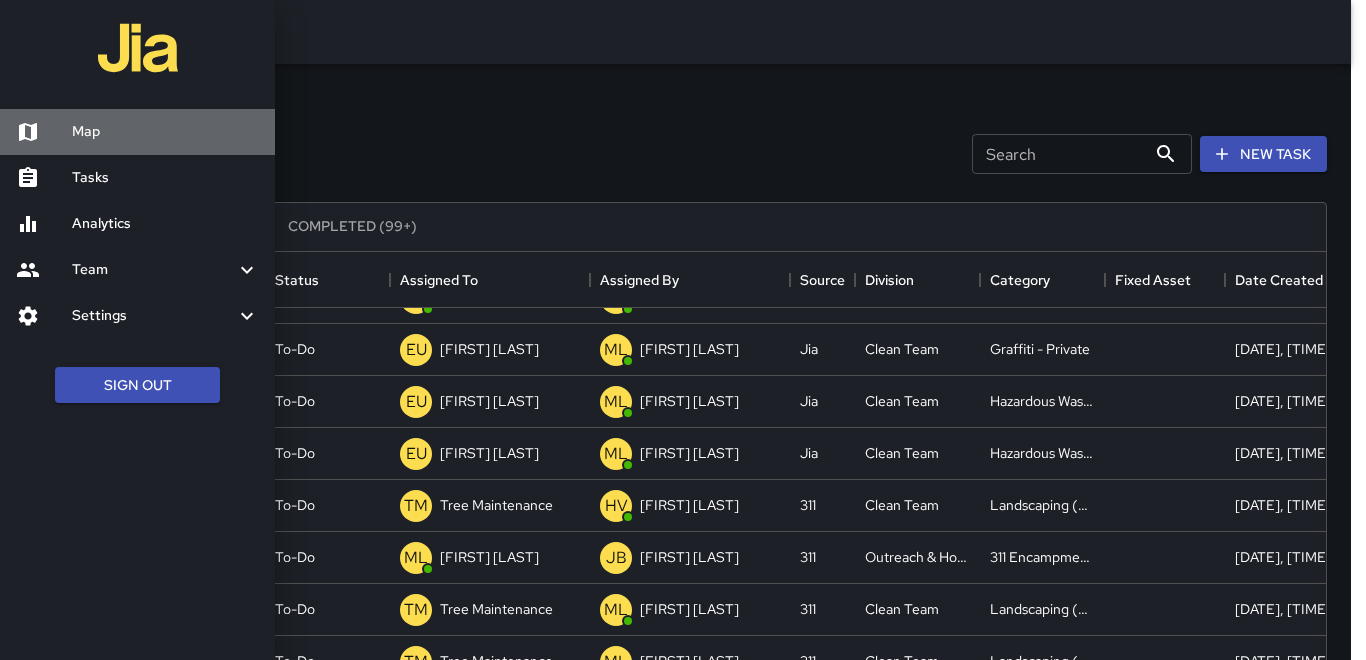 click on "Map" at bounding box center [165, 132] 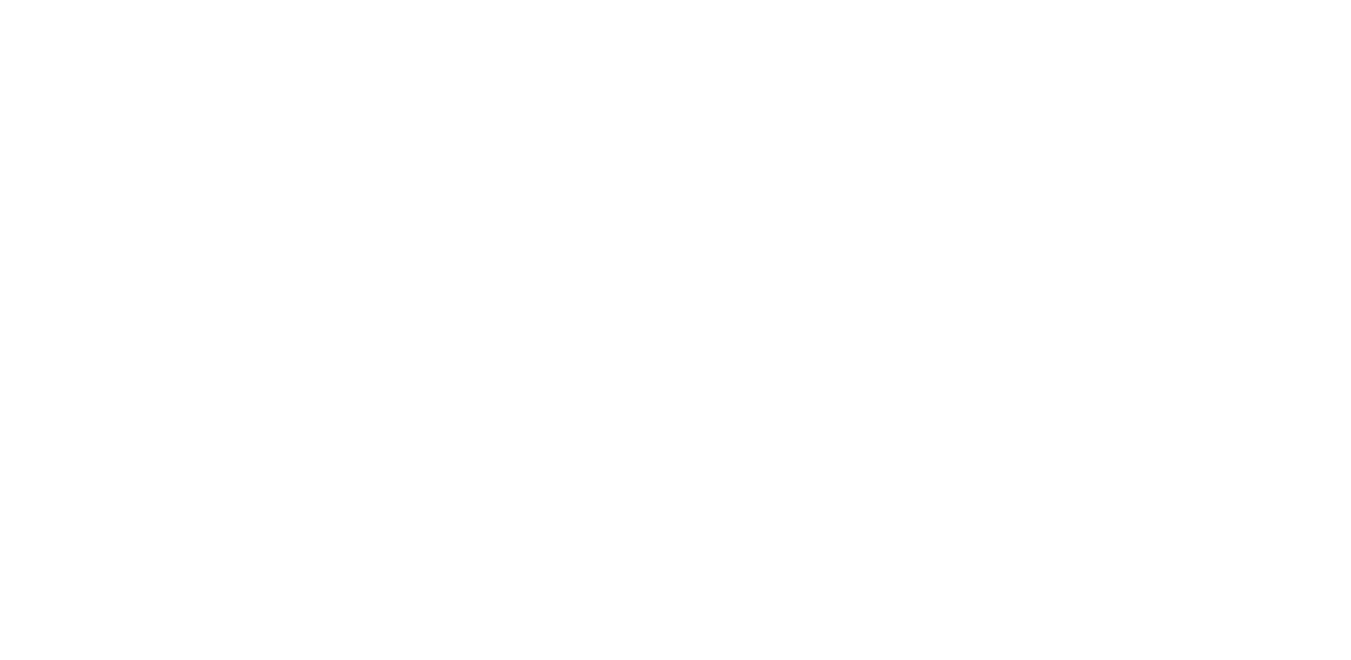 scroll, scrollTop: 0, scrollLeft: 0, axis: both 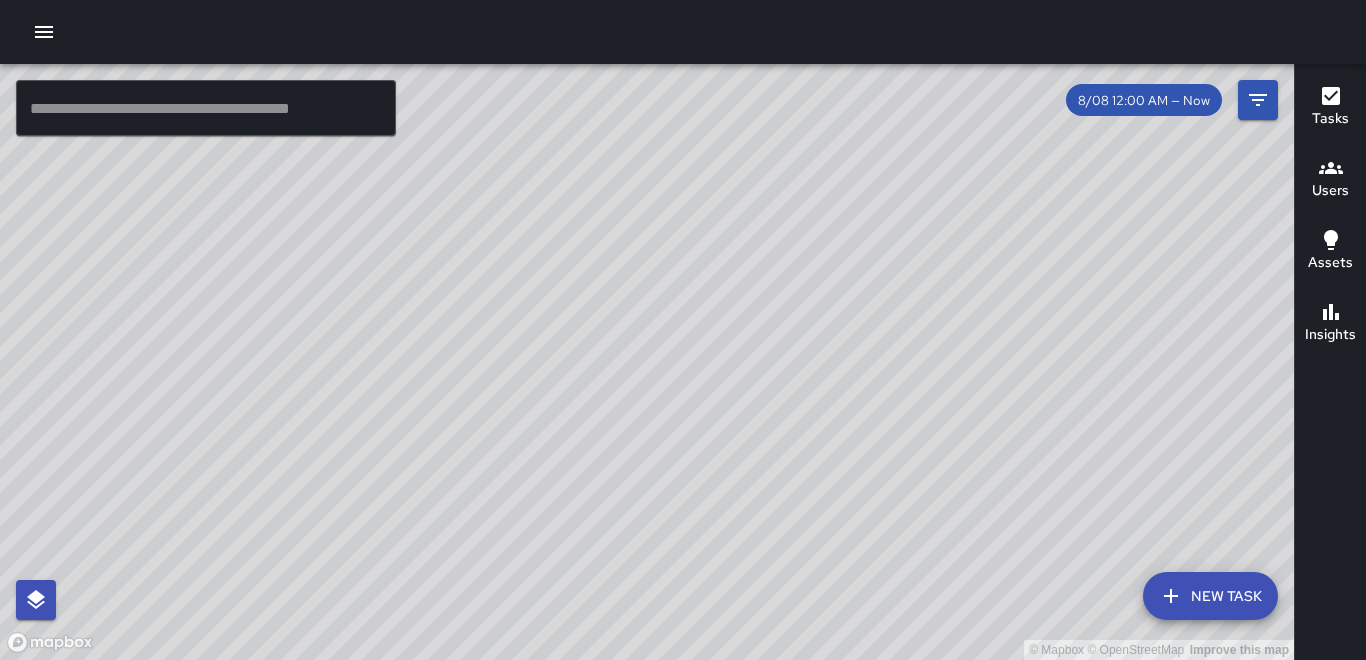 click 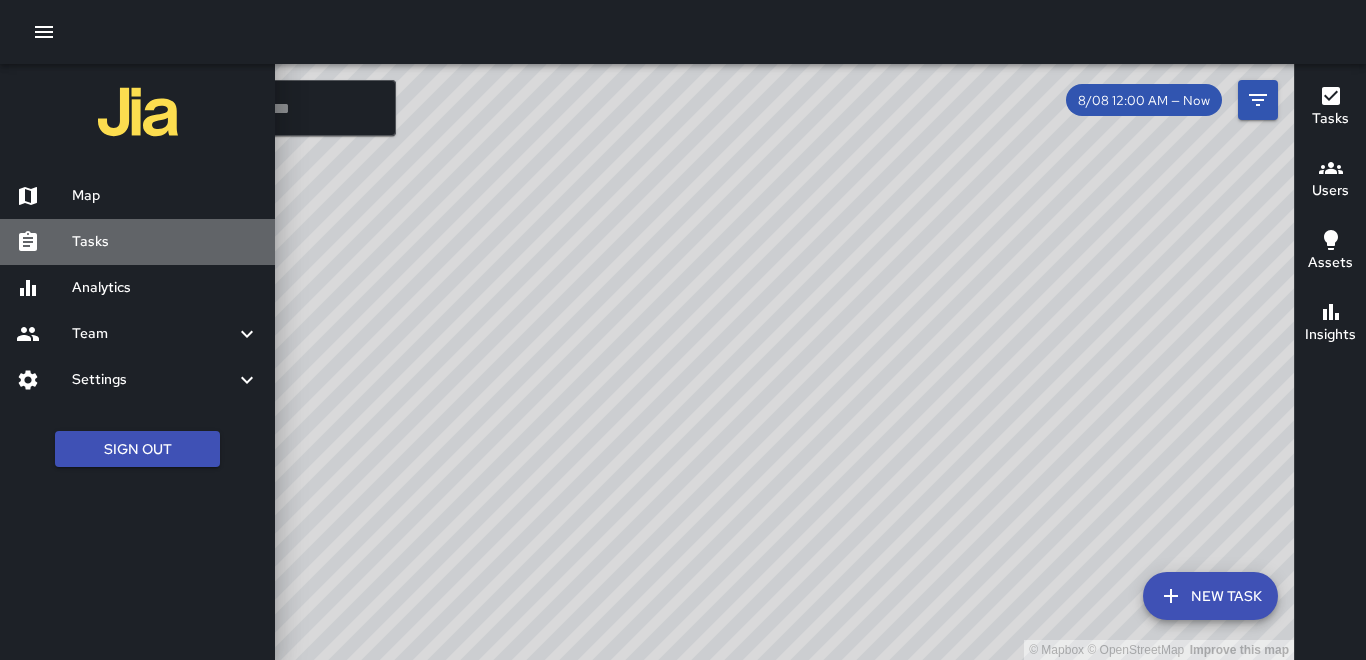 click on "Tasks" at bounding box center [165, 242] 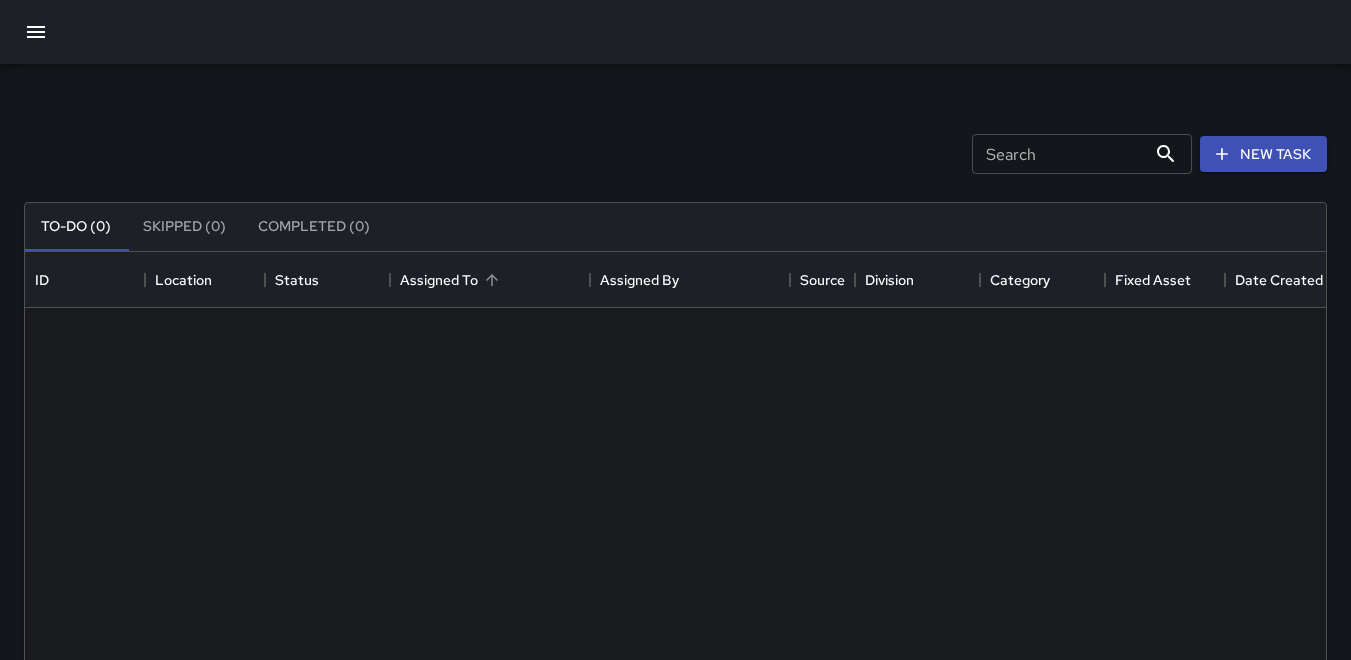 scroll, scrollTop: 16, scrollLeft: 16, axis: both 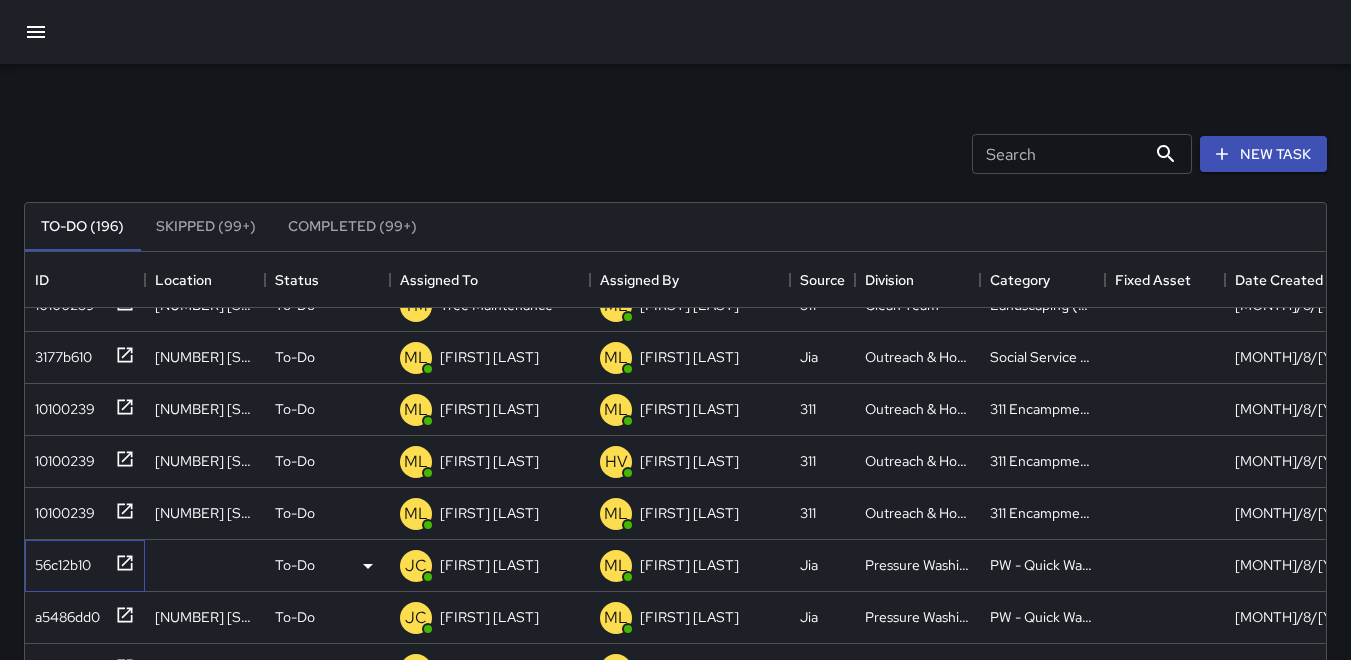 click on "56c12b10" at bounding box center (59, 561) 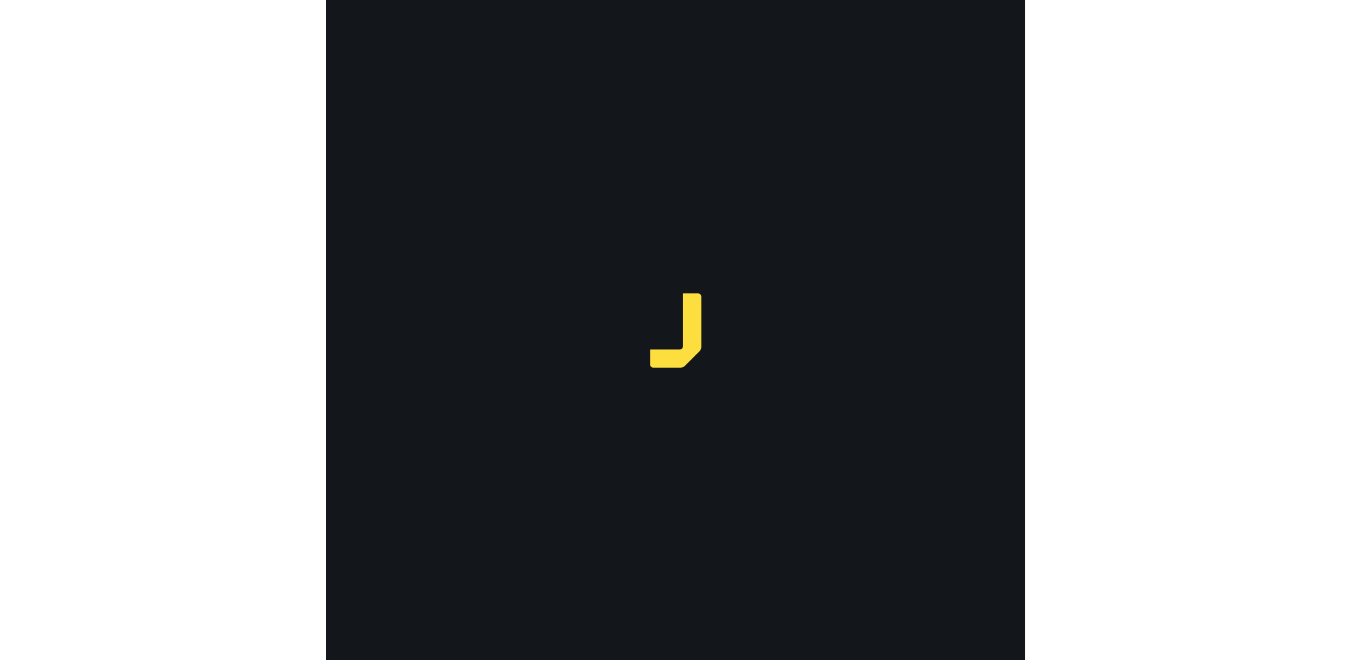 scroll, scrollTop: 0, scrollLeft: 0, axis: both 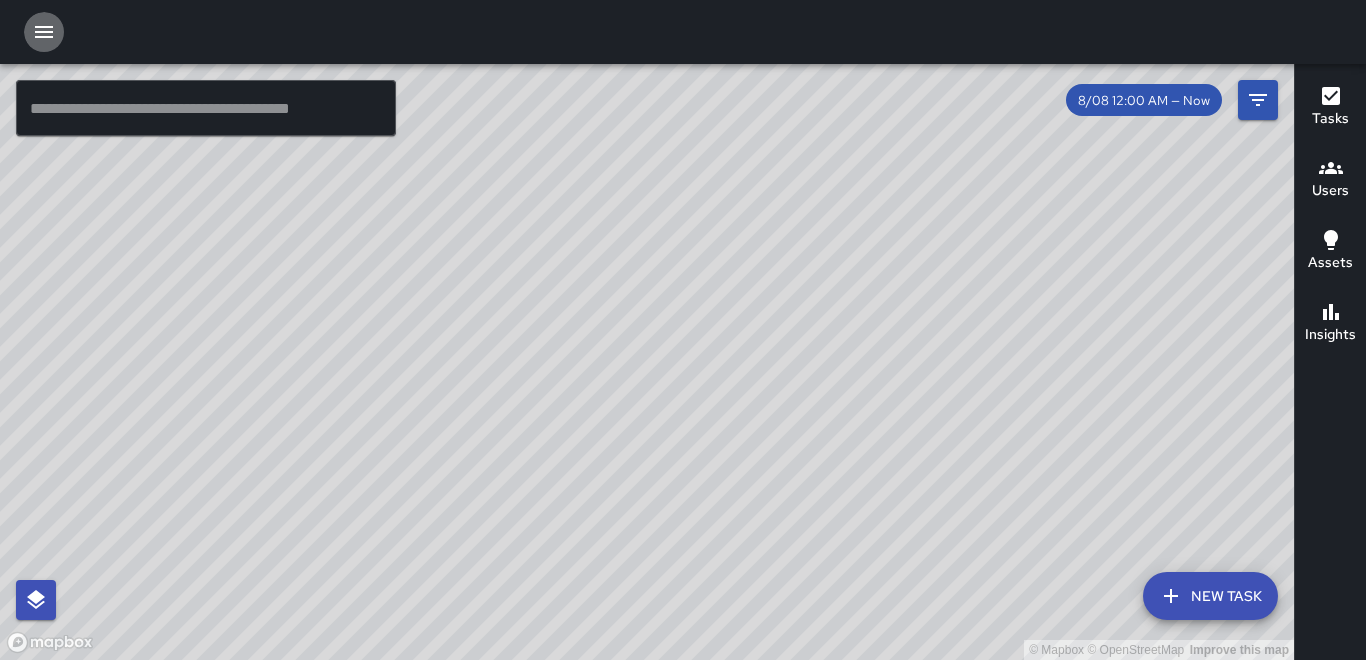 click 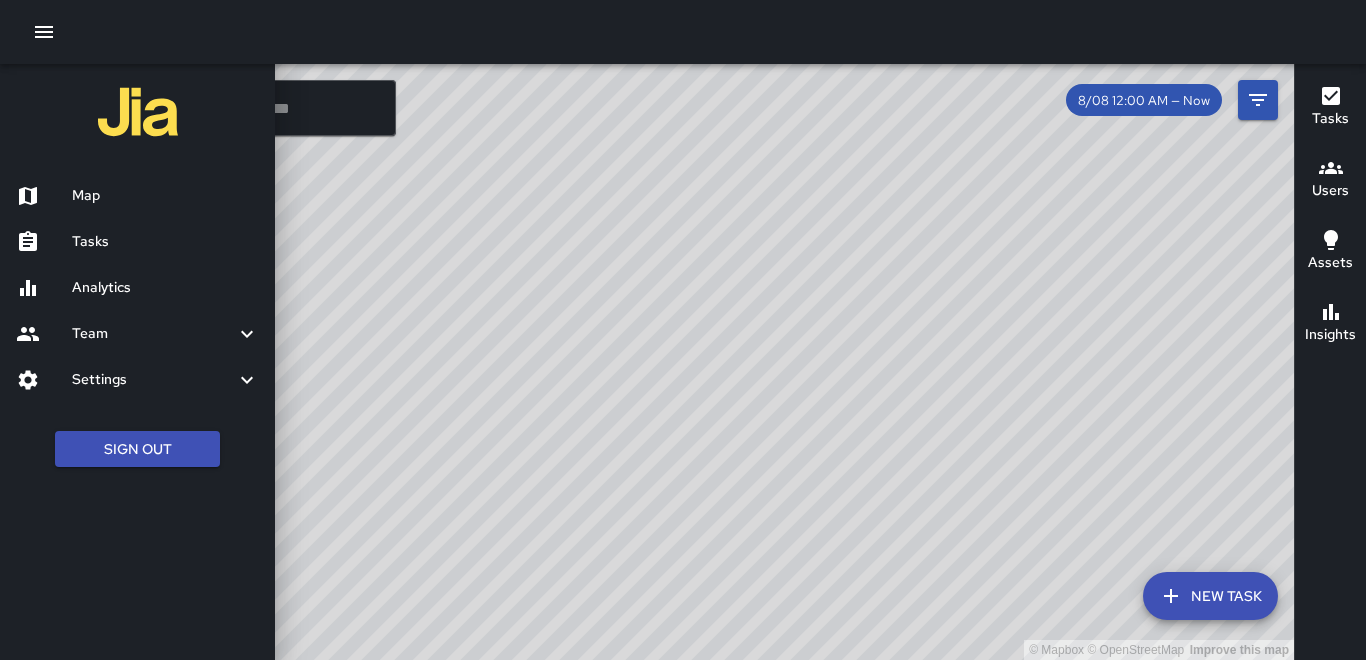 click on "Tasks" at bounding box center [165, 242] 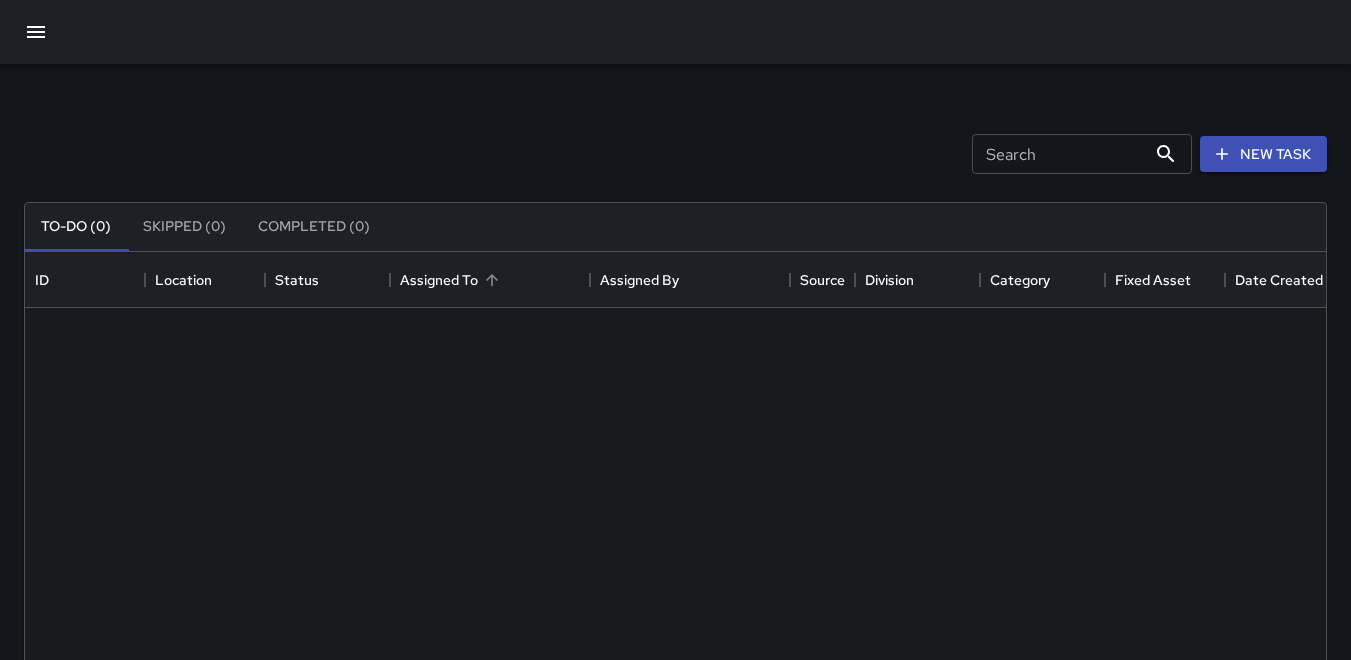 scroll, scrollTop: 16, scrollLeft: 16, axis: both 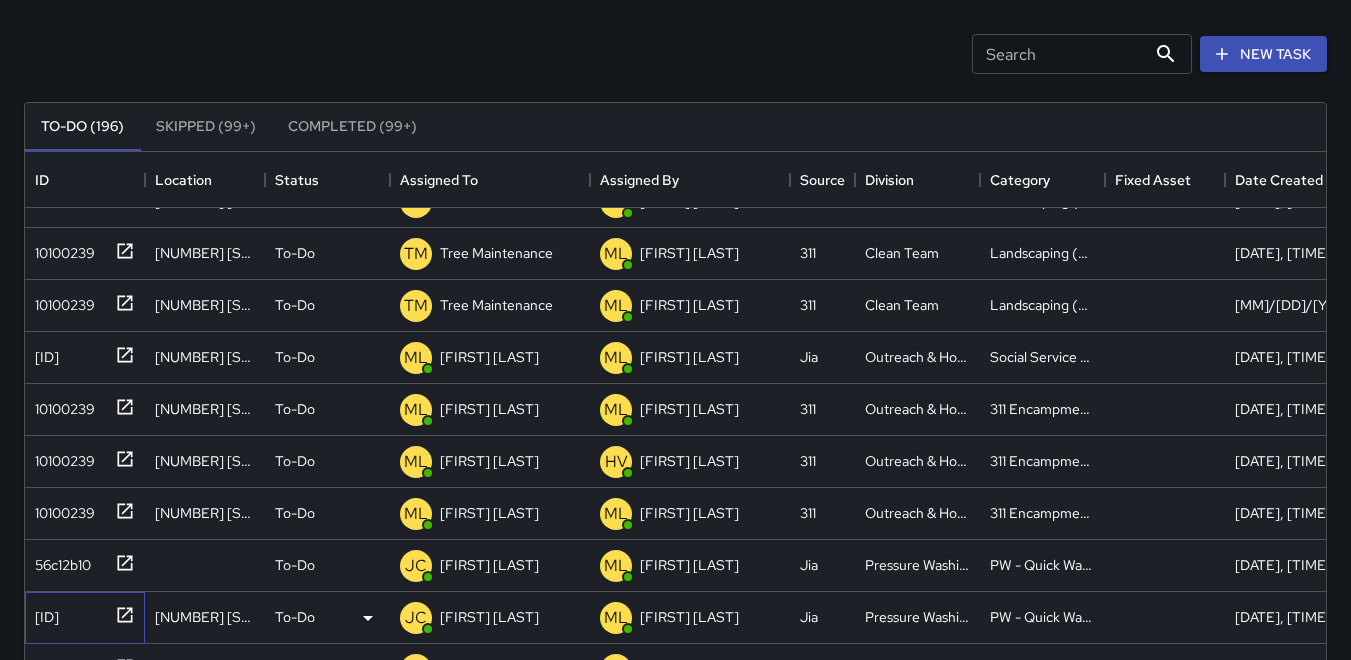 click on "a5486dd0" at bounding box center (43, 613) 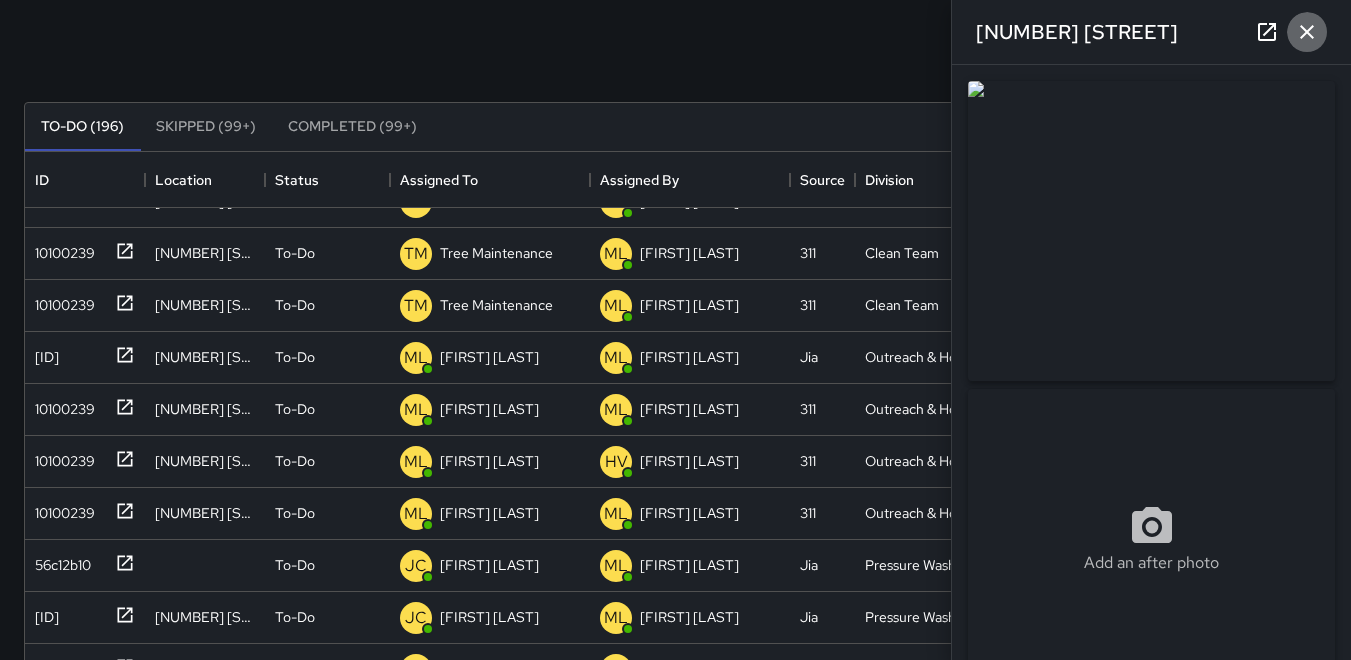 click 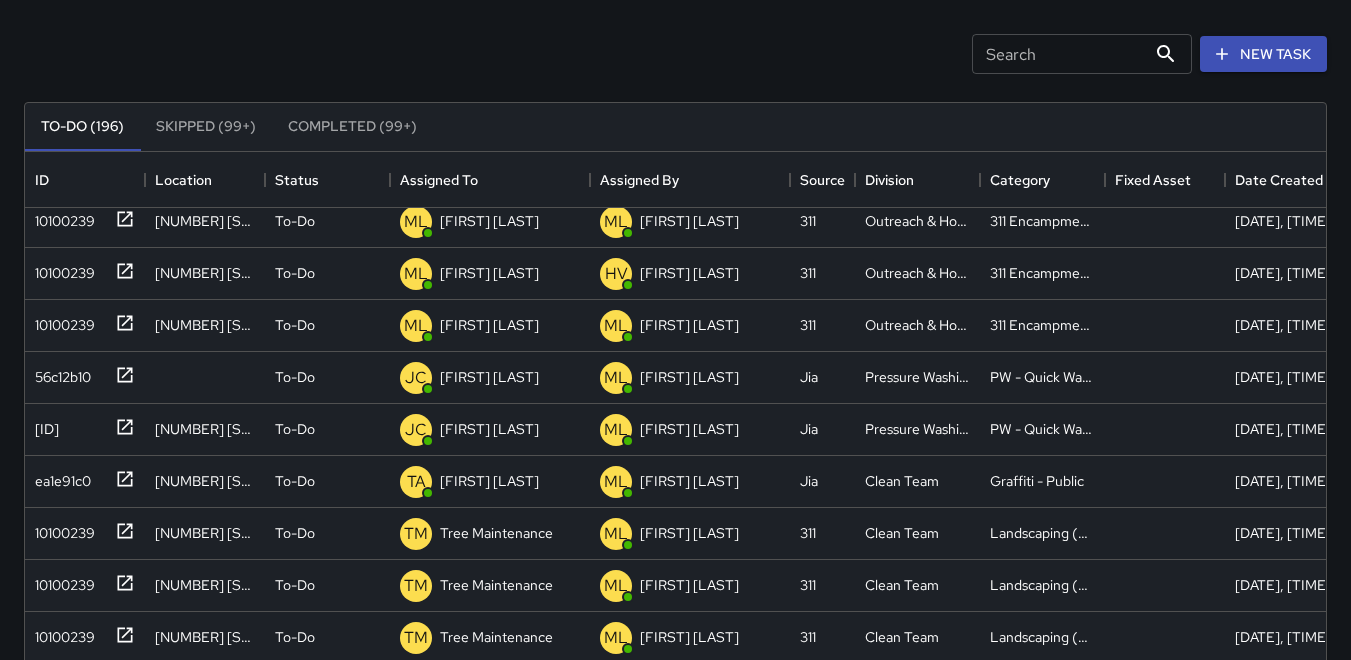 scroll, scrollTop: 700, scrollLeft: 0, axis: vertical 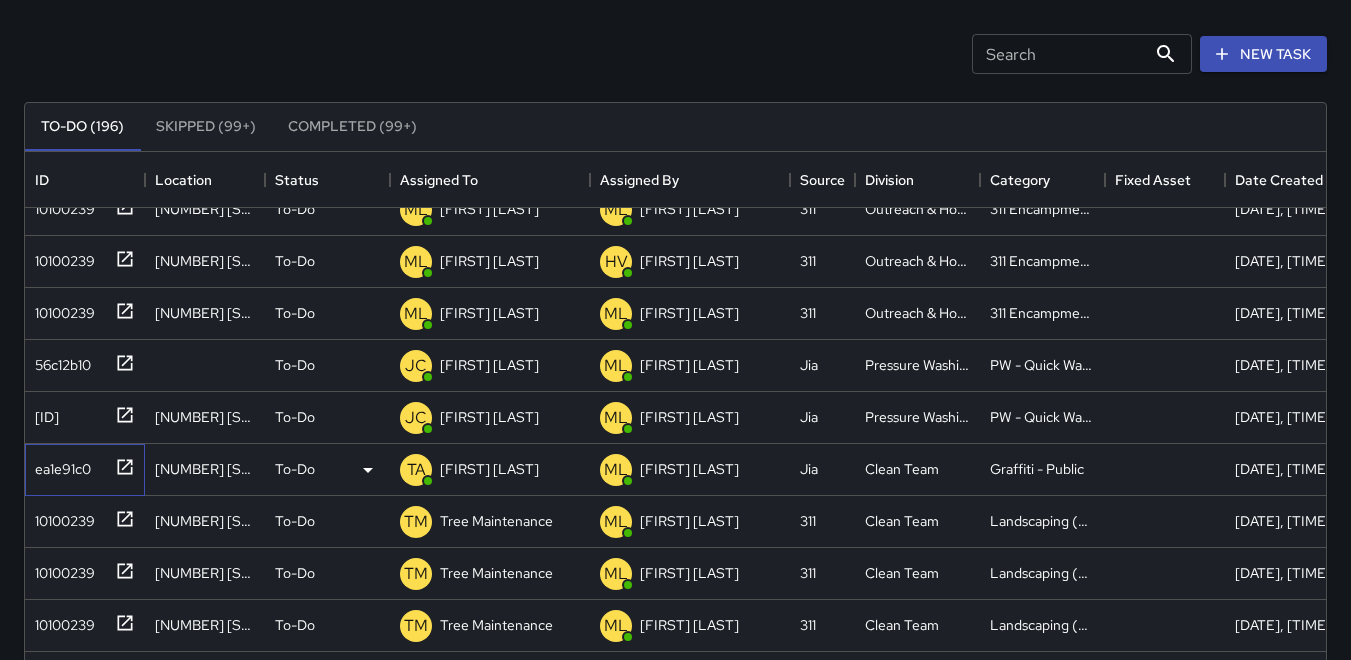 click on "ea1e91c0" at bounding box center (59, 465) 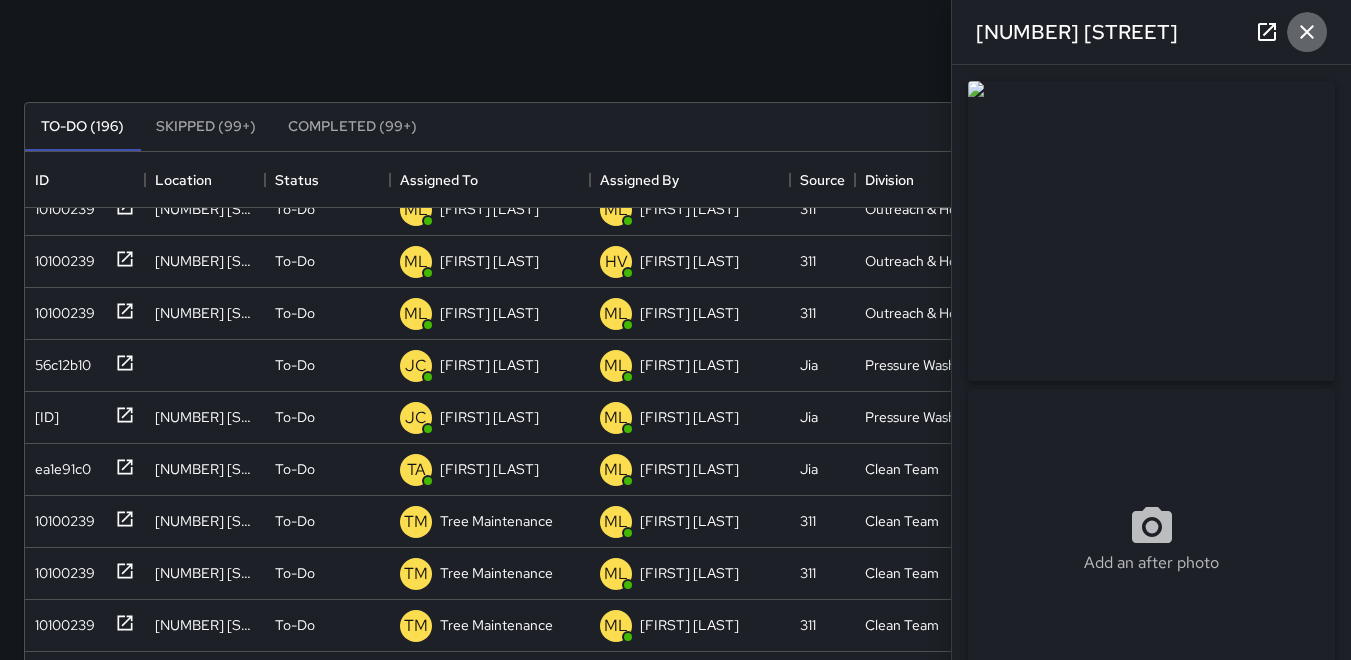 click 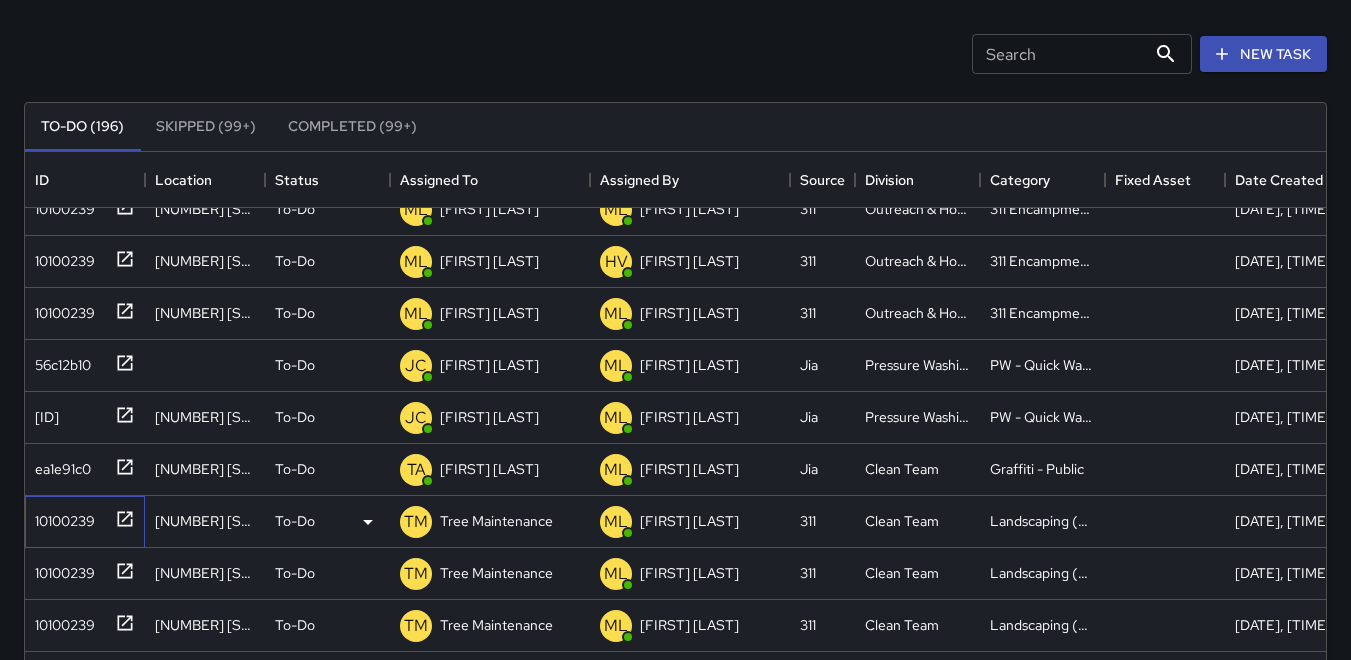 click on "10100239" at bounding box center (61, 517) 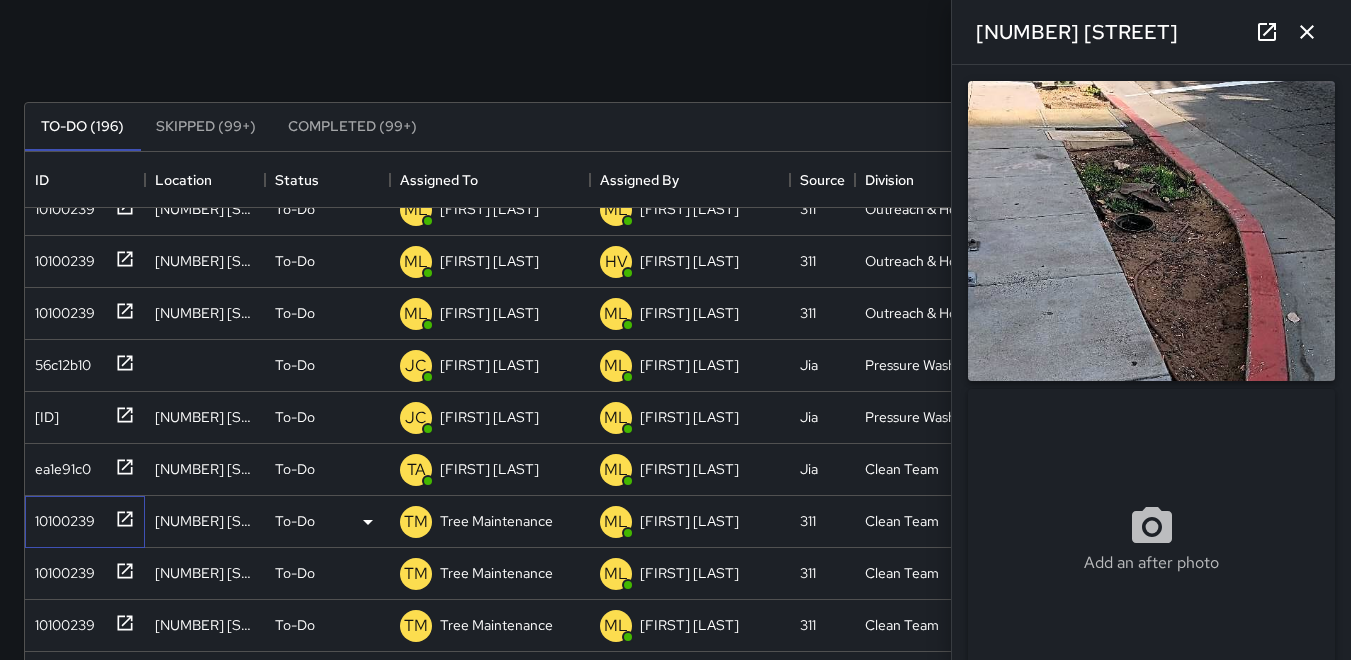 type on "**********" 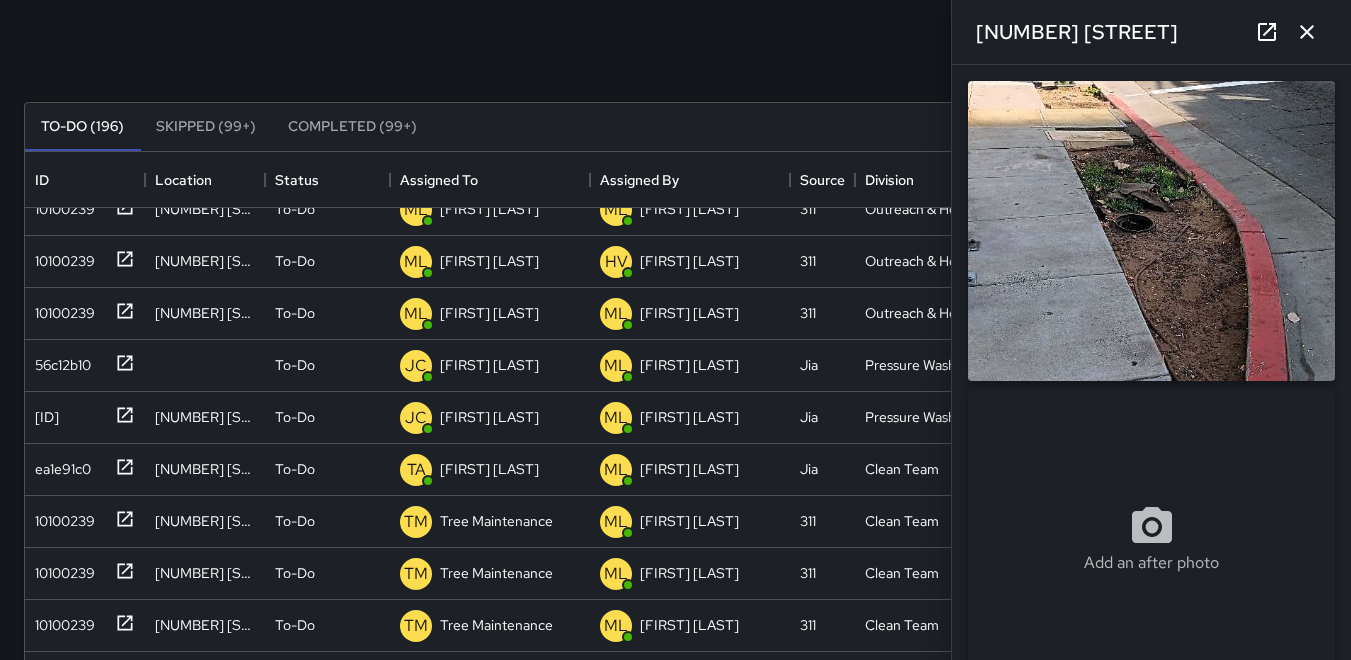click 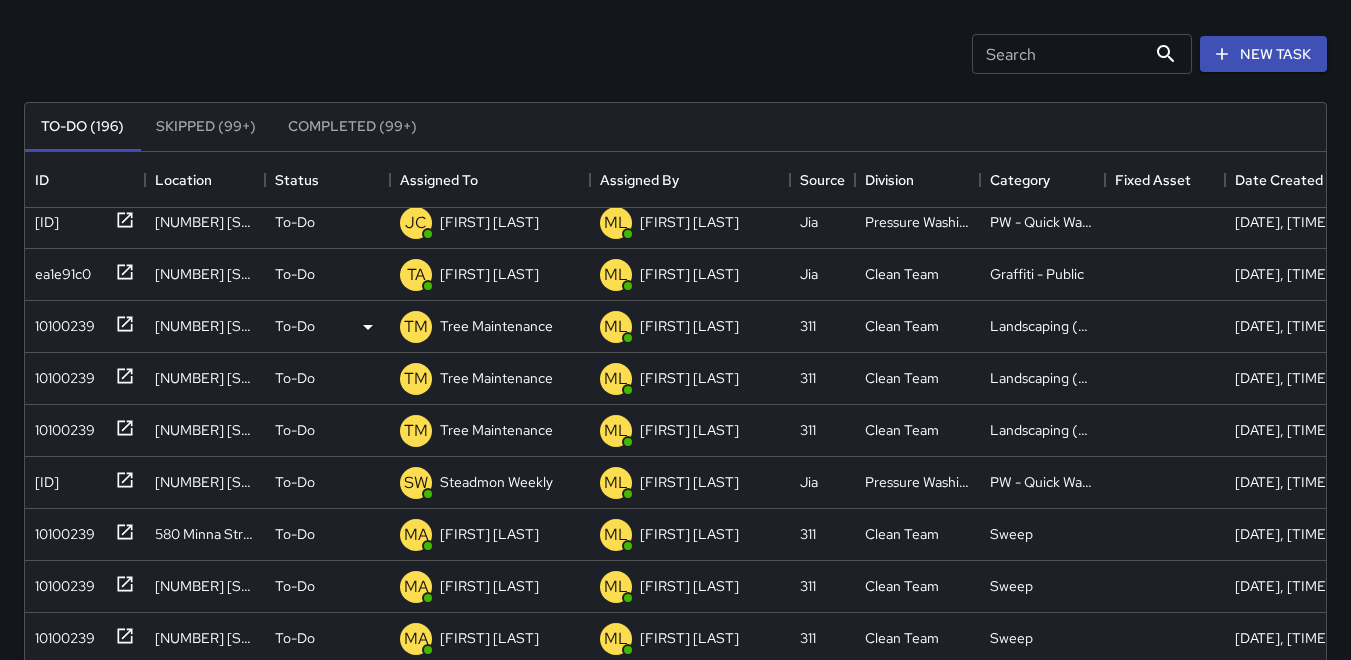 scroll, scrollTop: 900, scrollLeft: 0, axis: vertical 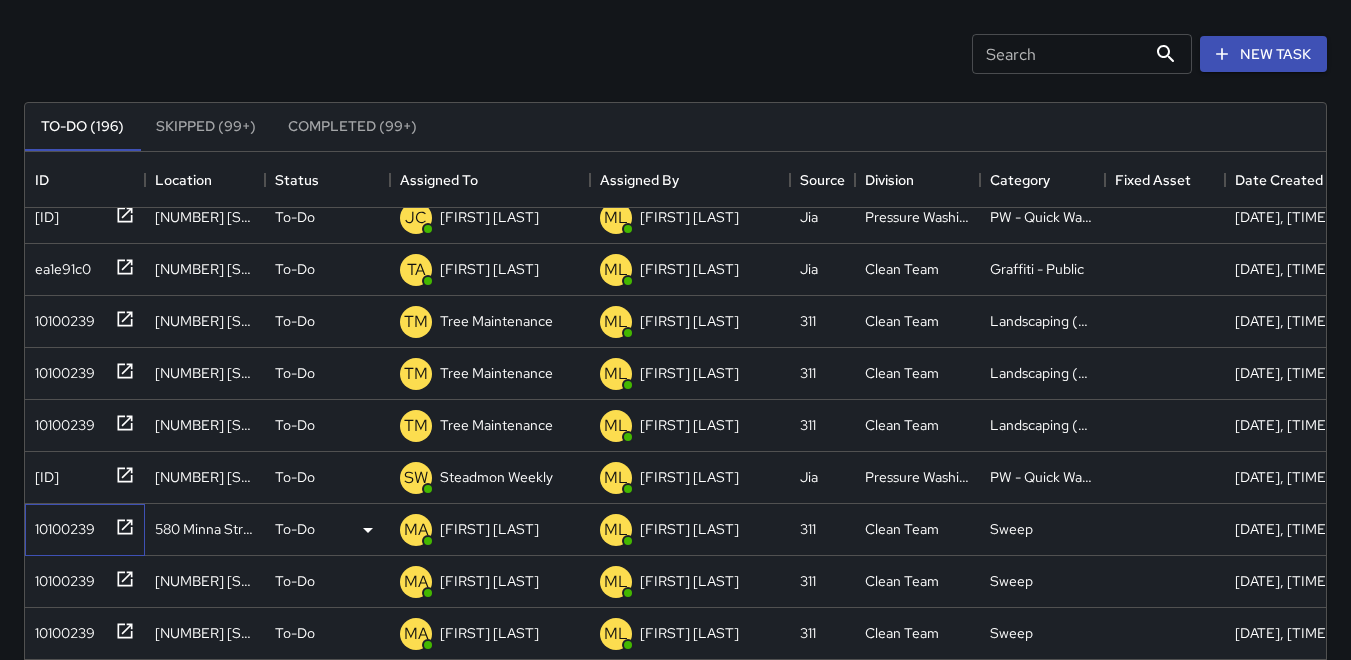 click on "10100239" at bounding box center [61, 525] 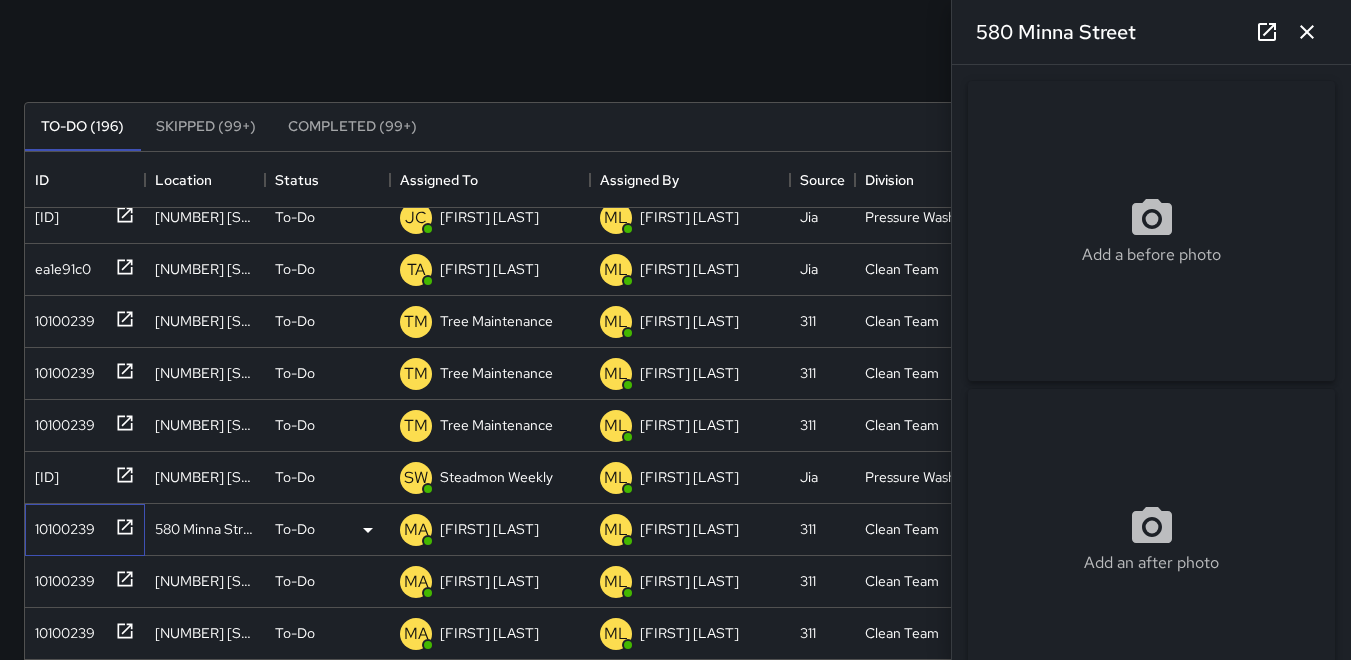 type on "**********" 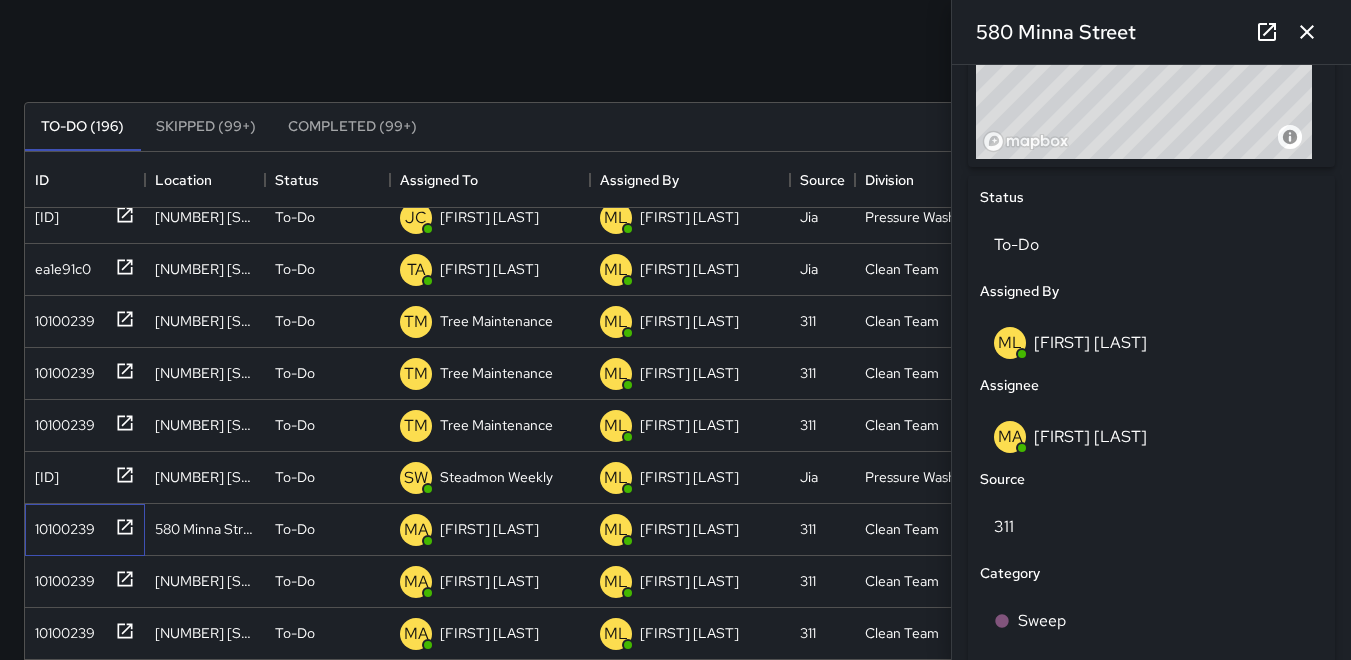 scroll, scrollTop: 900, scrollLeft: 0, axis: vertical 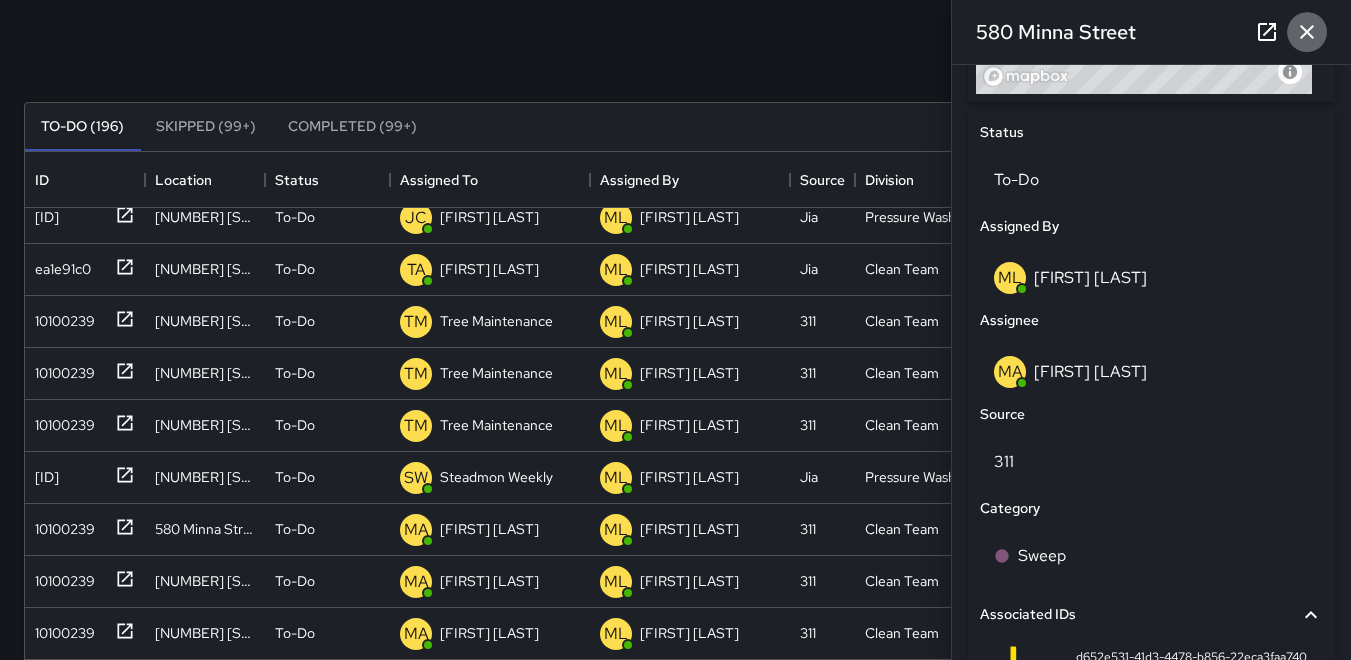 click 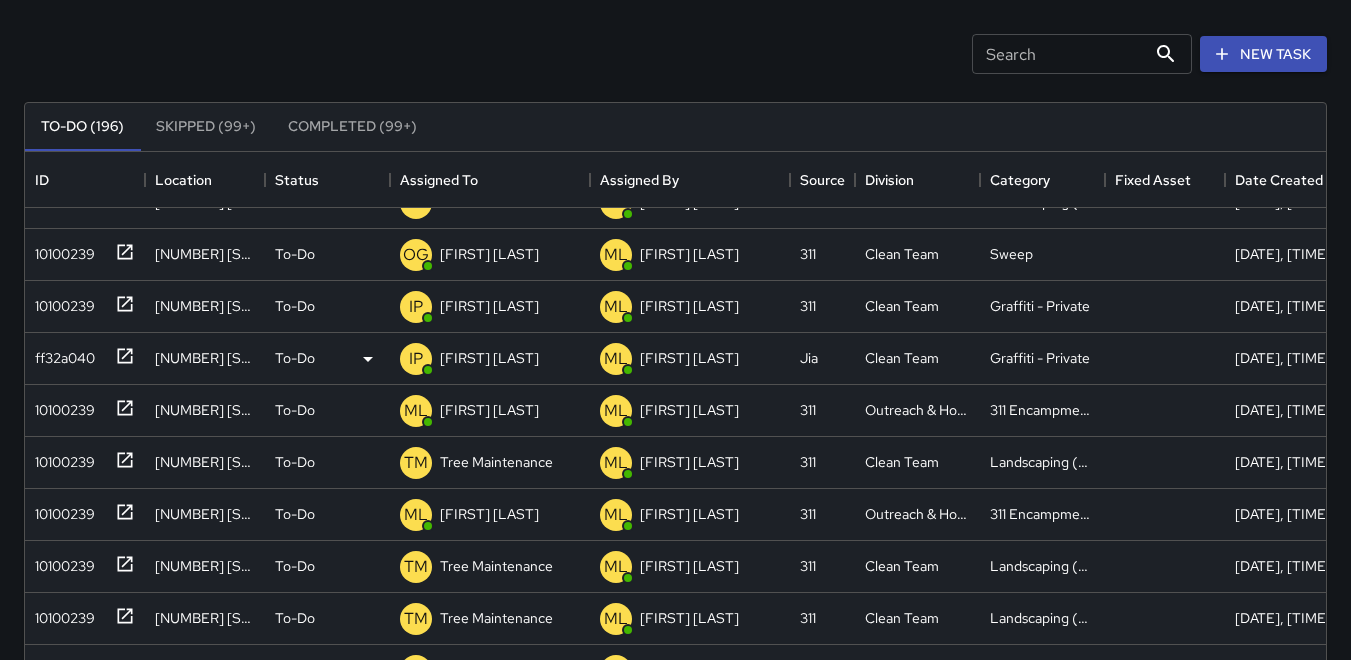 scroll, scrollTop: 0, scrollLeft: 0, axis: both 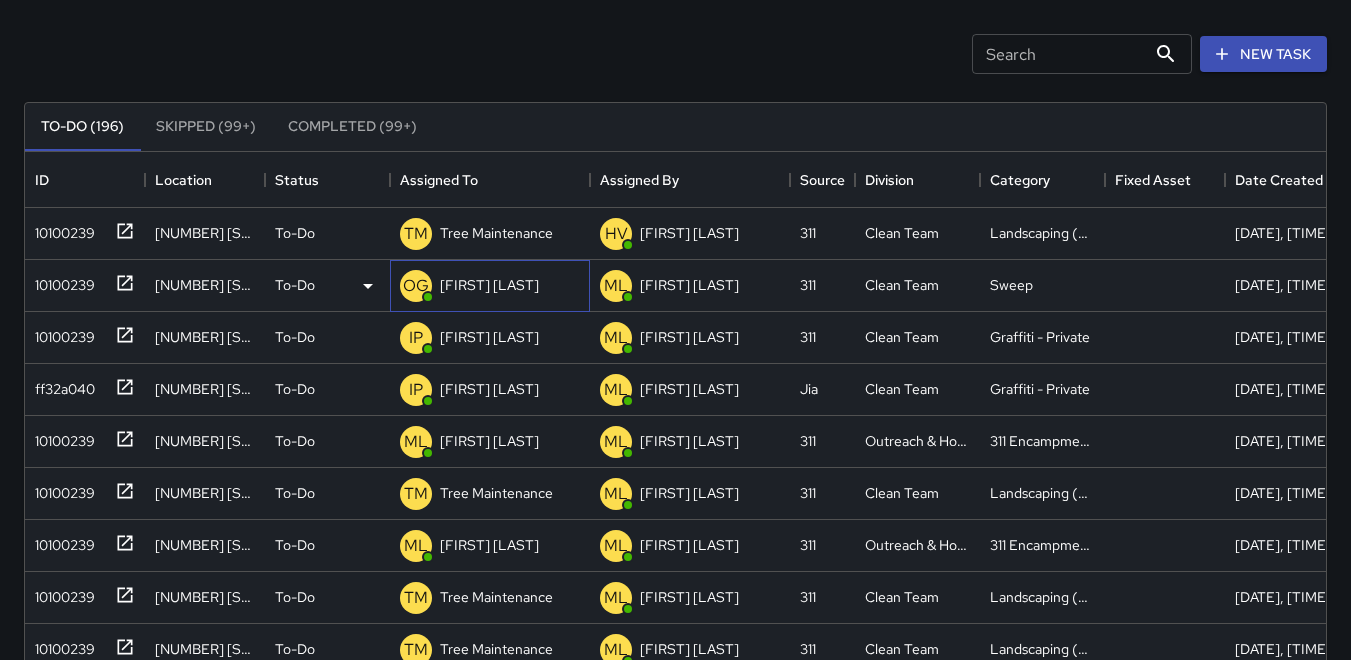 click on "OG" at bounding box center (416, 286) 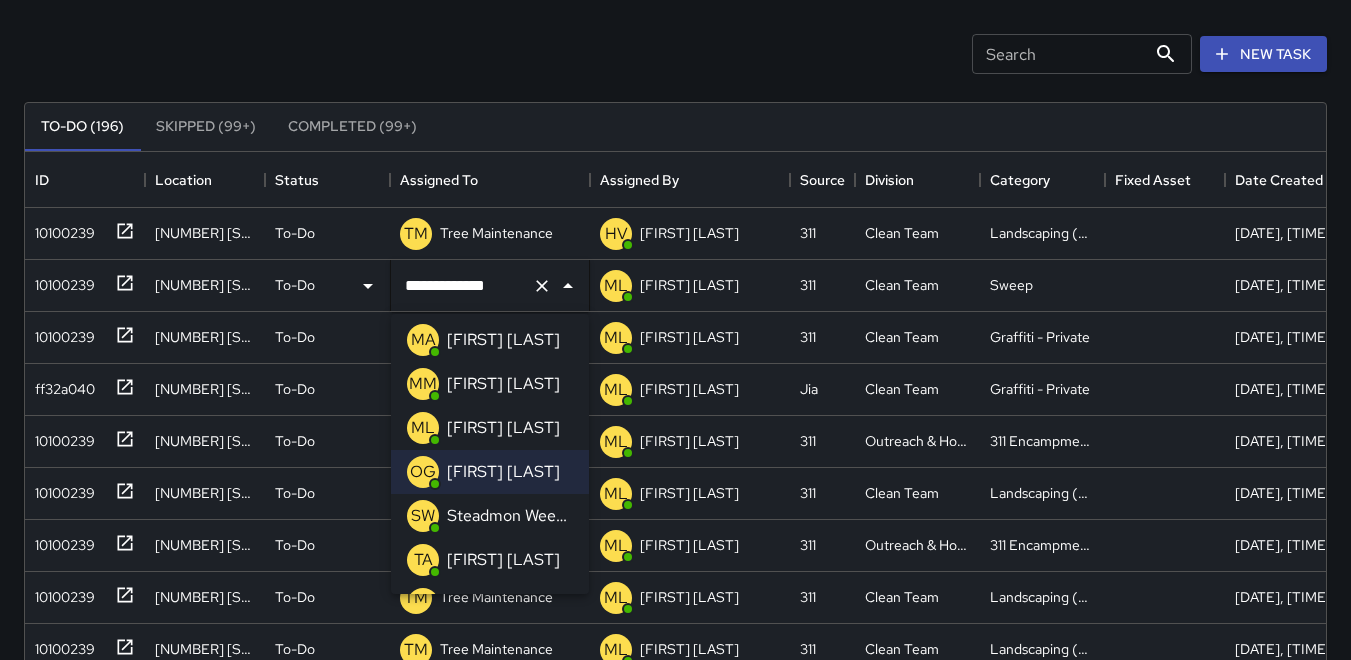 scroll, scrollTop: 280, scrollLeft: 0, axis: vertical 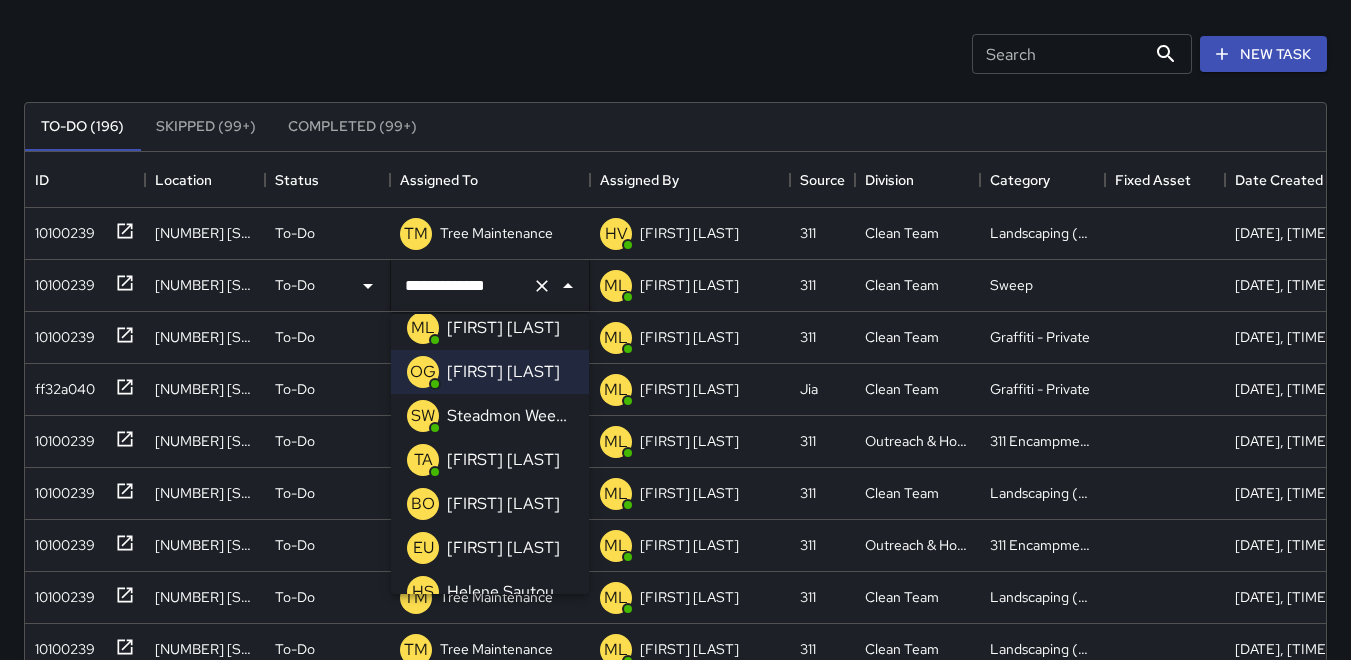 click on "TA" at bounding box center (423, 460) 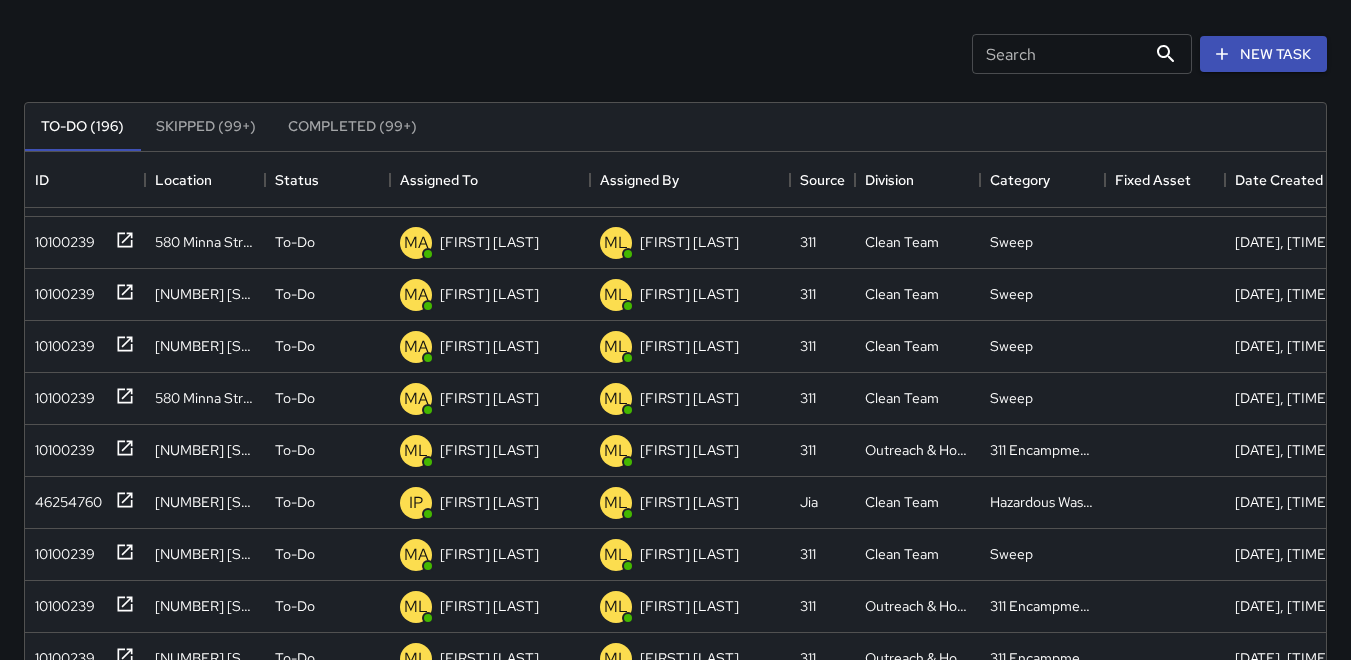 scroll, scrollTop: 1196, scrollLeft: 0, axis: vertical 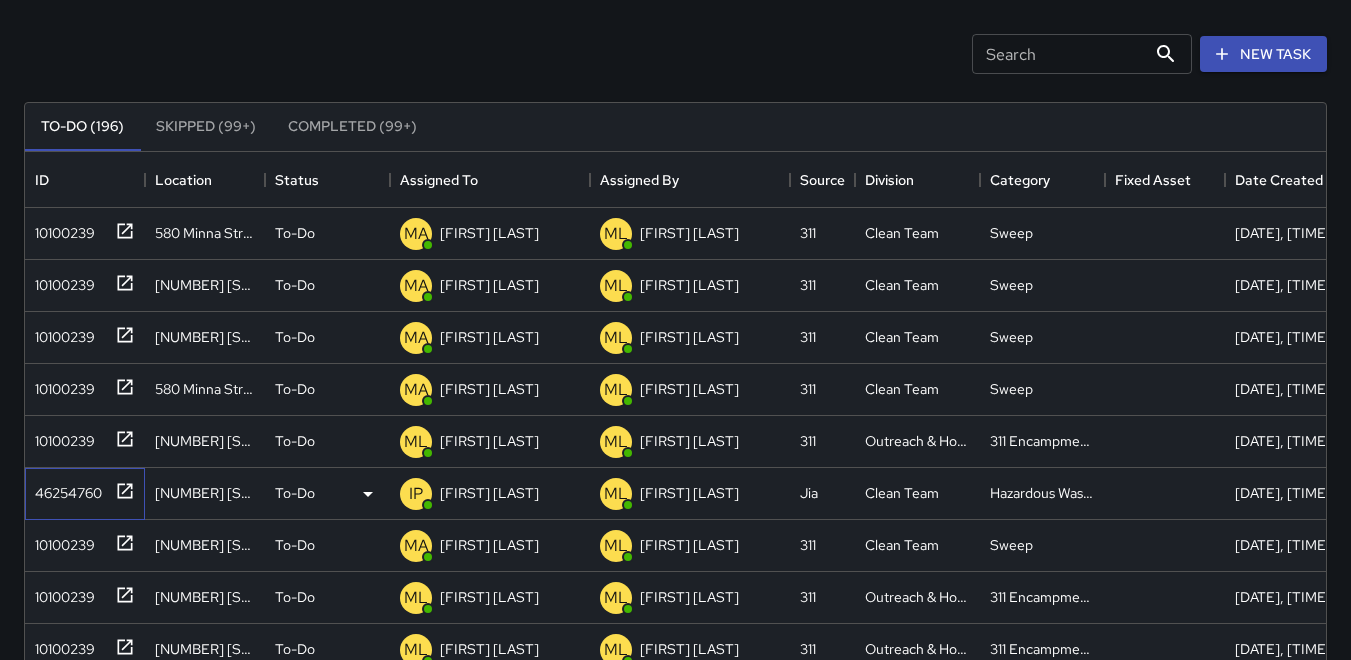 click on "46254760" at bounding box center [64, 489] 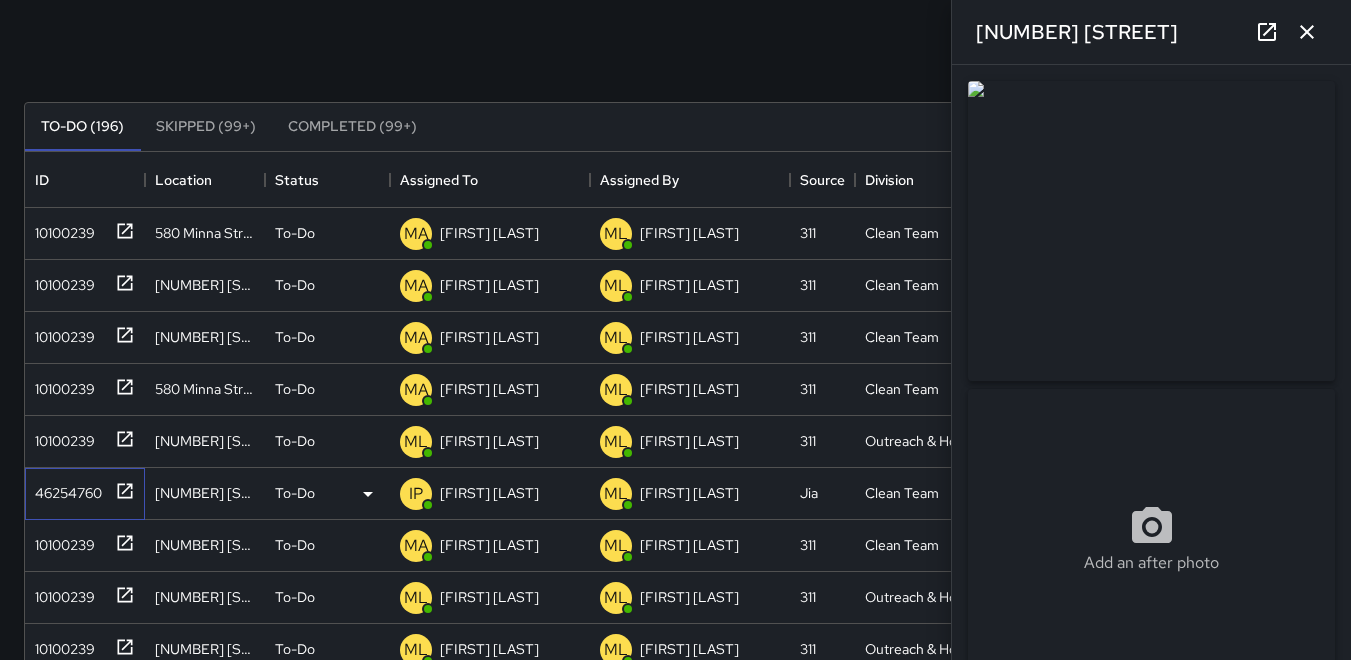 type on "**********" 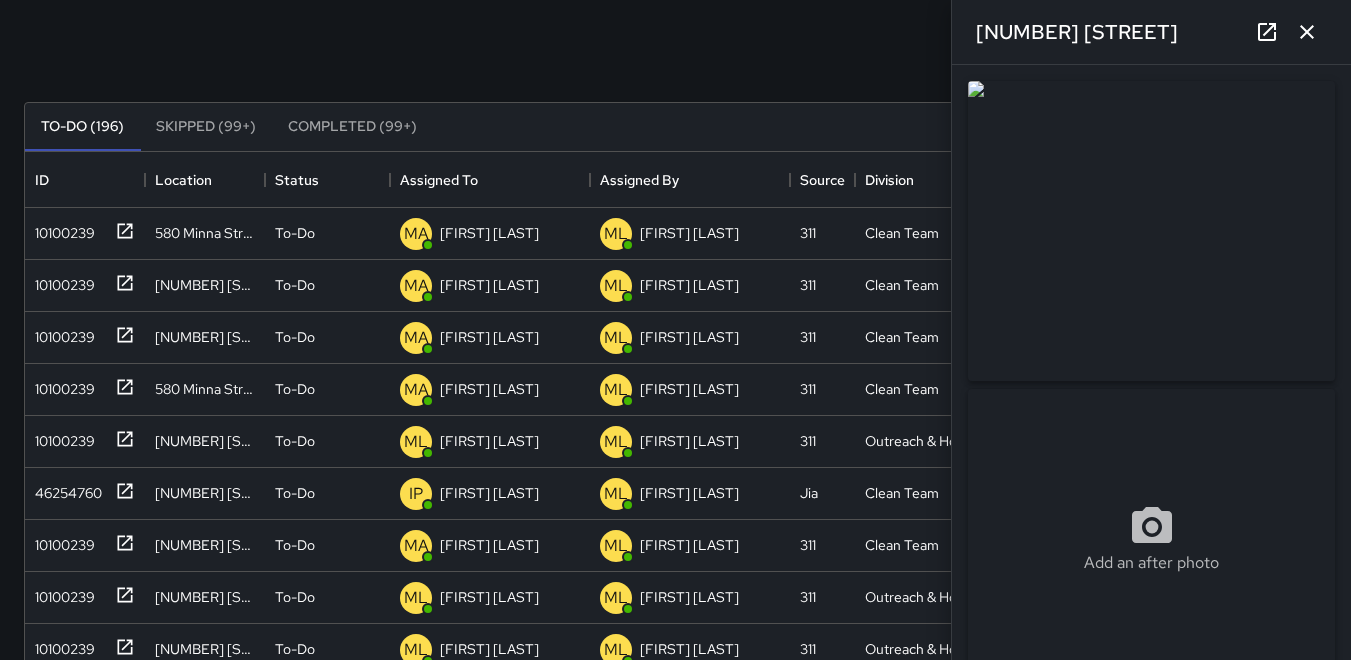 click at bounding box center [1151, 231] 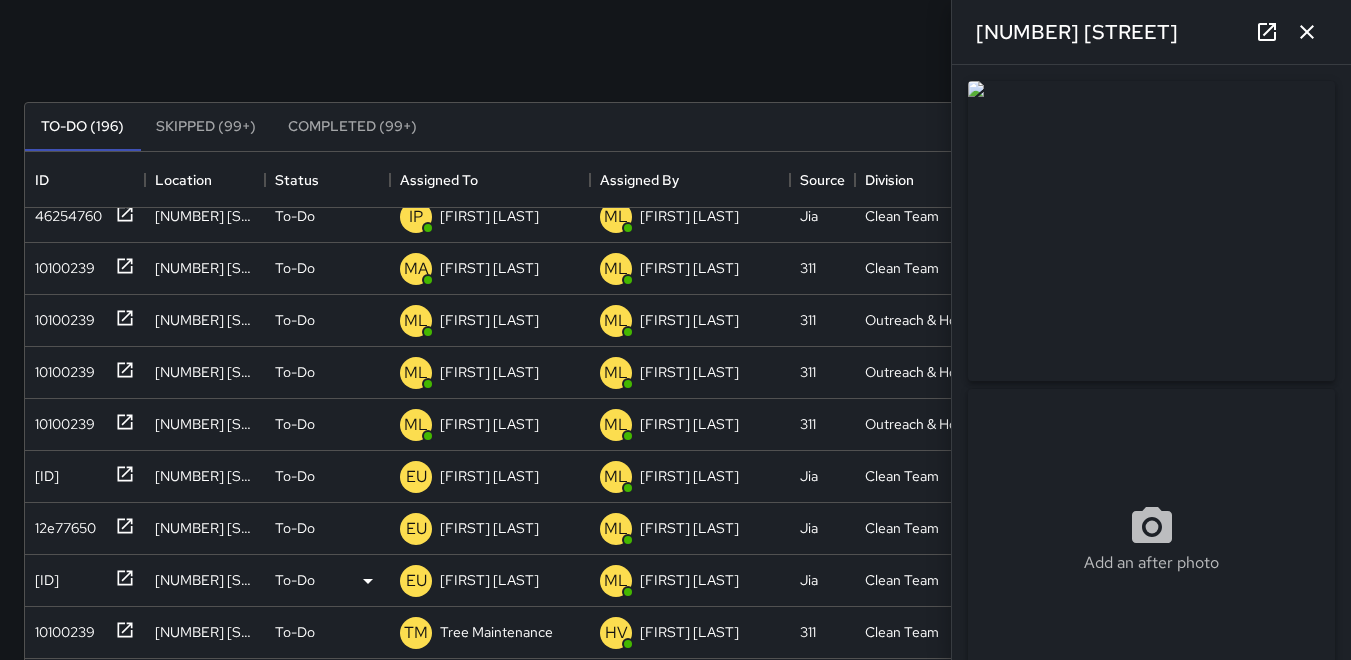 scroll, scrollTop: 1496, scrollLeft: 0, axis: vertical 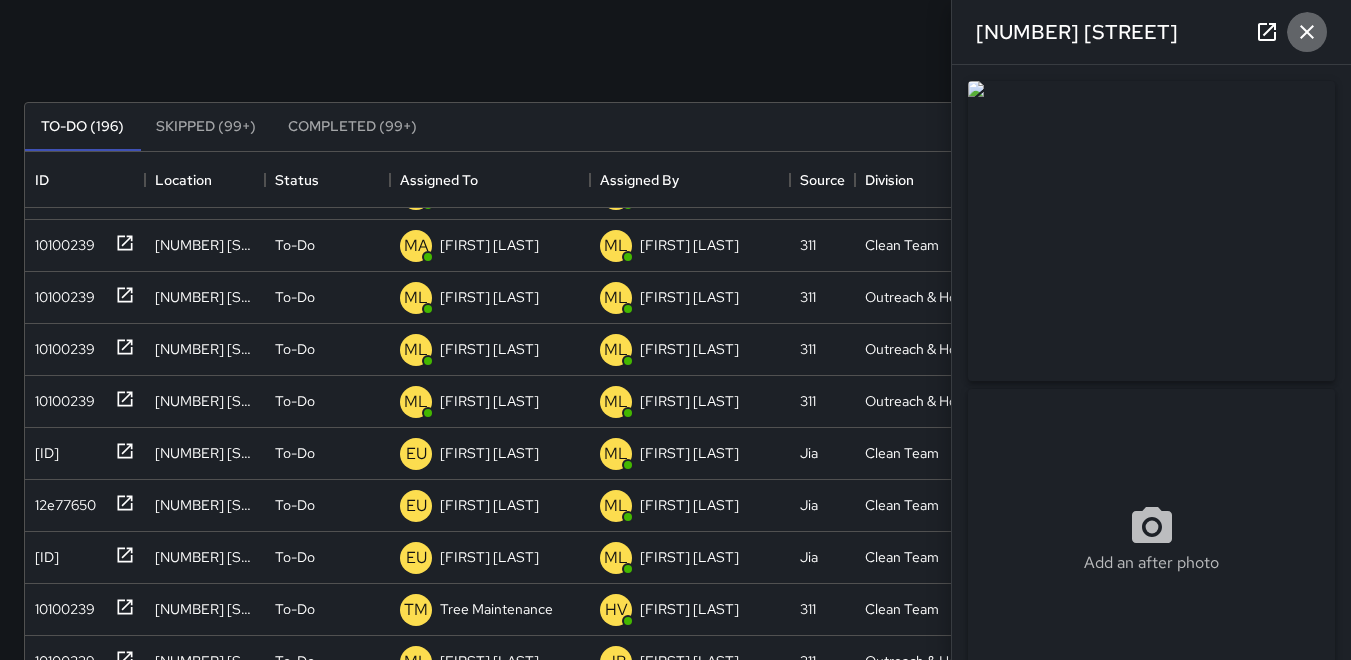 click 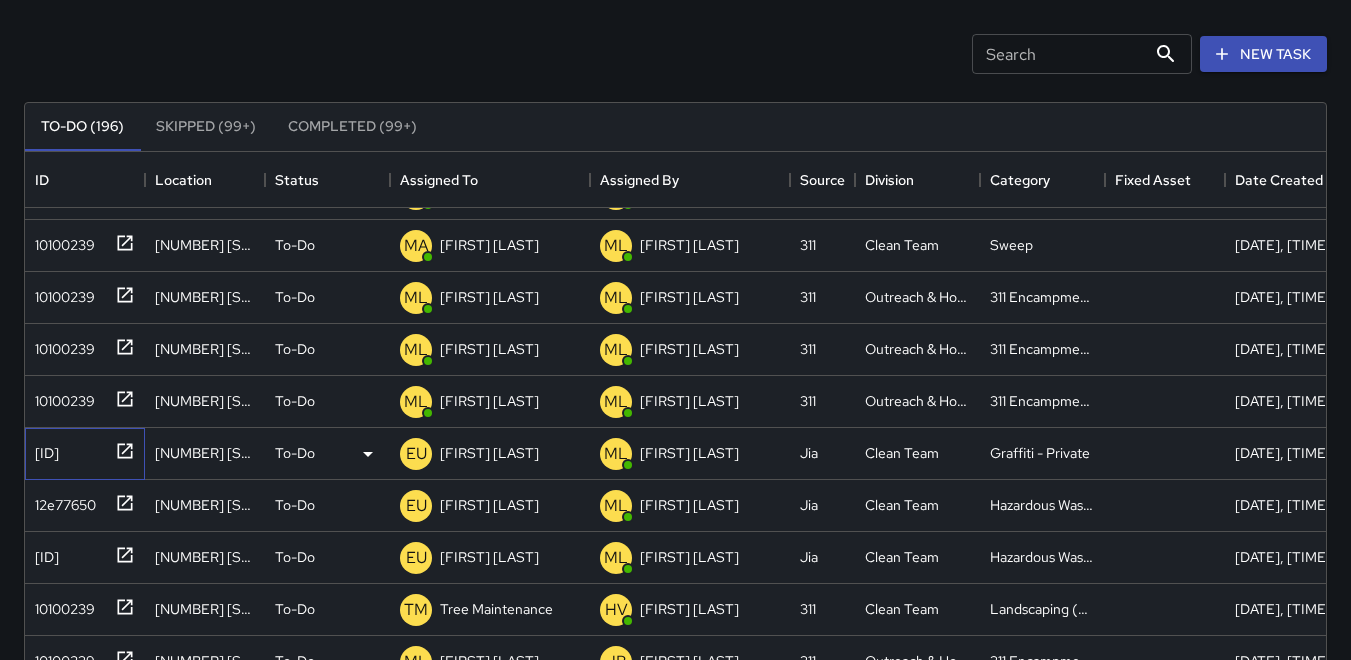 click on "3770aef0" at bounding box center (43, 449) 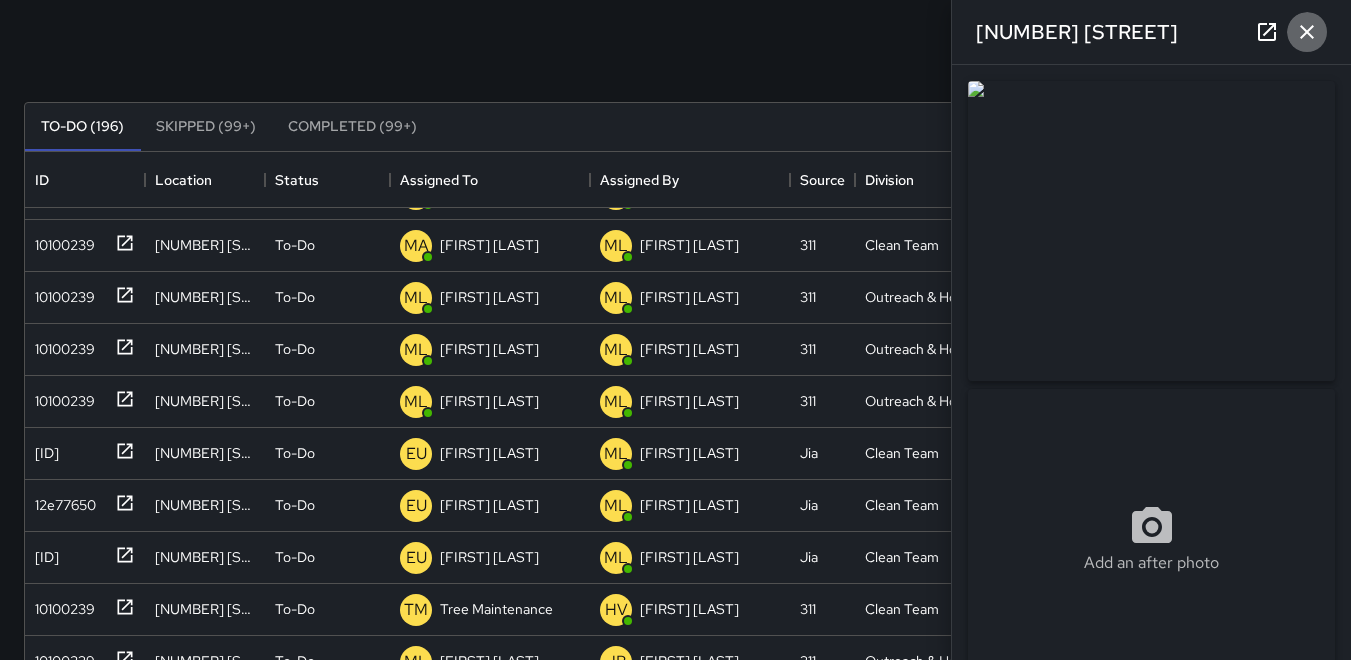 click 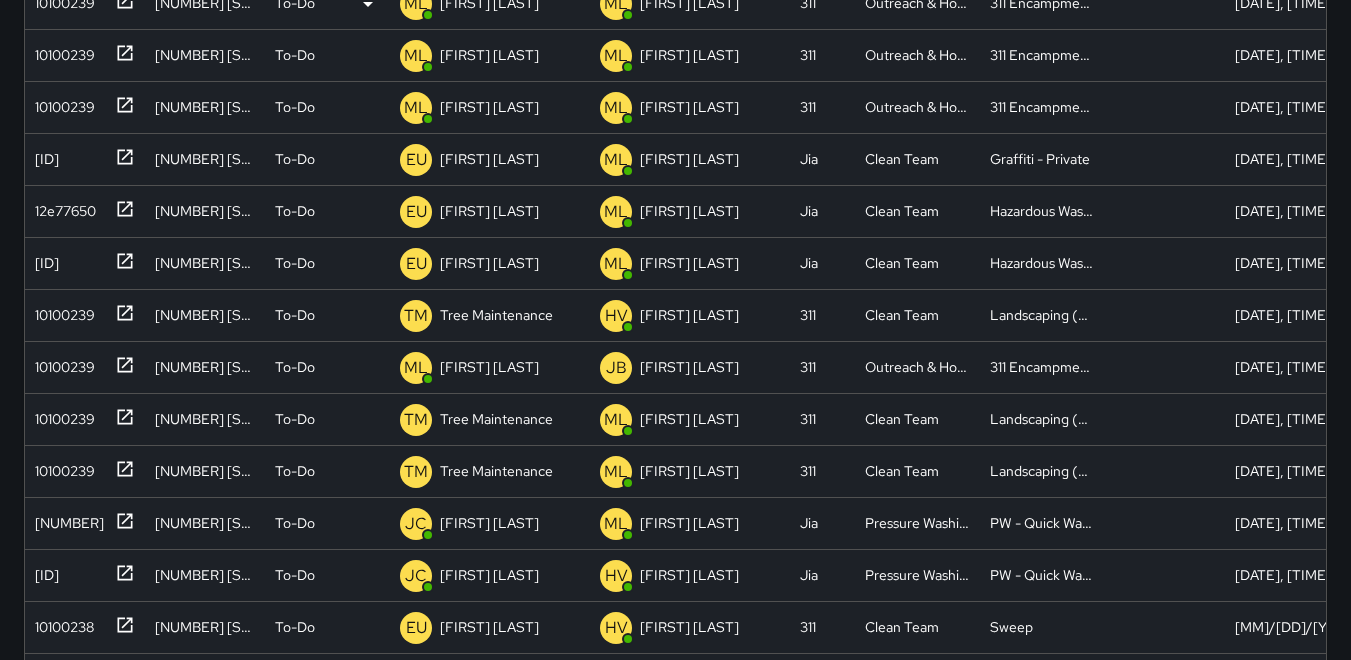 scroll, scrollTop: 400, scrollLeft: 0, axis: vertical 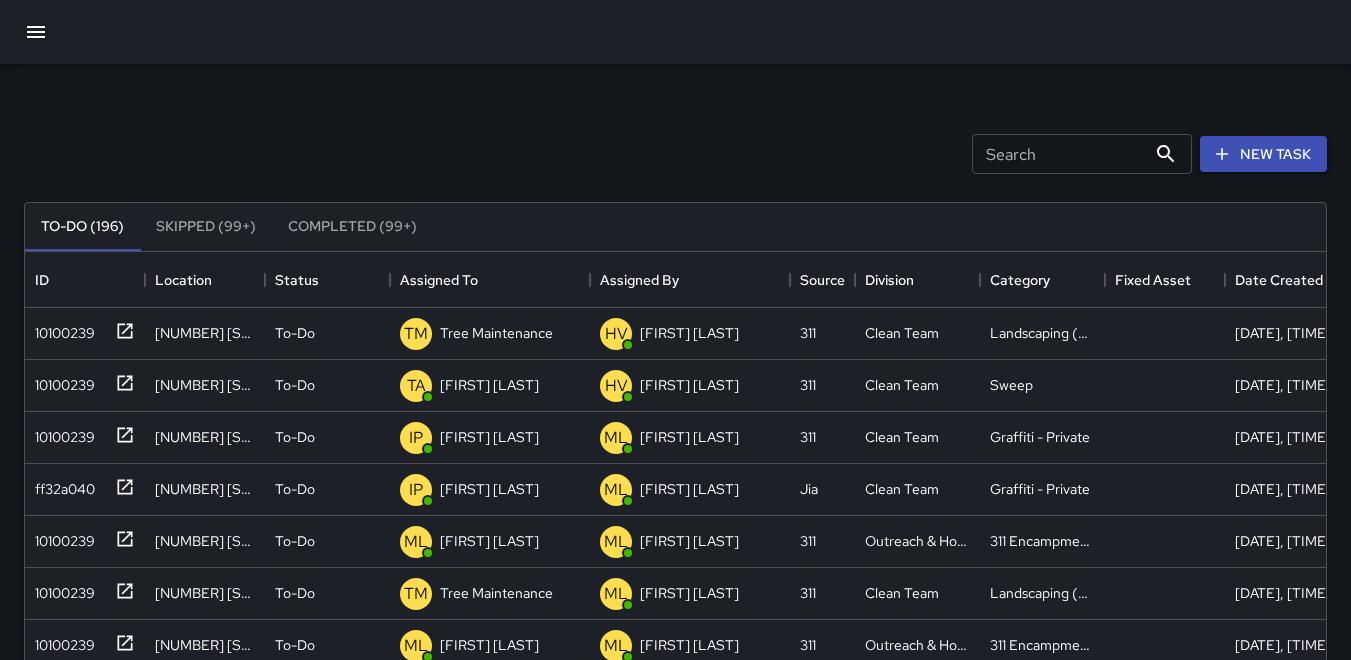 click 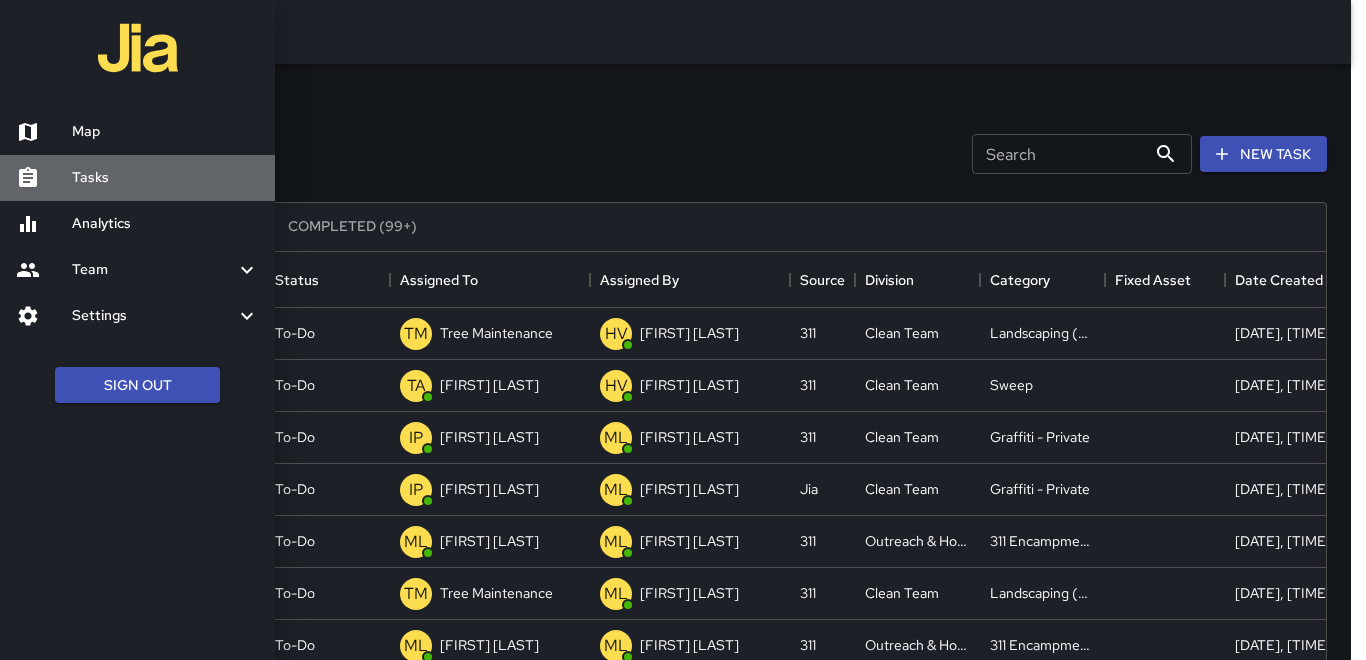 click on "Tasks" at bounding box center [165, 178] 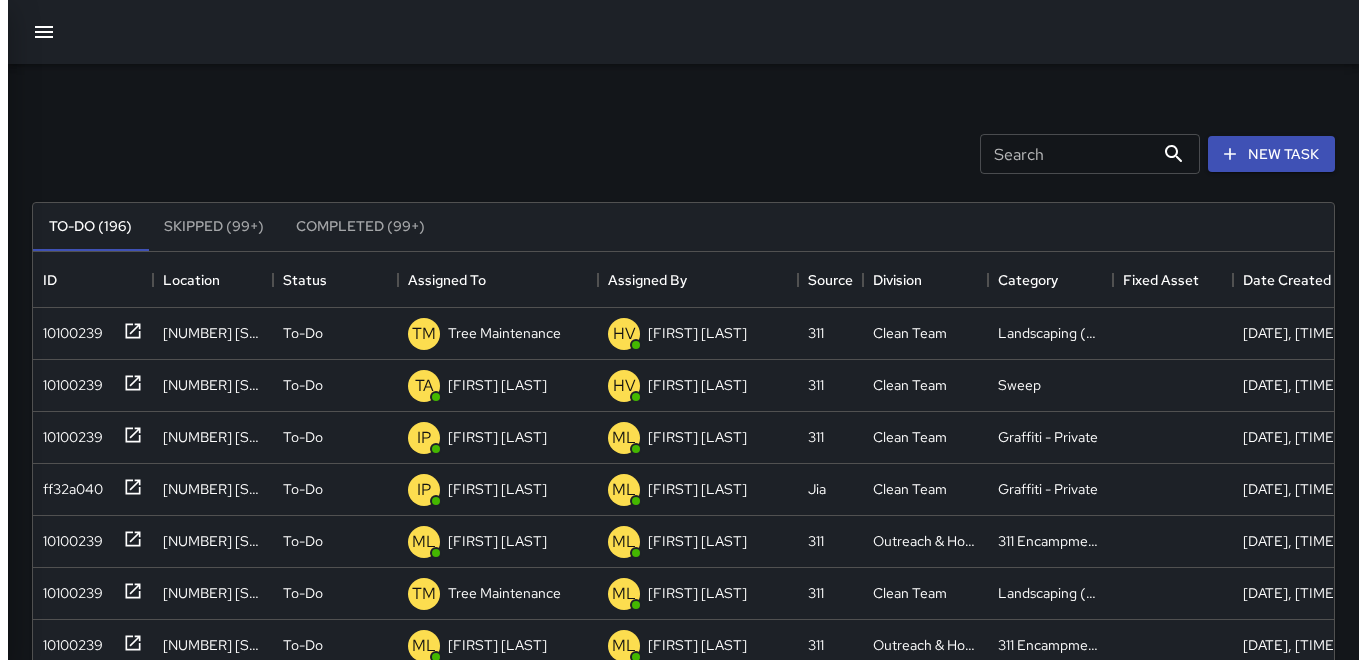 scroll, scrollTop: 16, scrollLeft: 16, axis: both 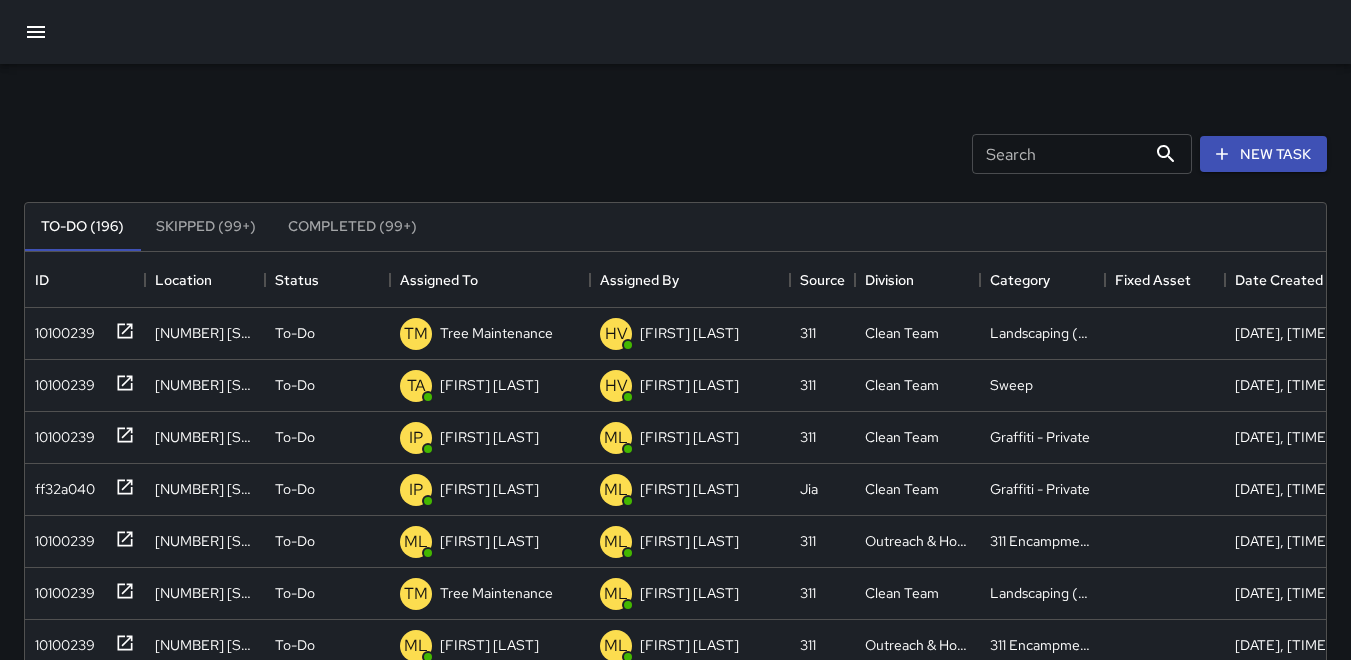 click 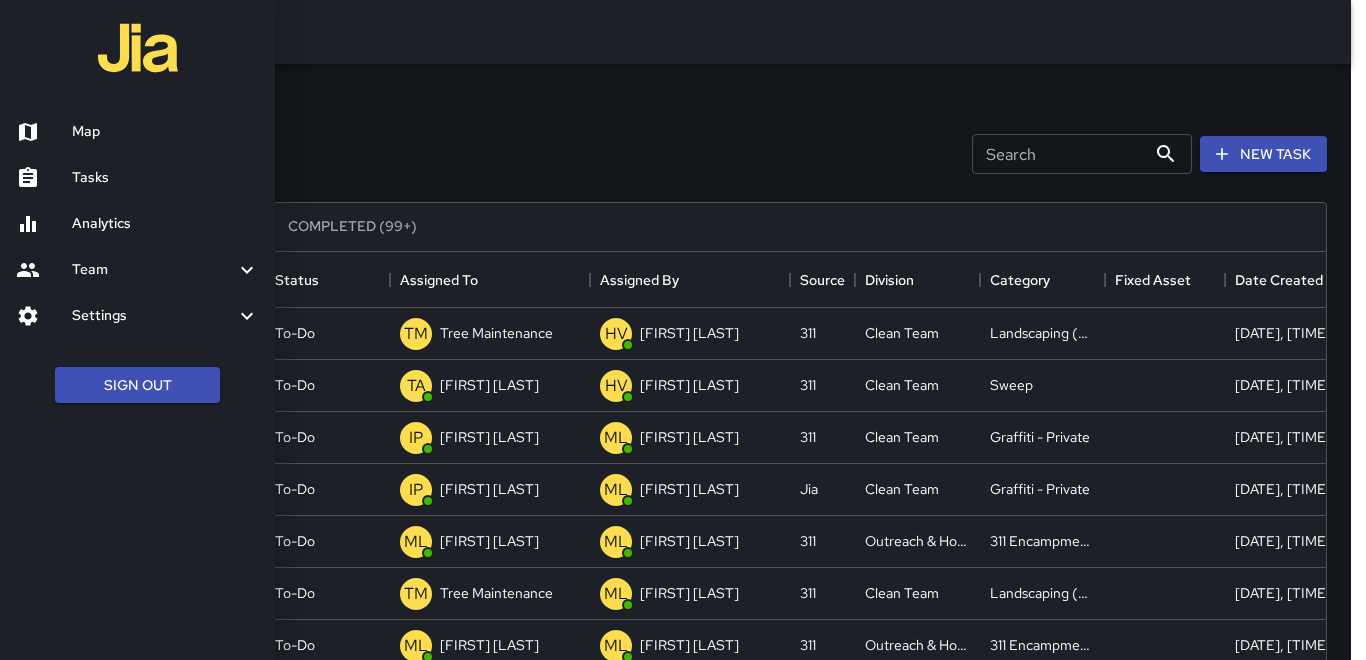 click on "Map" at bounding box center (165, 132) 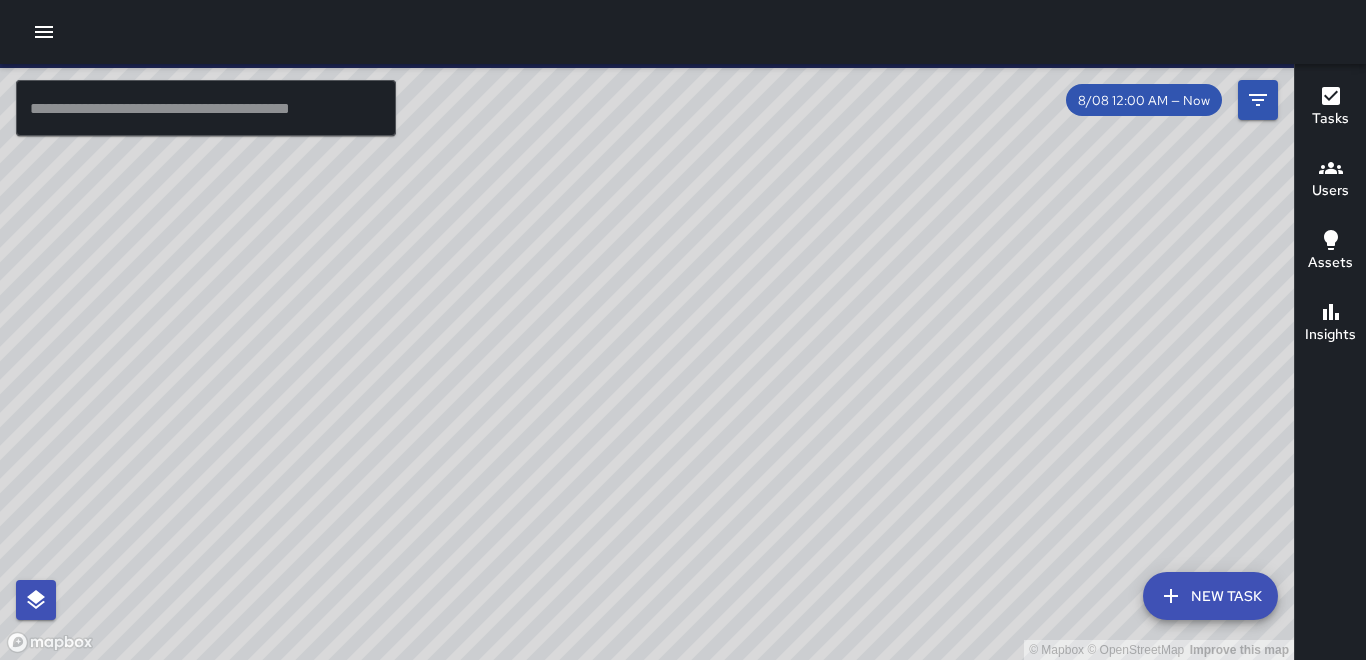 click on "Users" at bounding box center (1330, 191) 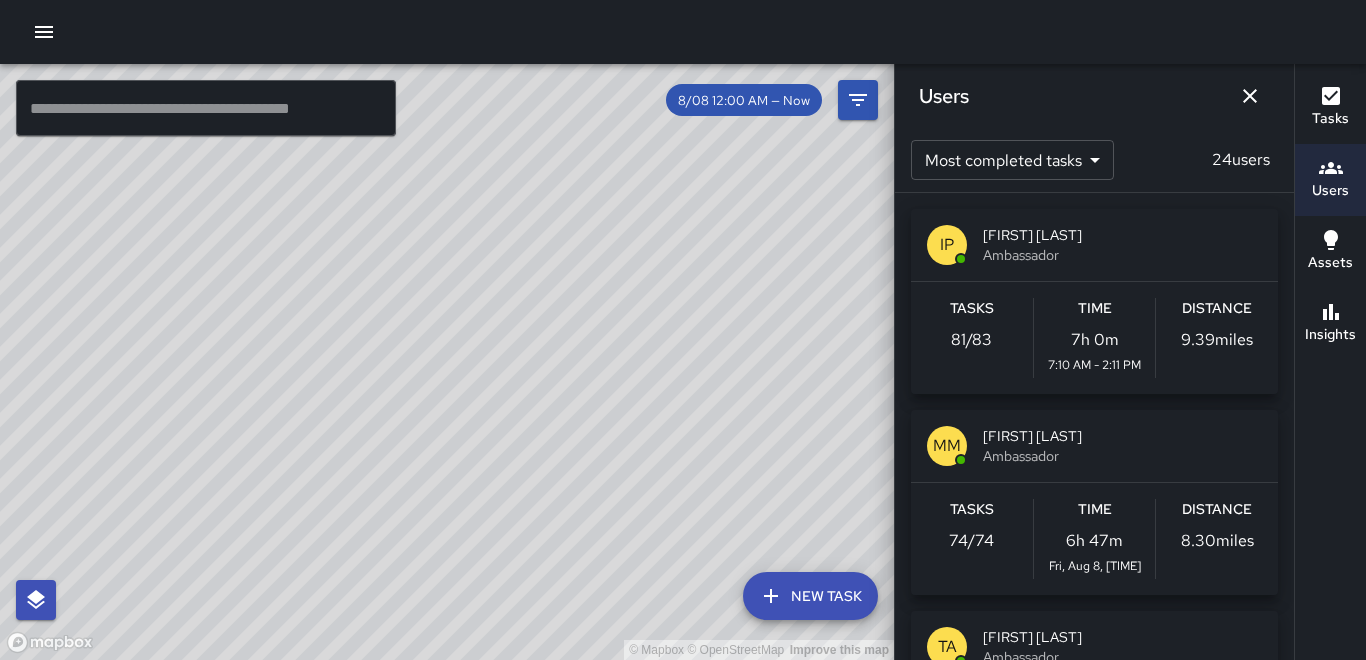 click on "Distance" at bounding box center [1217, 309] 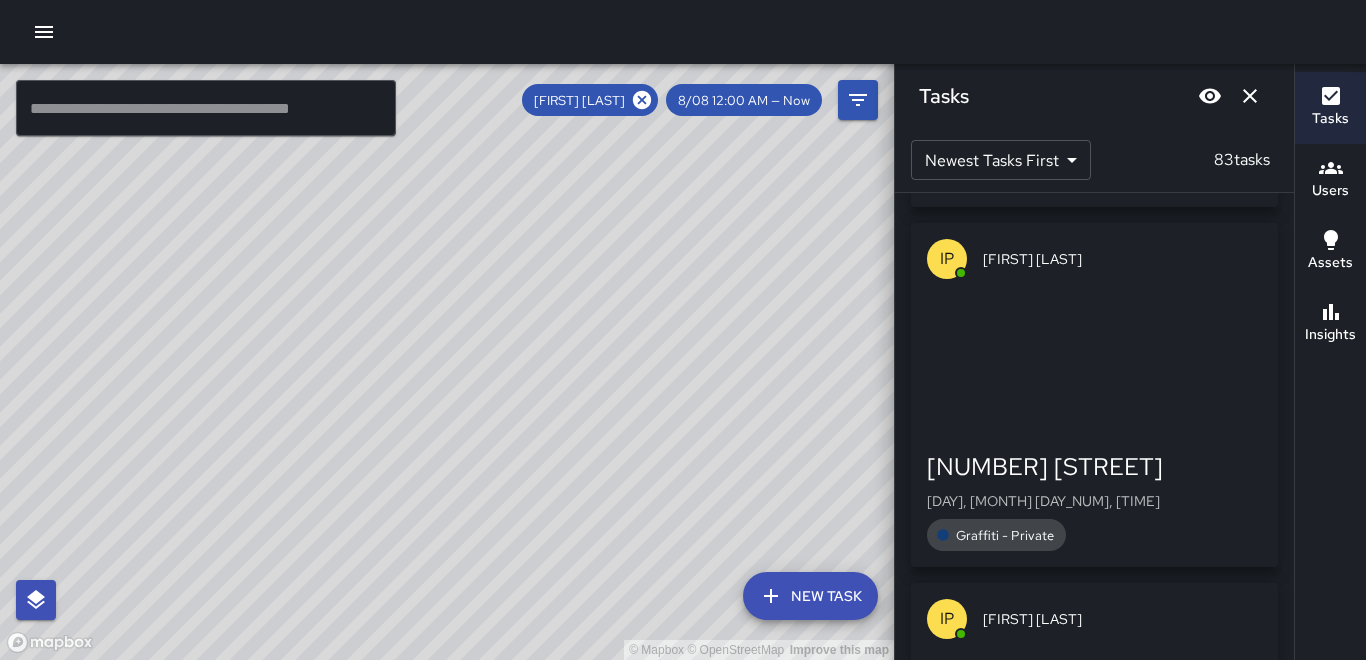 scroll, scrollTop: 700, scrollLeft: 0, axis: vertical 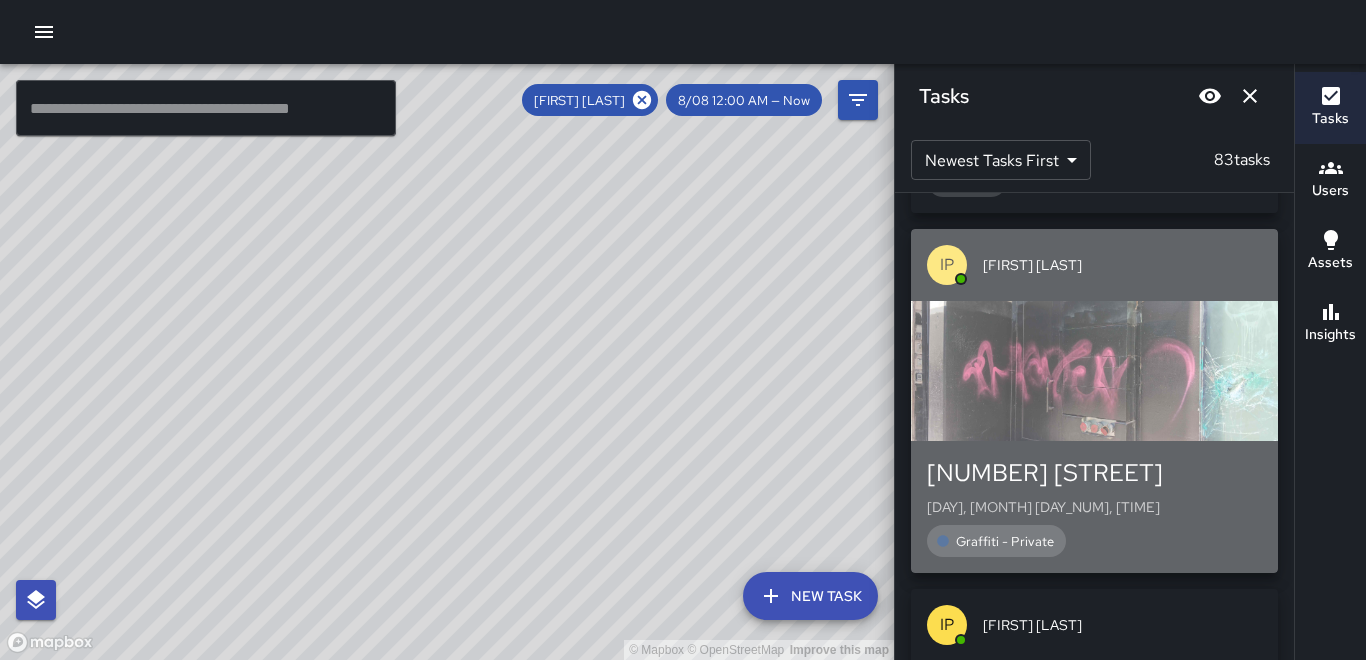 click at bounding box center (1094, 371) 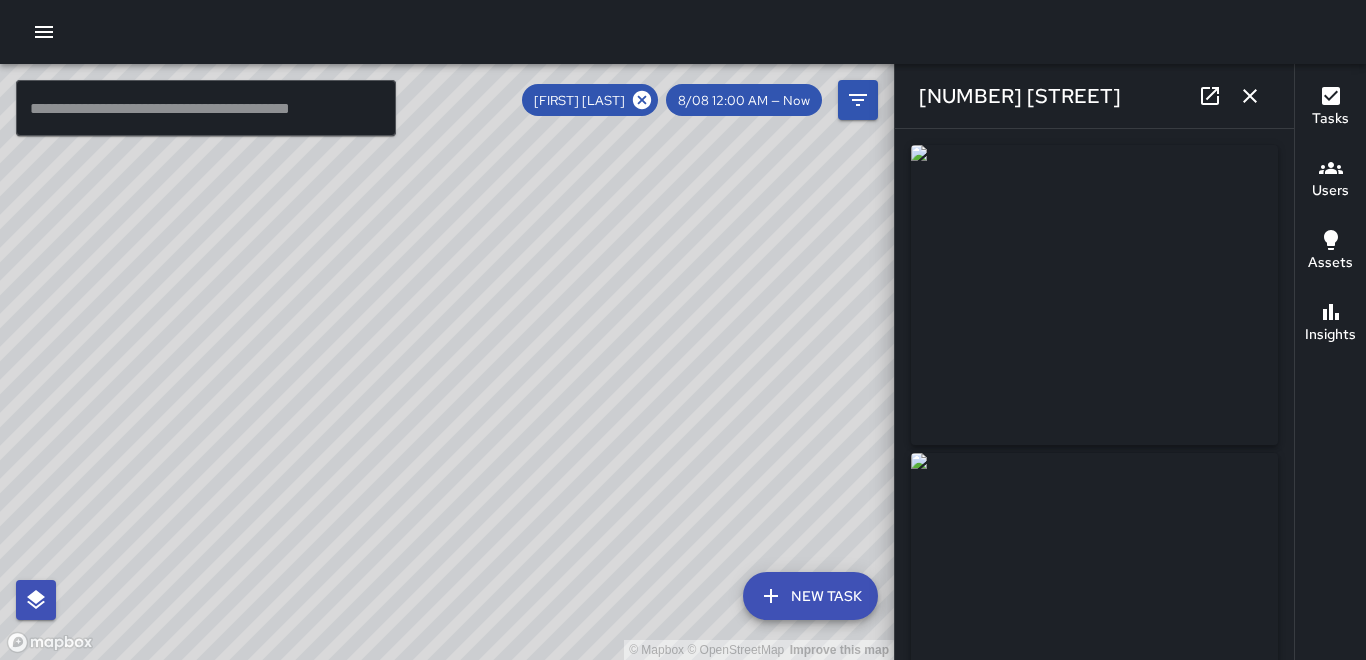 type on "**********" 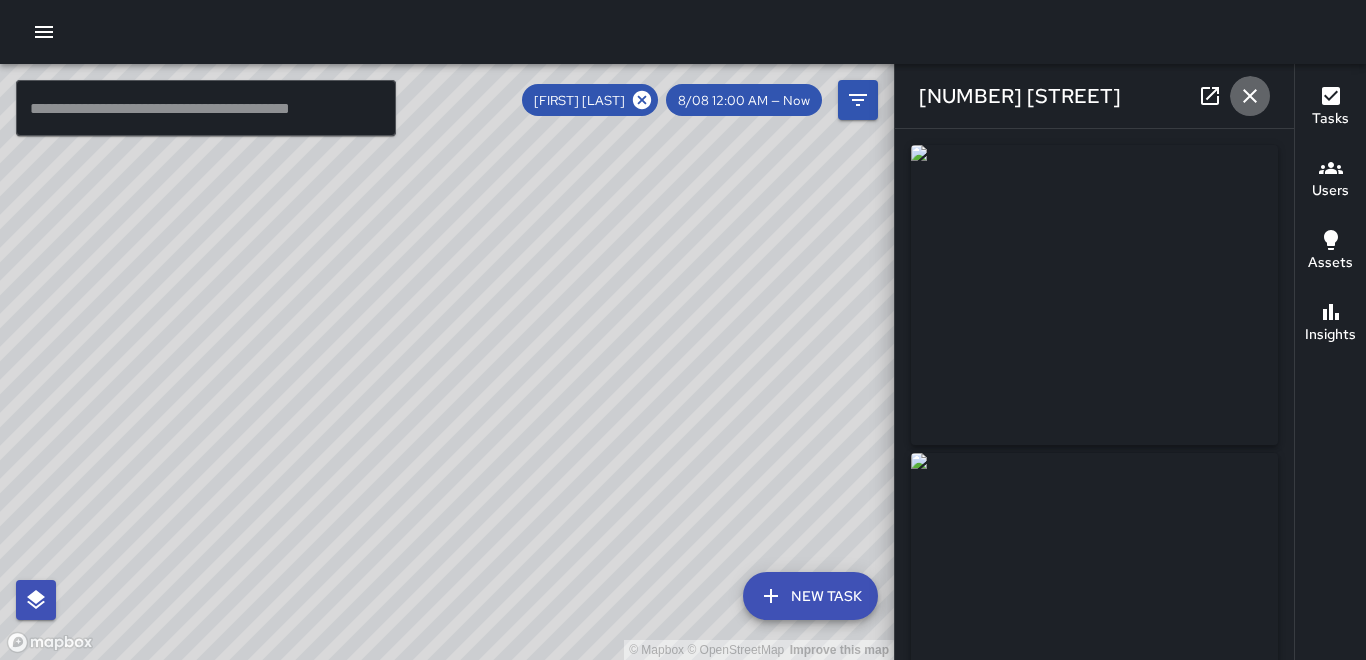 click 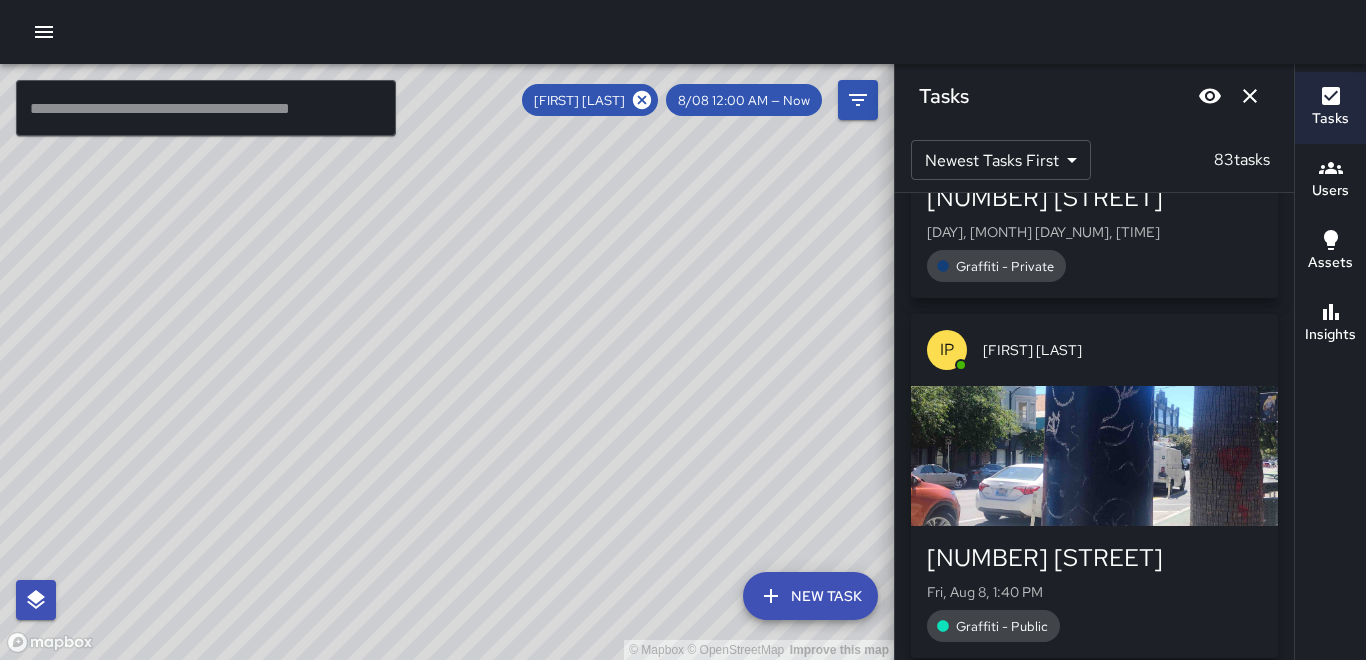 scroll, scrollTop: 1000, scrollLeft: 0, axis: vertical 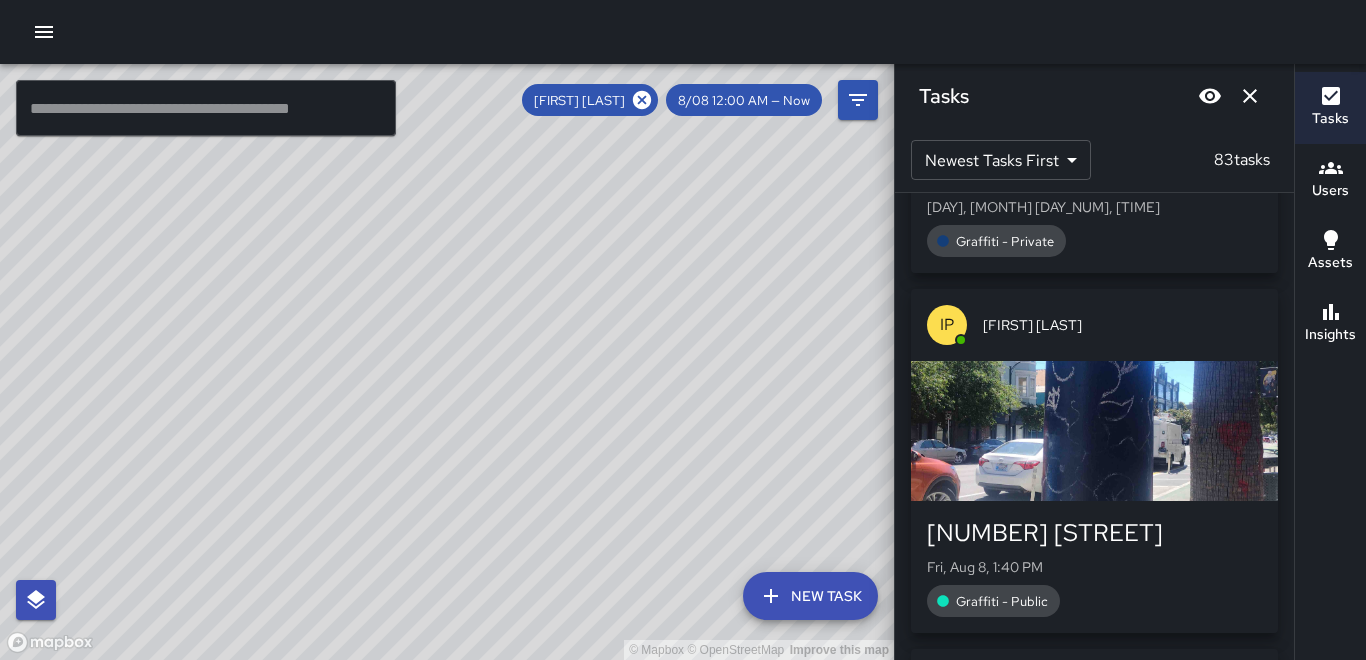 click at bounding box center (1094, 431) 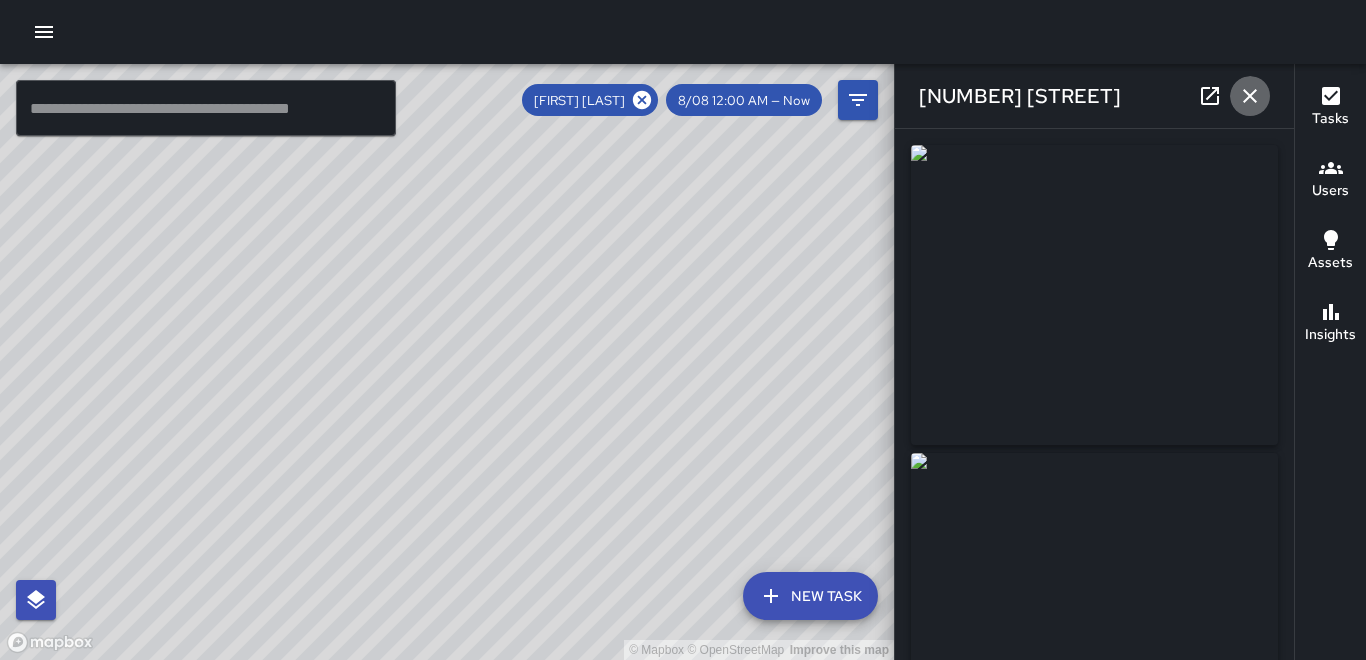 click 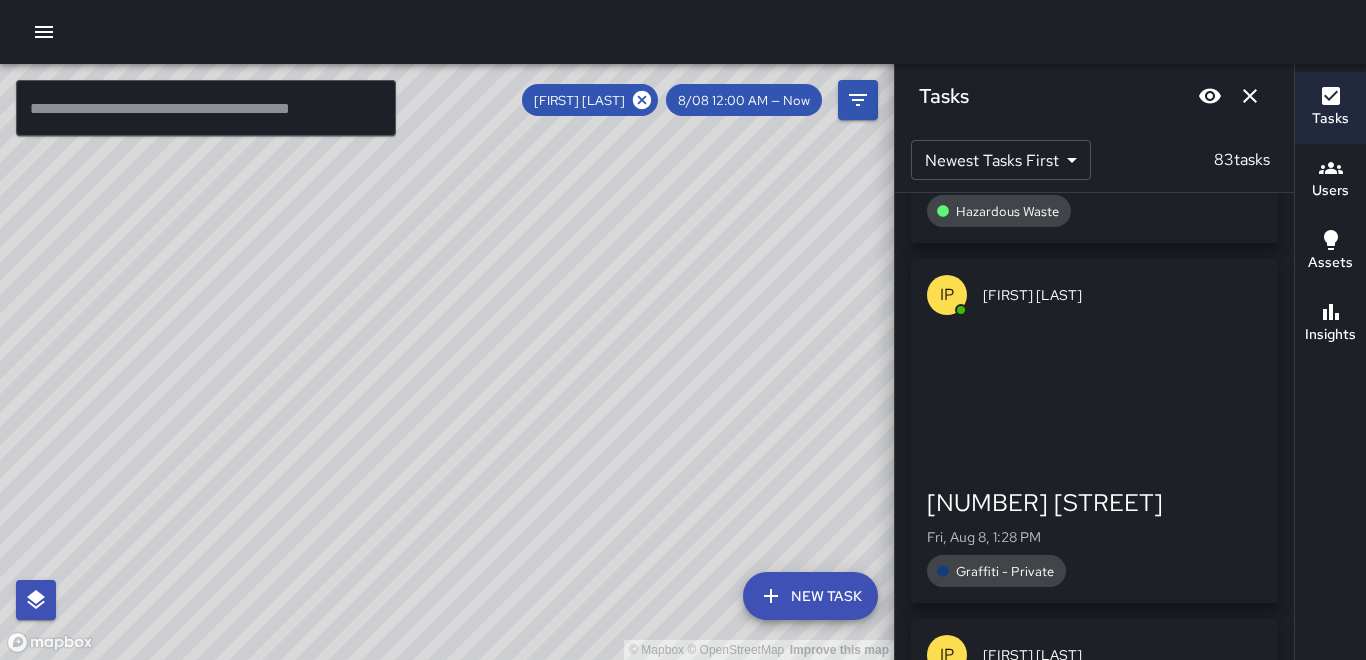 scroll, scrollTop: 1849, scrollLeft: 0, axis: vertical 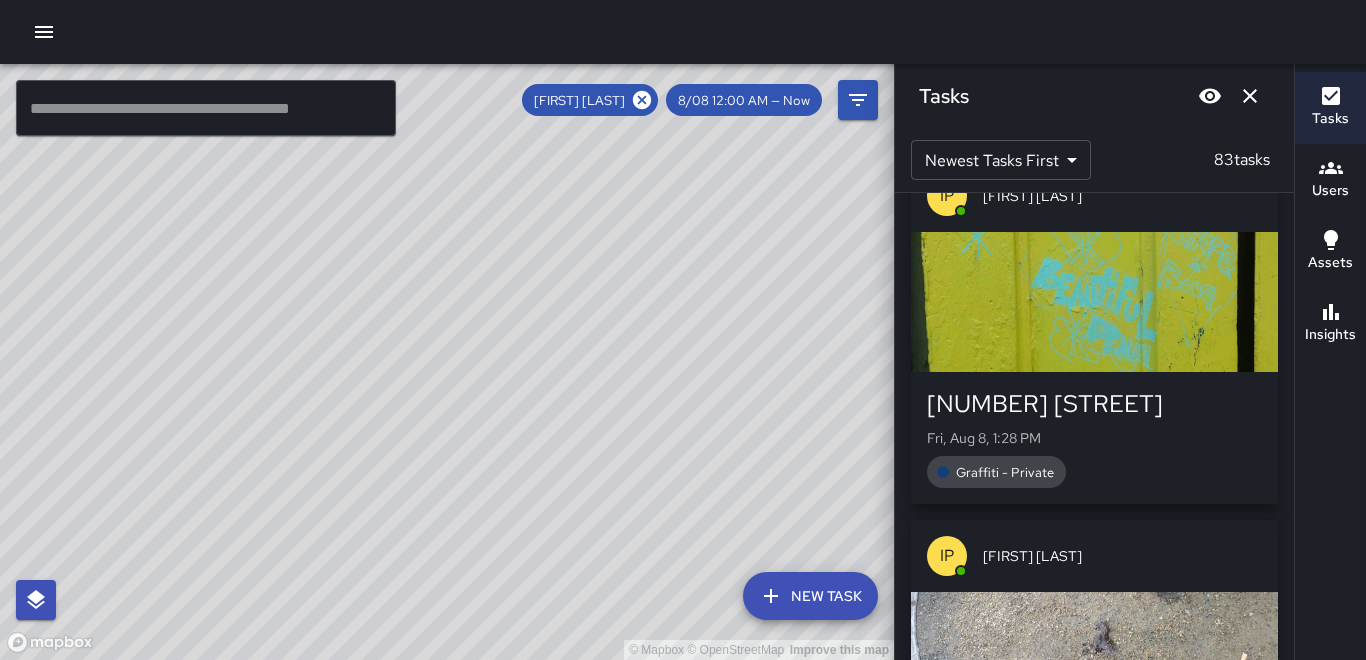 click at bounding box center (1094, 302) 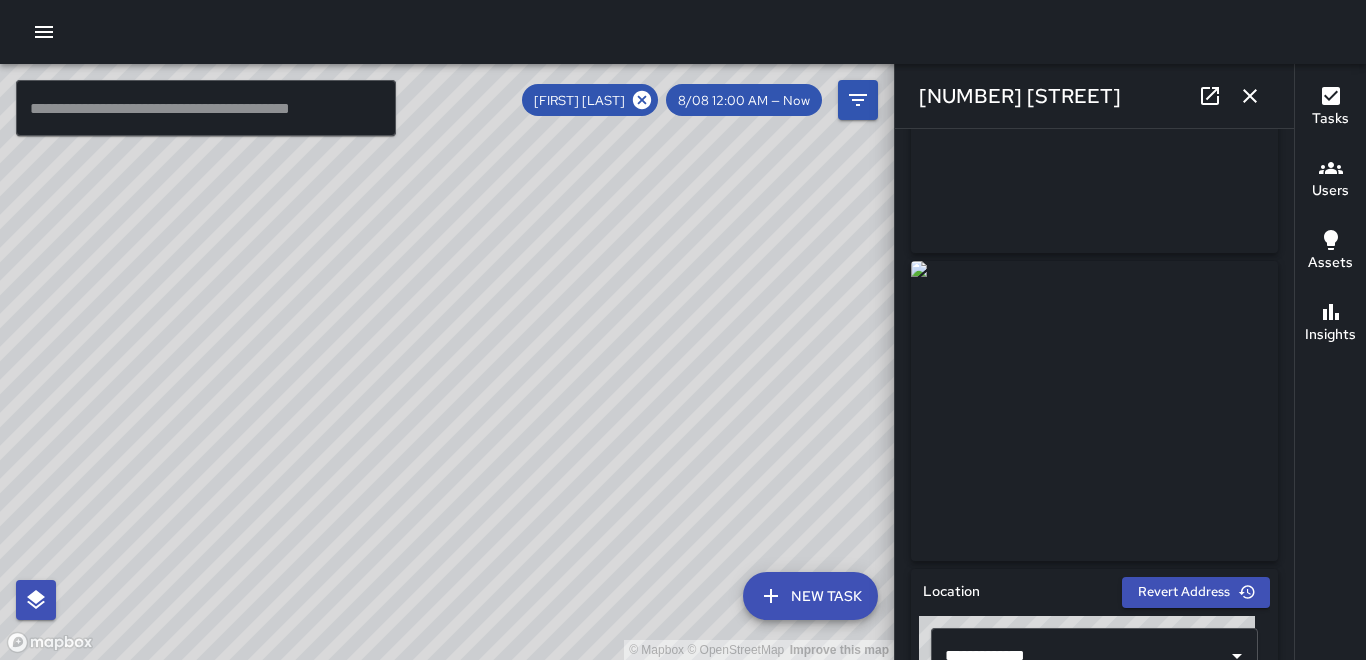 scroll, scrollTop: 200, scrollLeft: 0, axis: vertical 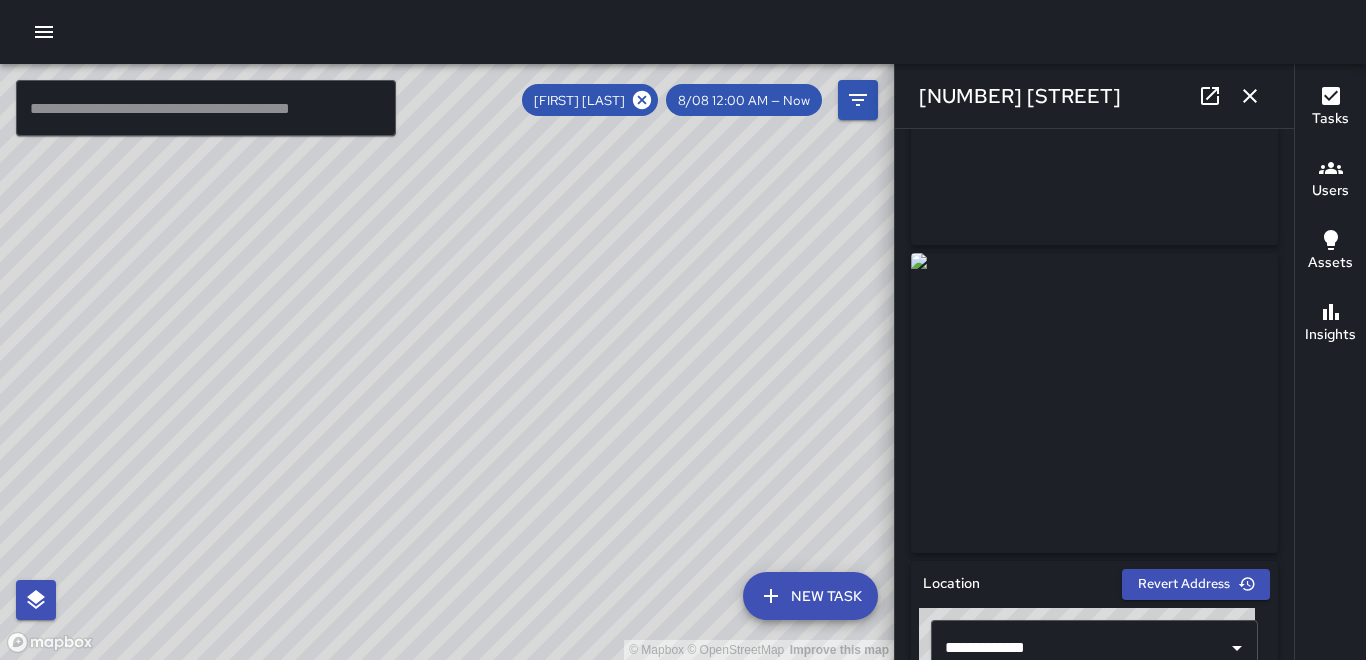 click 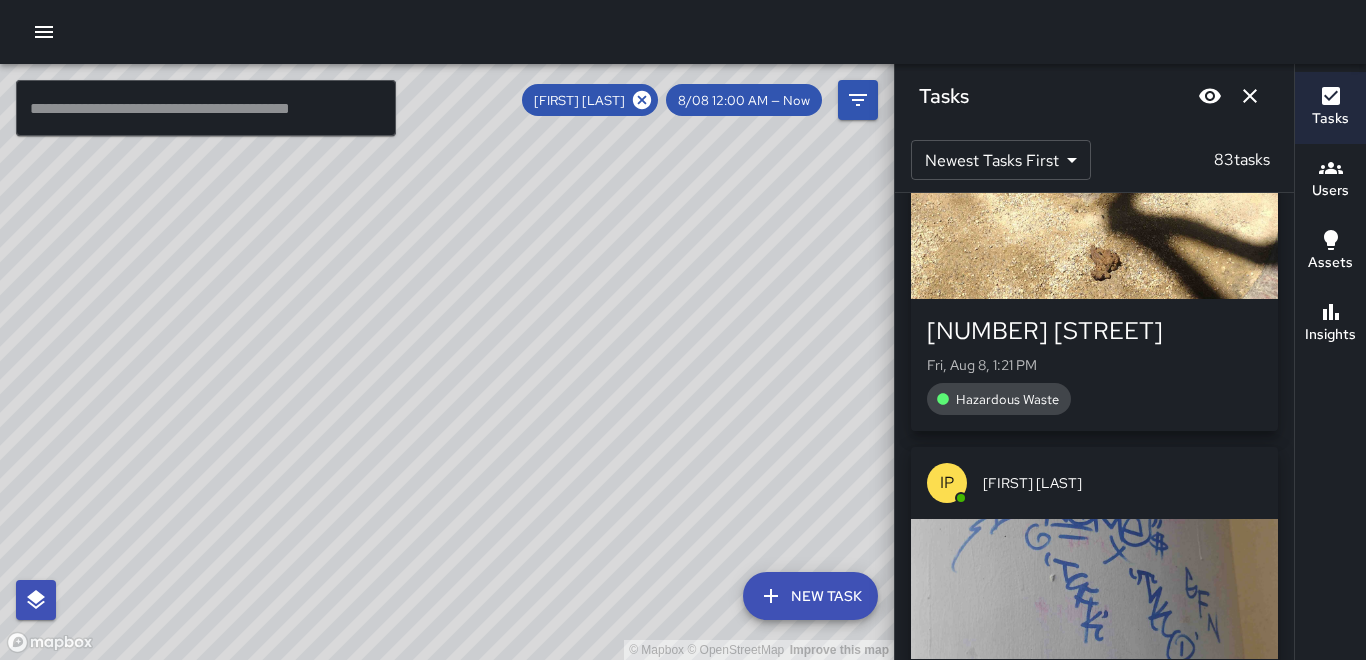 scroll, scrollTop: 2749, scrollLeft: 0, axis: vertical 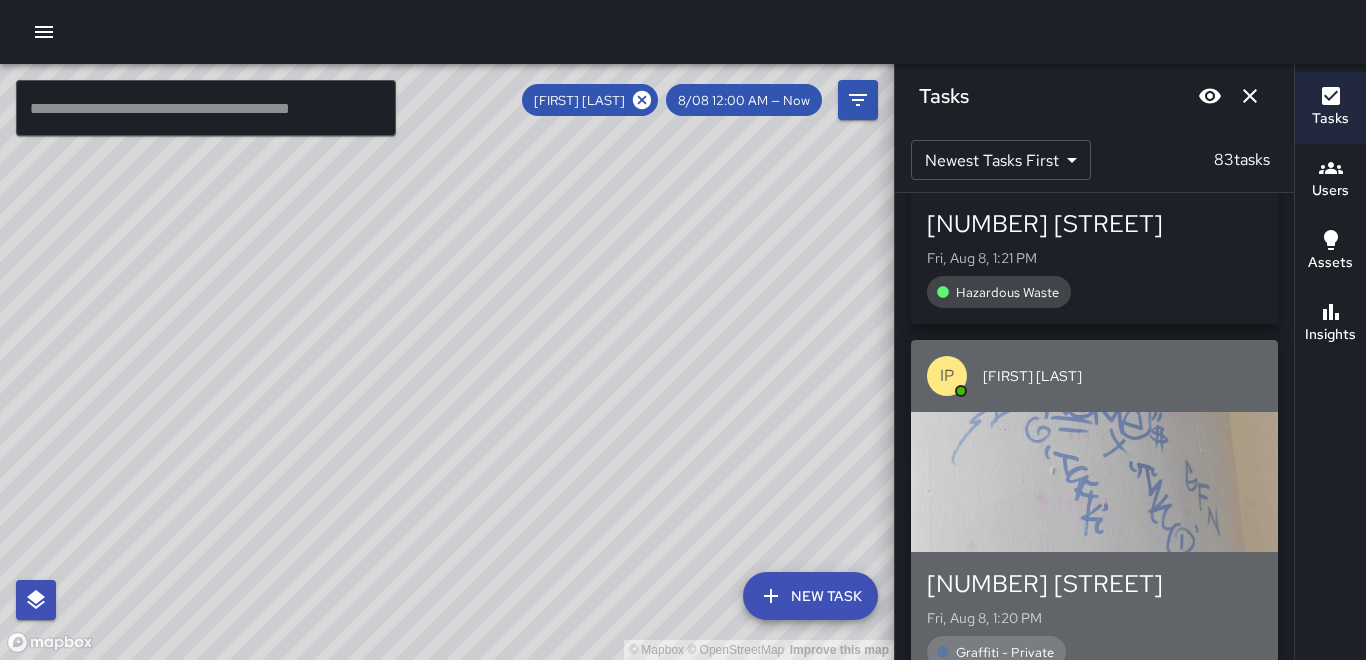 click at bounding box center [1094, 482] 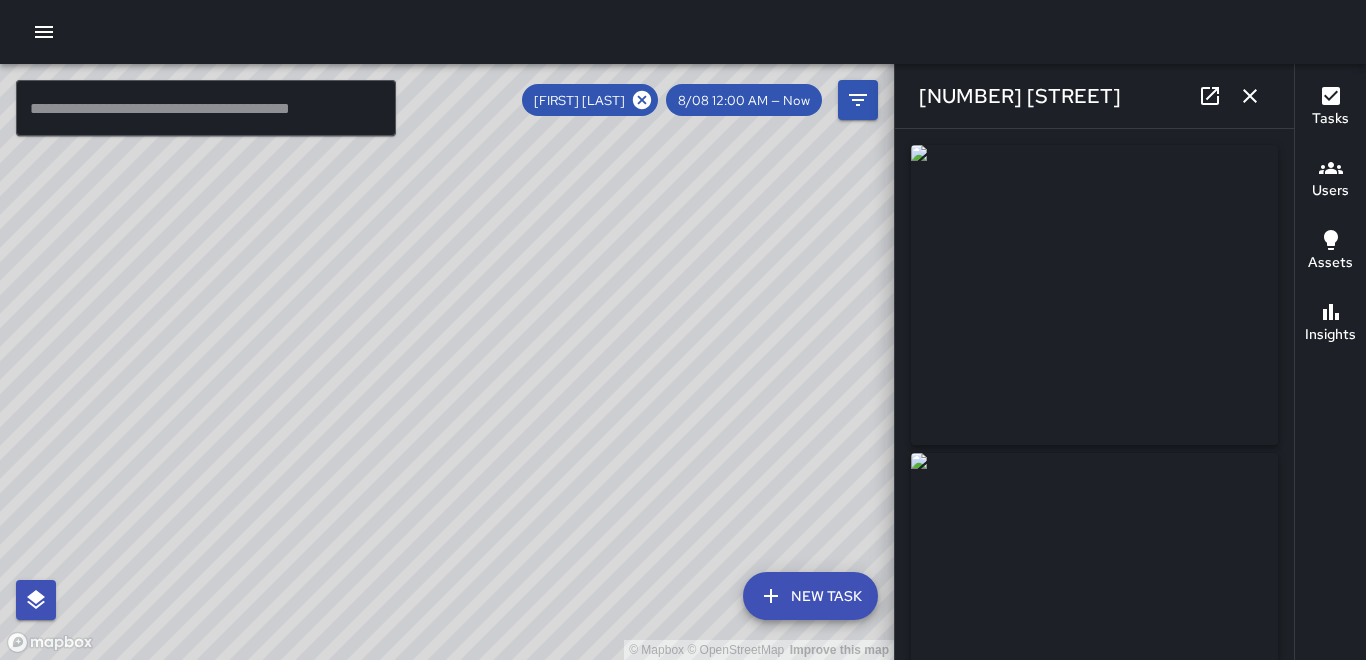 type on "**********" 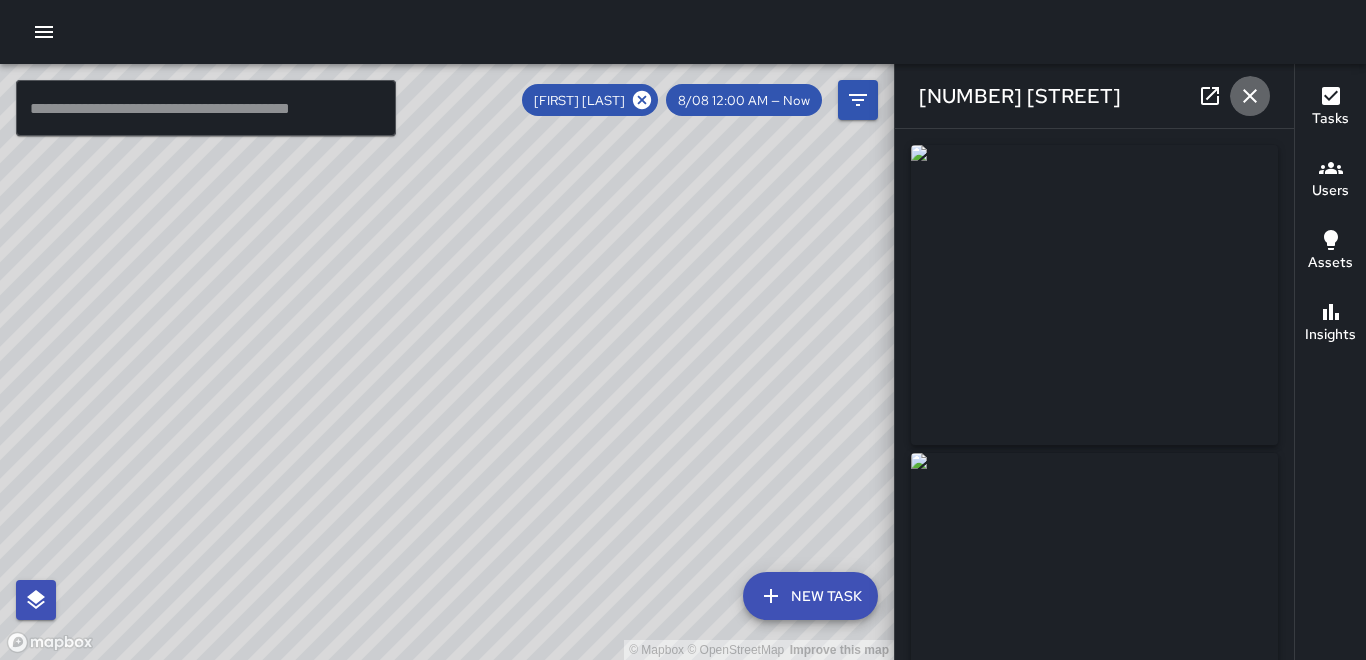 drag, startPoint x: 1075, startPoint y: 350, endPoint x: 1247, endPoint y: 93, distance: 309.24585 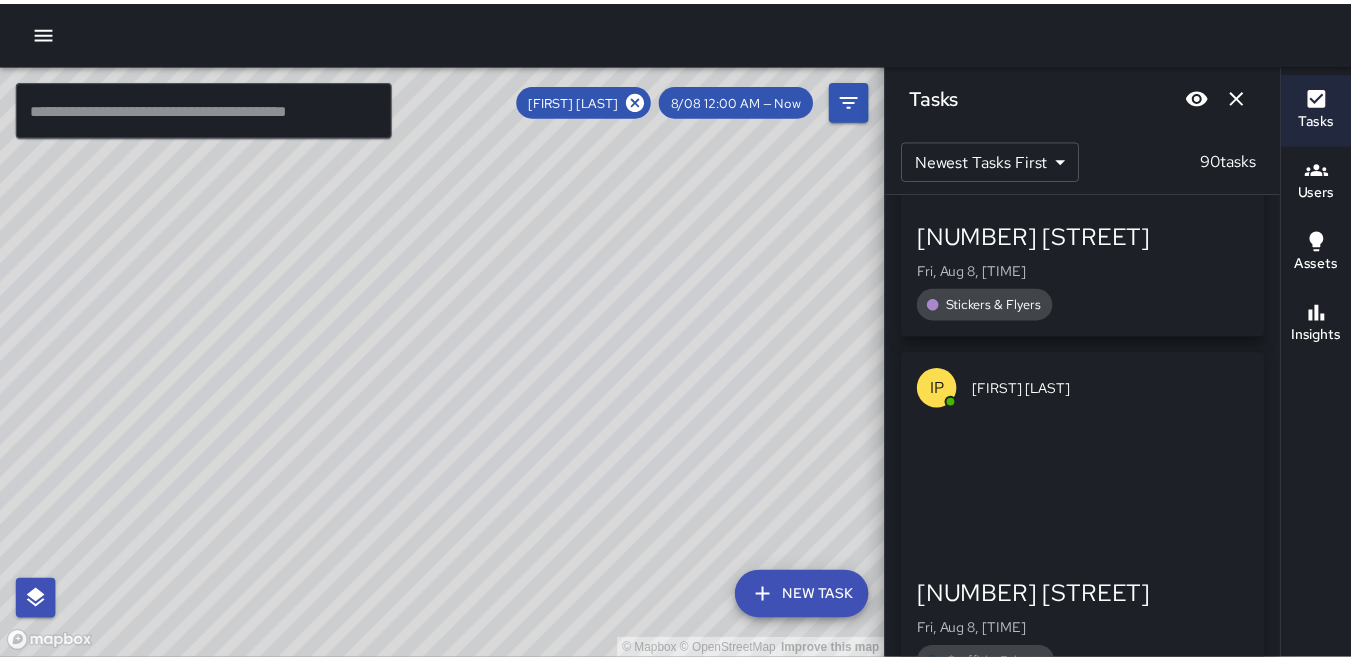 scroll, scrollTop: 8922, scrollLeft: 0, axis: vertical 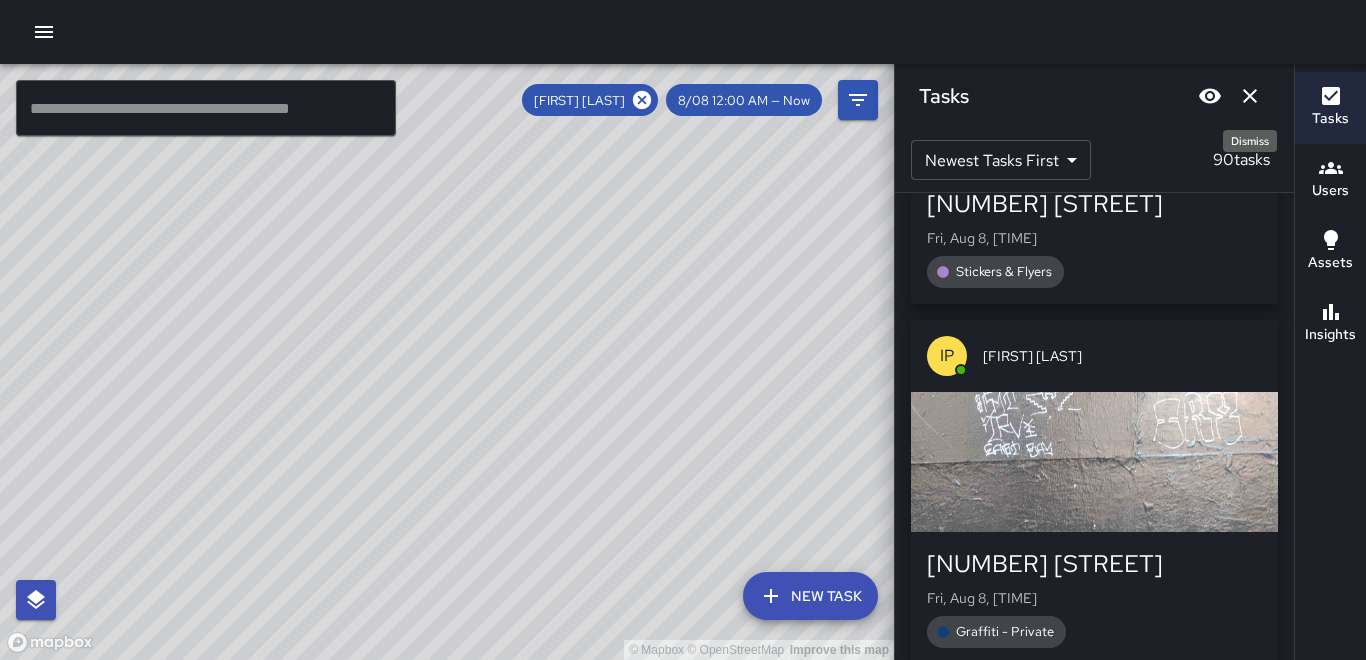 click 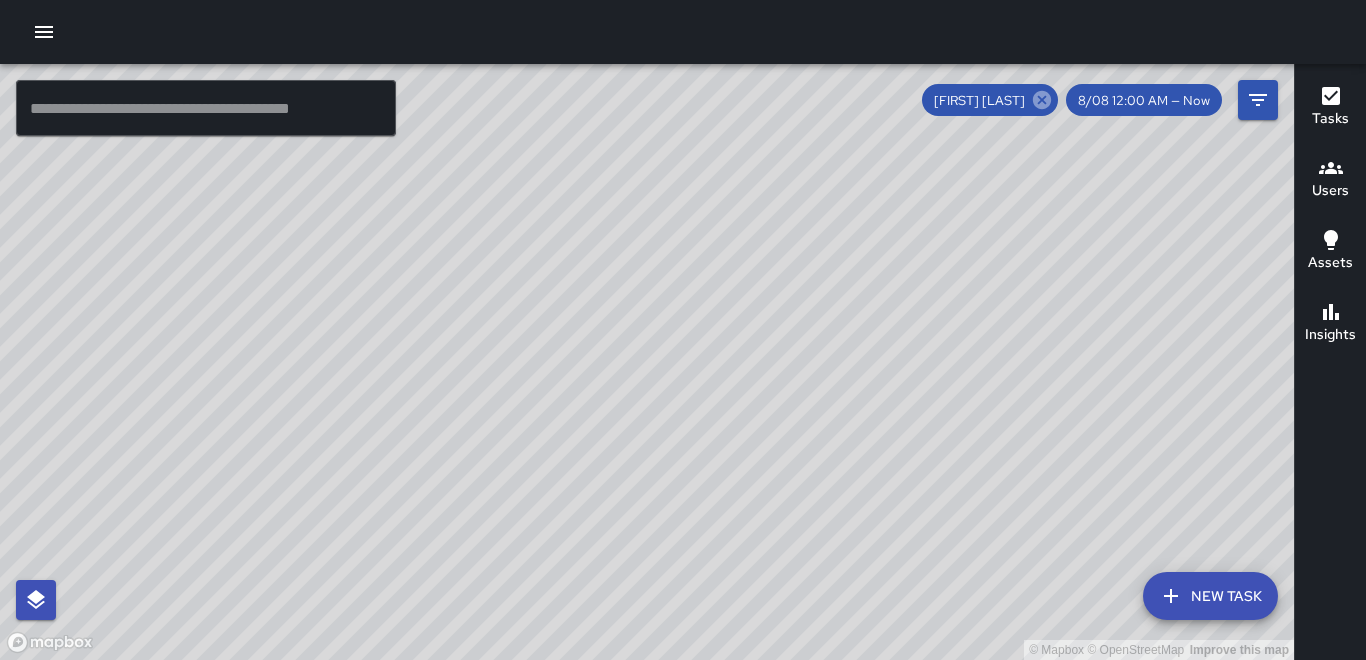 click 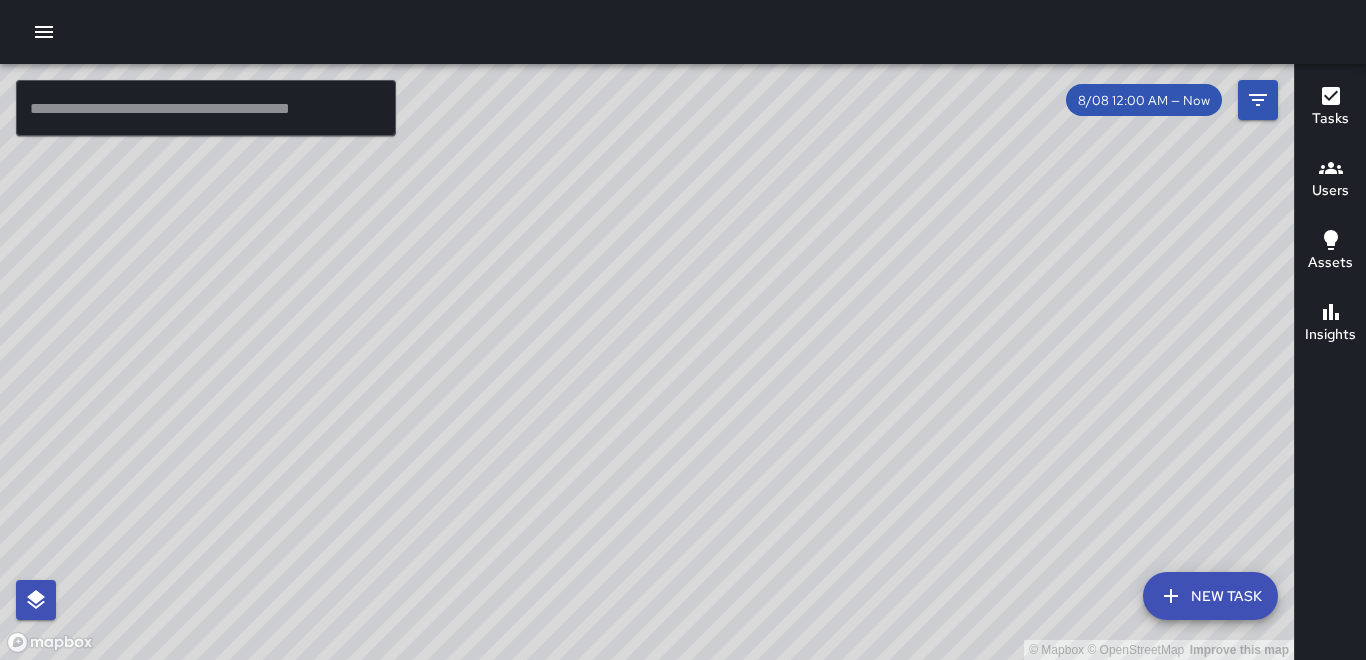 drag, startPoint x: 964, startPoint y: 169, endPoint x: 870, endPoint y: 210, distance: 102.55243 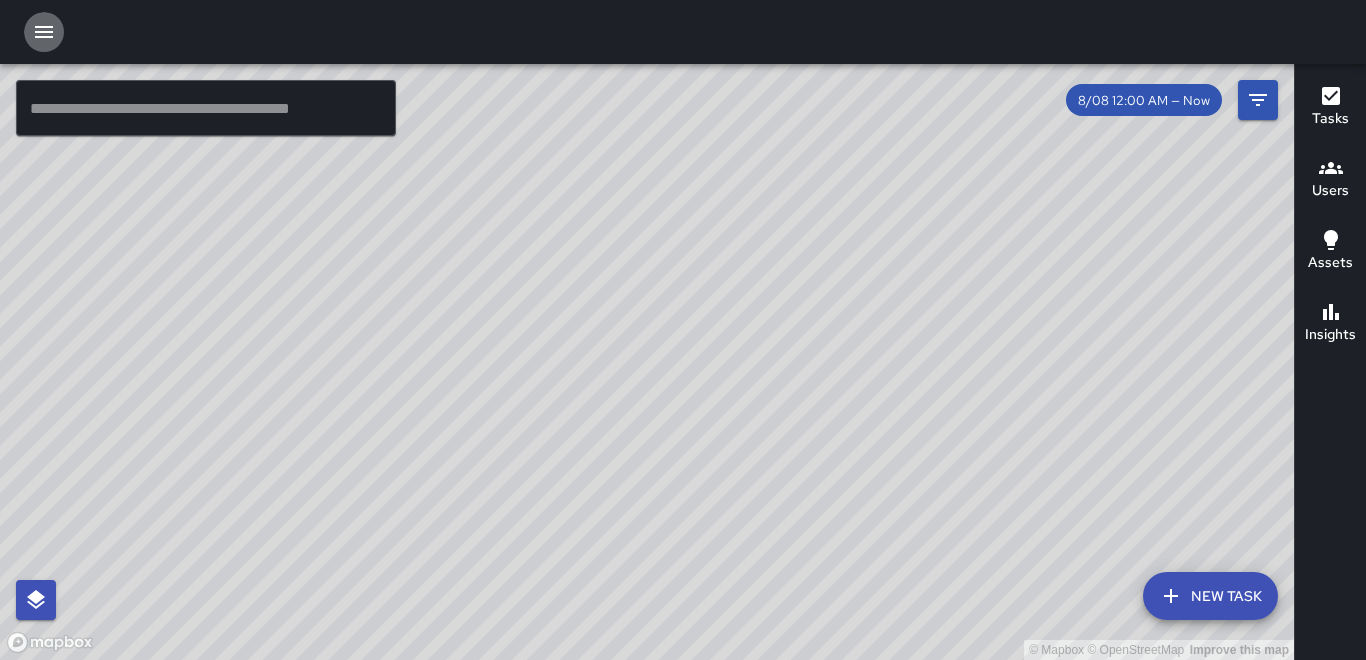 click 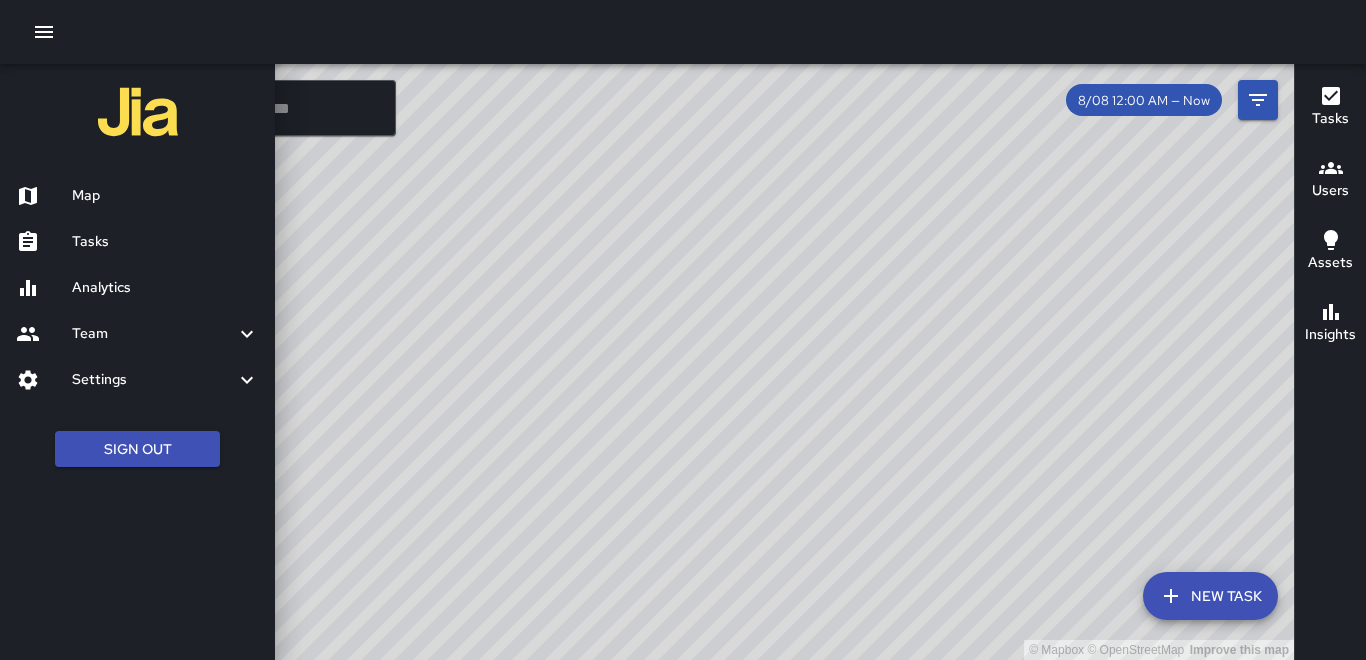 click on "Tasks" at bounding box center [165, 242] 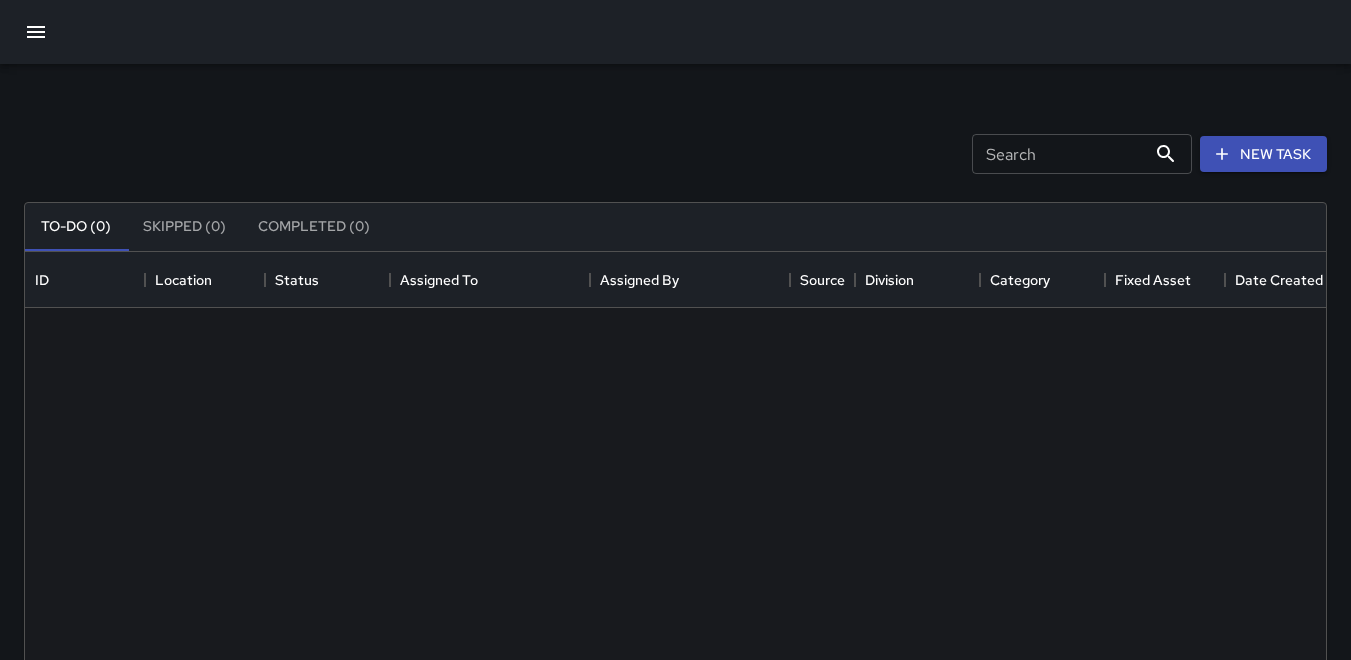scroll, scrollTop: 16, scrollLeft: 16, axis: both 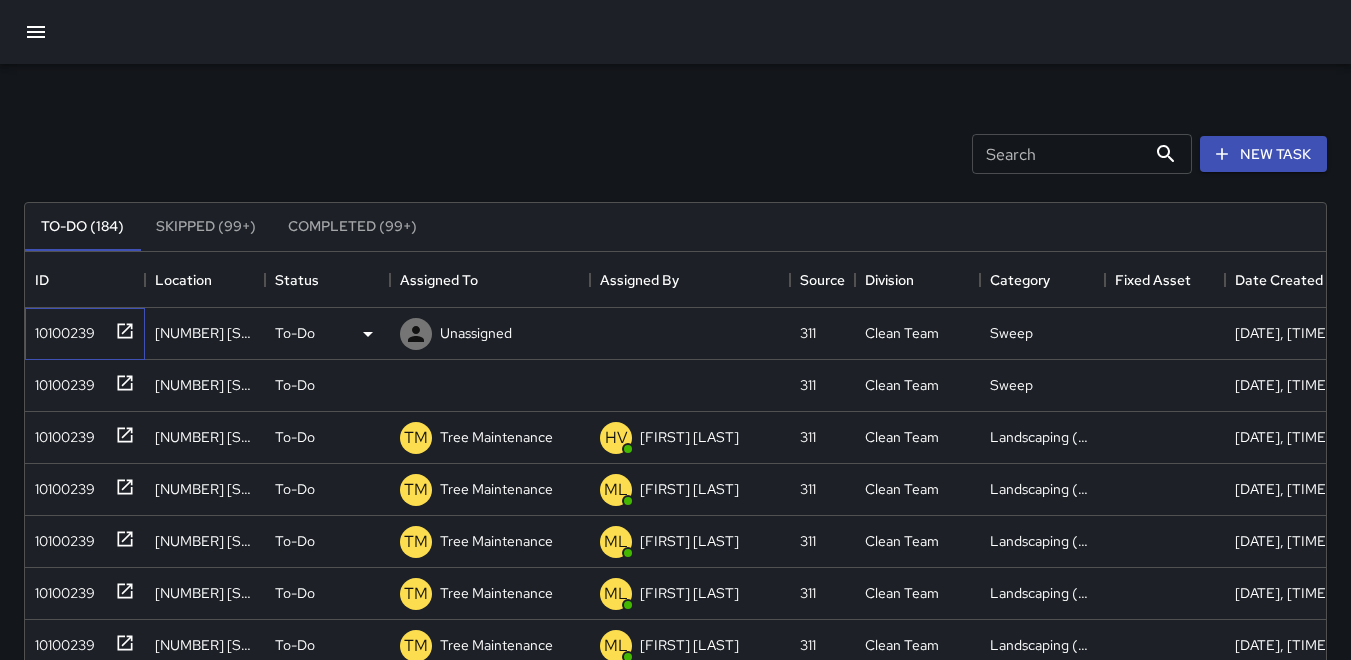 click on "10100239" at bounding box center [61, 329] 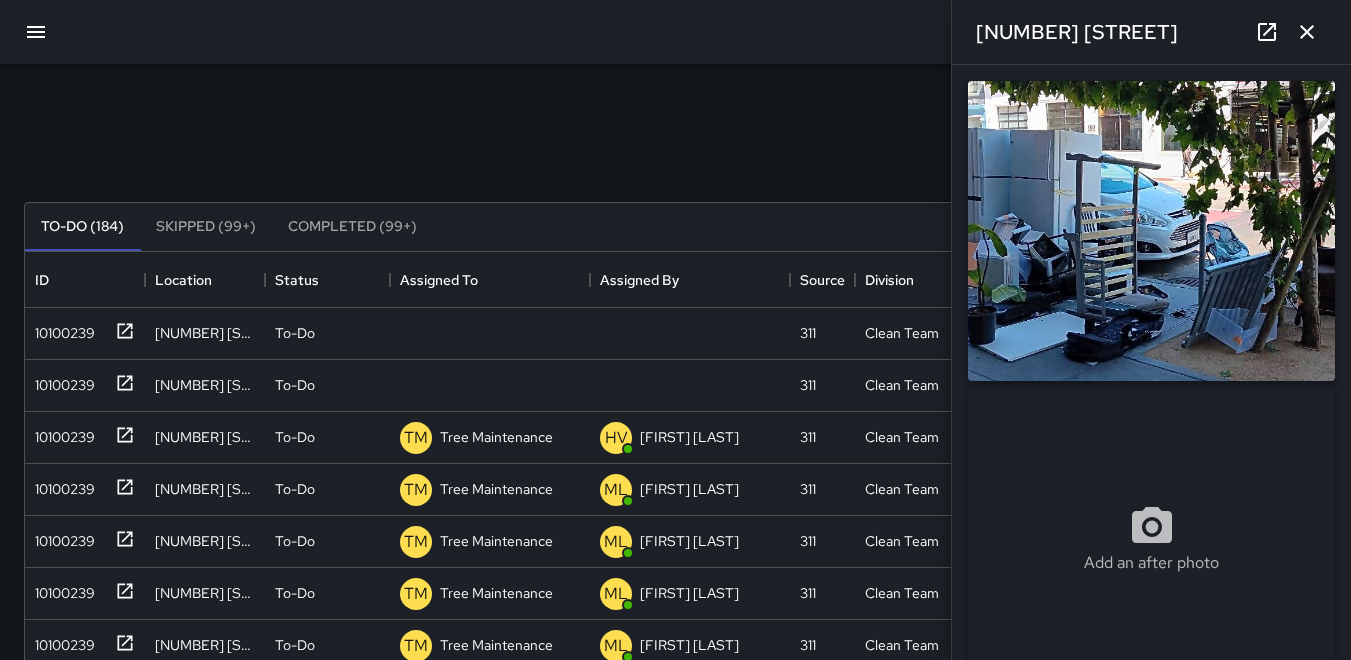 click at bounding box center [1151, 231] 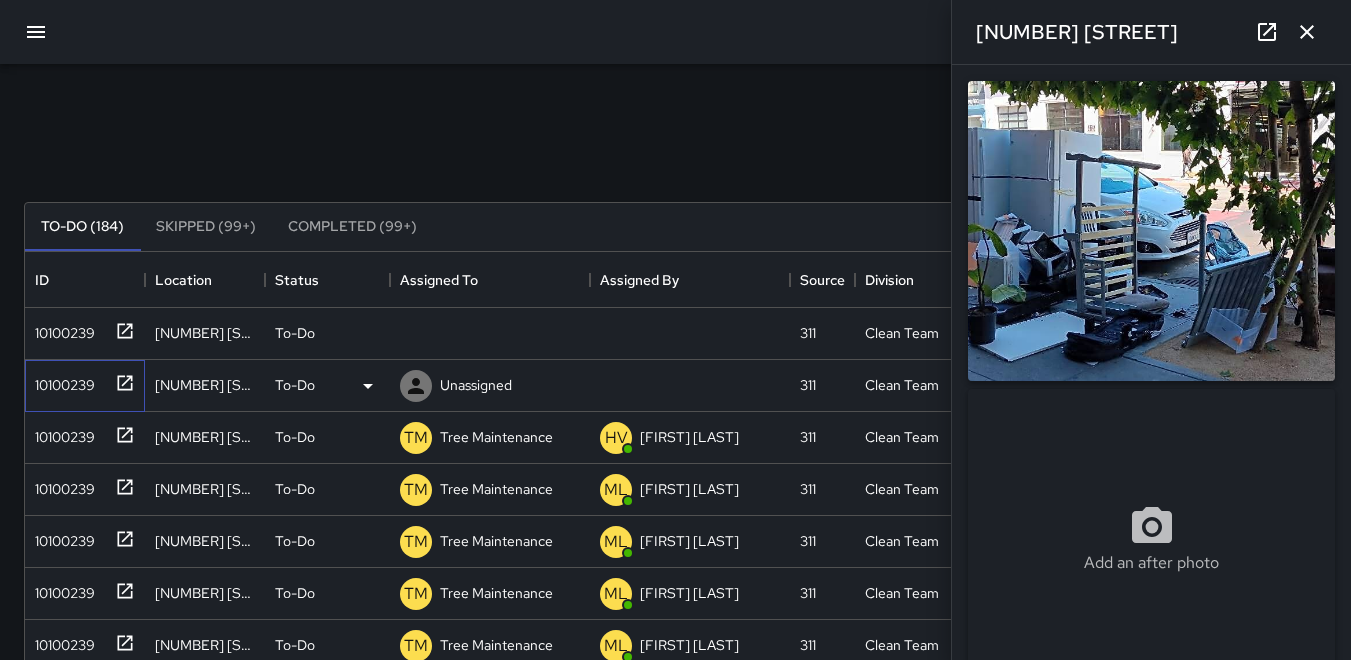 click on "10100239" at bounding box center [61, 381] 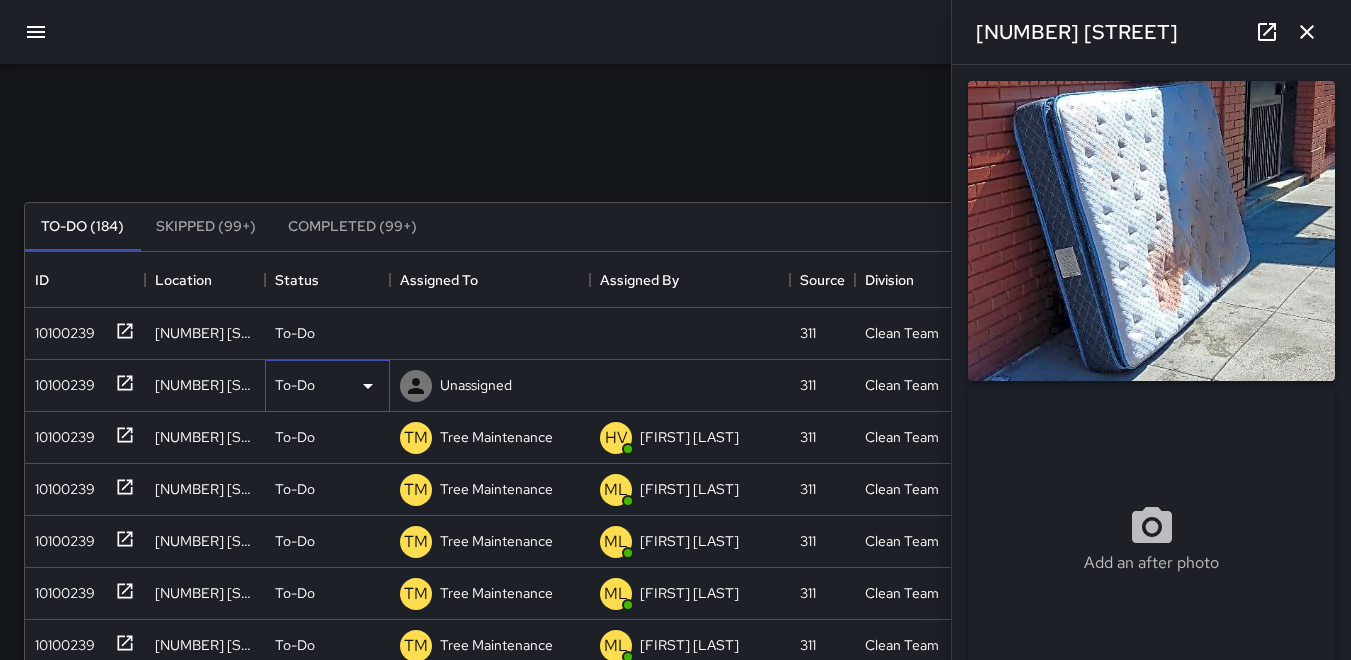 click 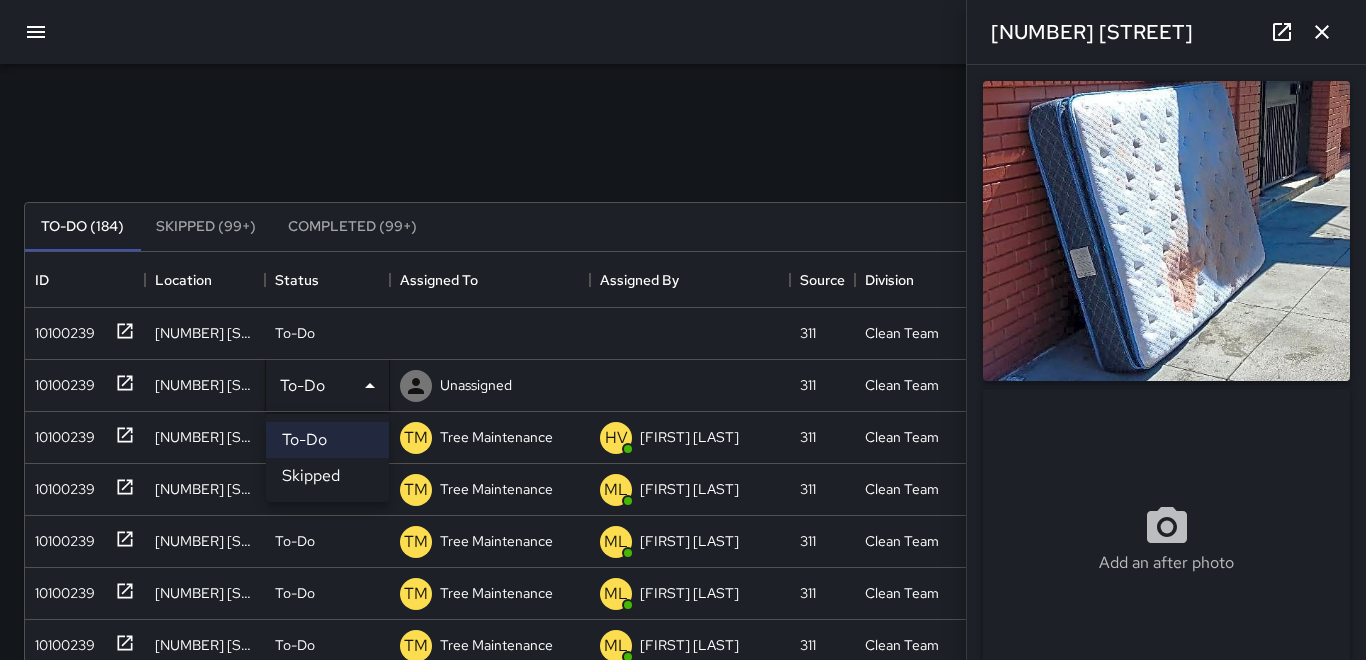 click on "Skipped" at bounding box center (327, 476) 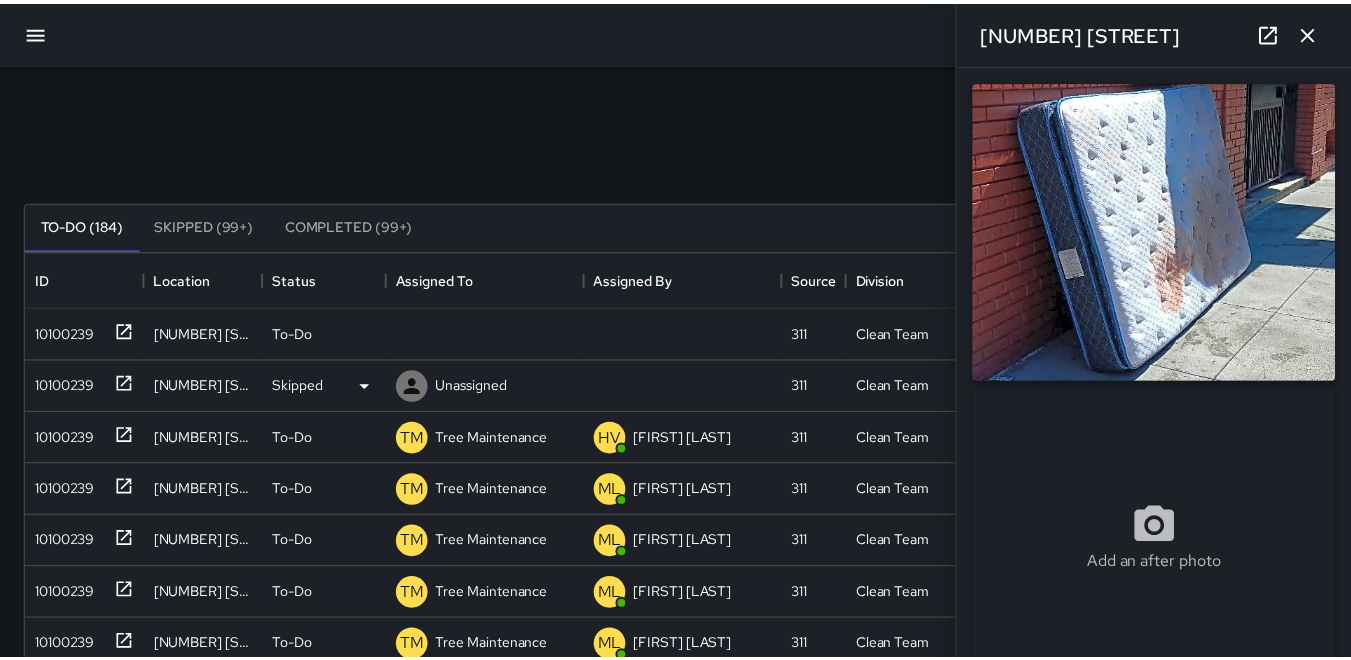 scroll, scrollTop: 16, scrollLeft: 16, axis: both 